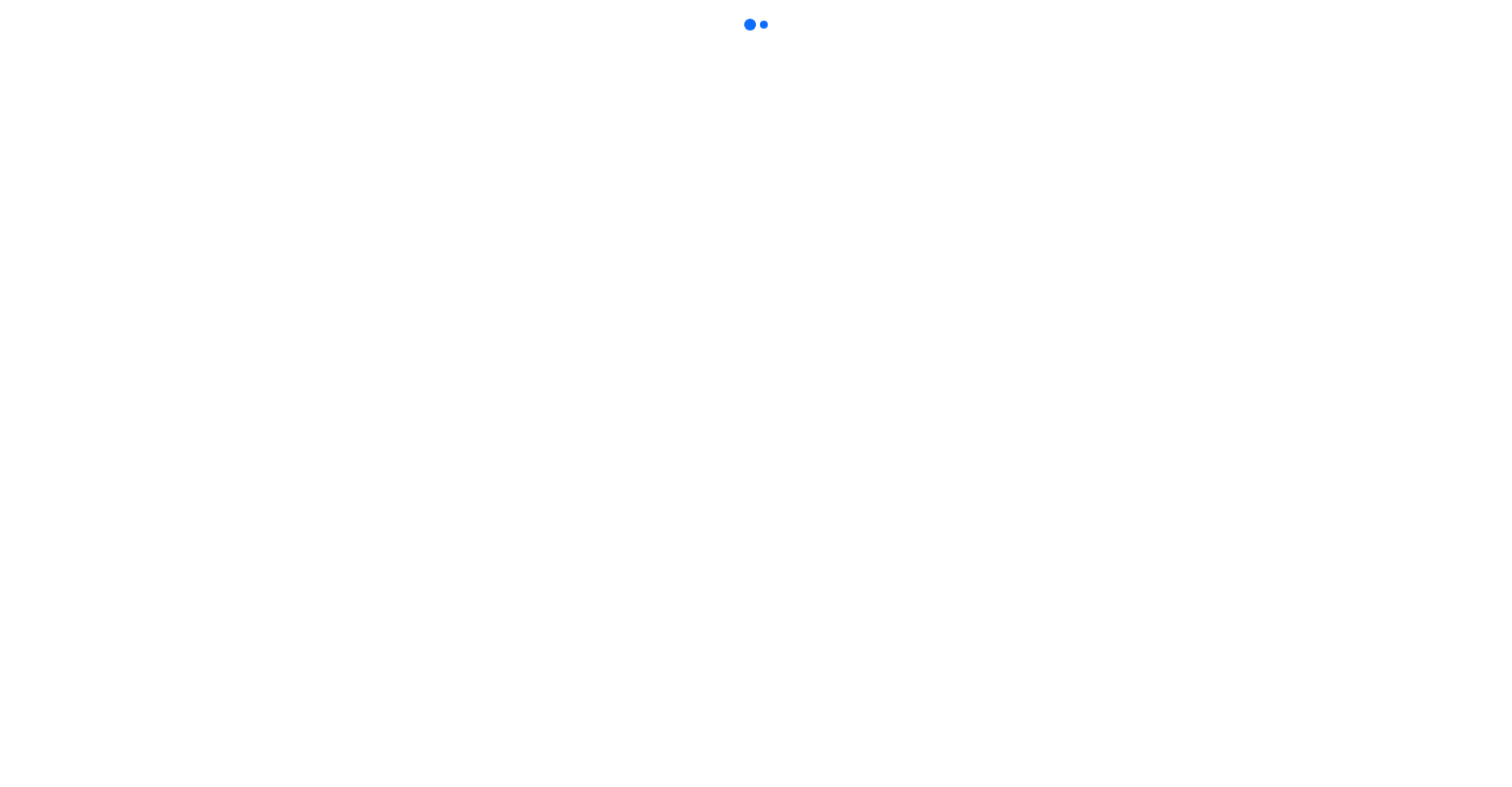 scroll, scrollTop: 0, scrollLeft: 0, axis: both 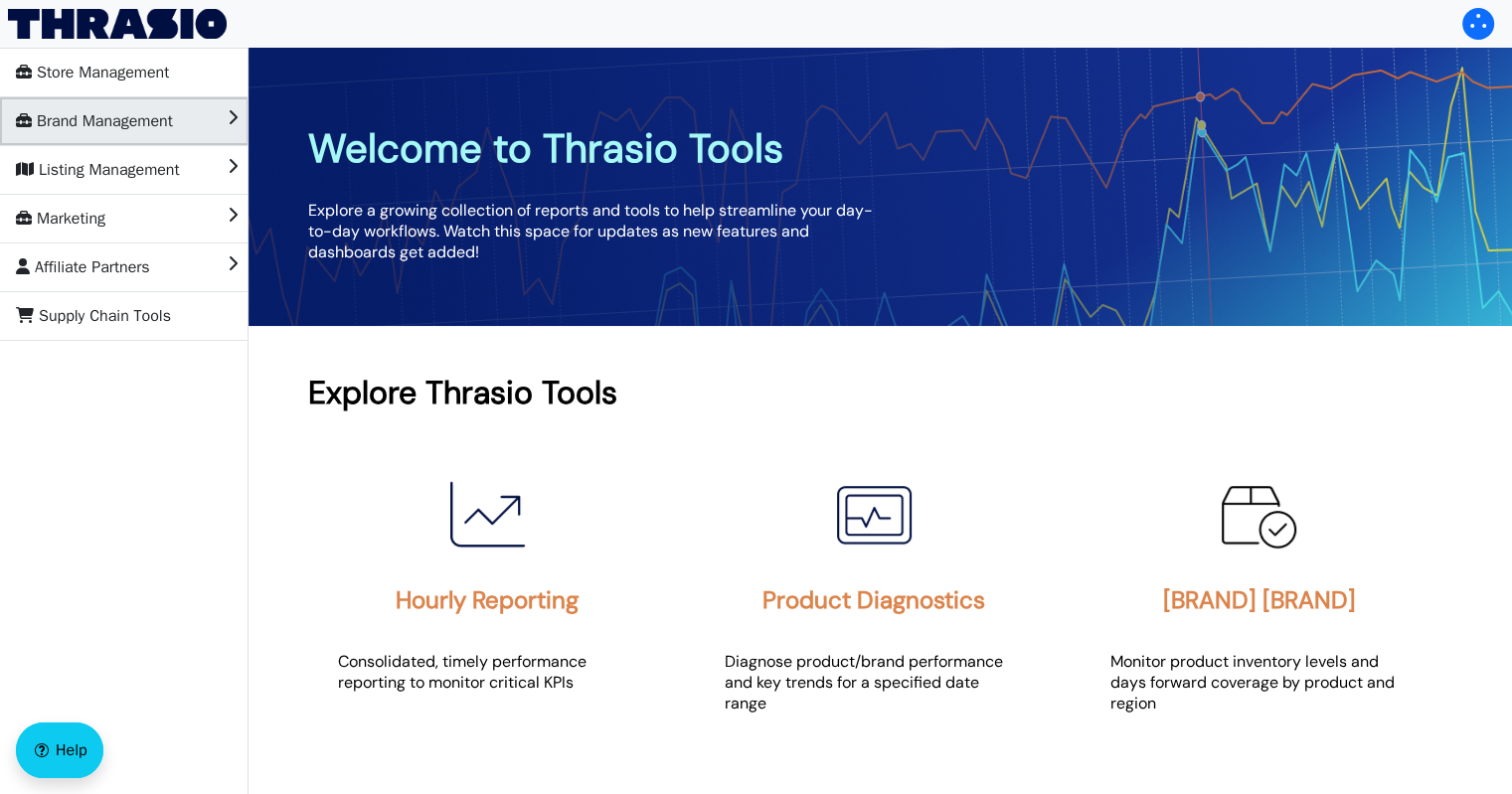 click on "Brand Management" at bounding box center (94, 121) 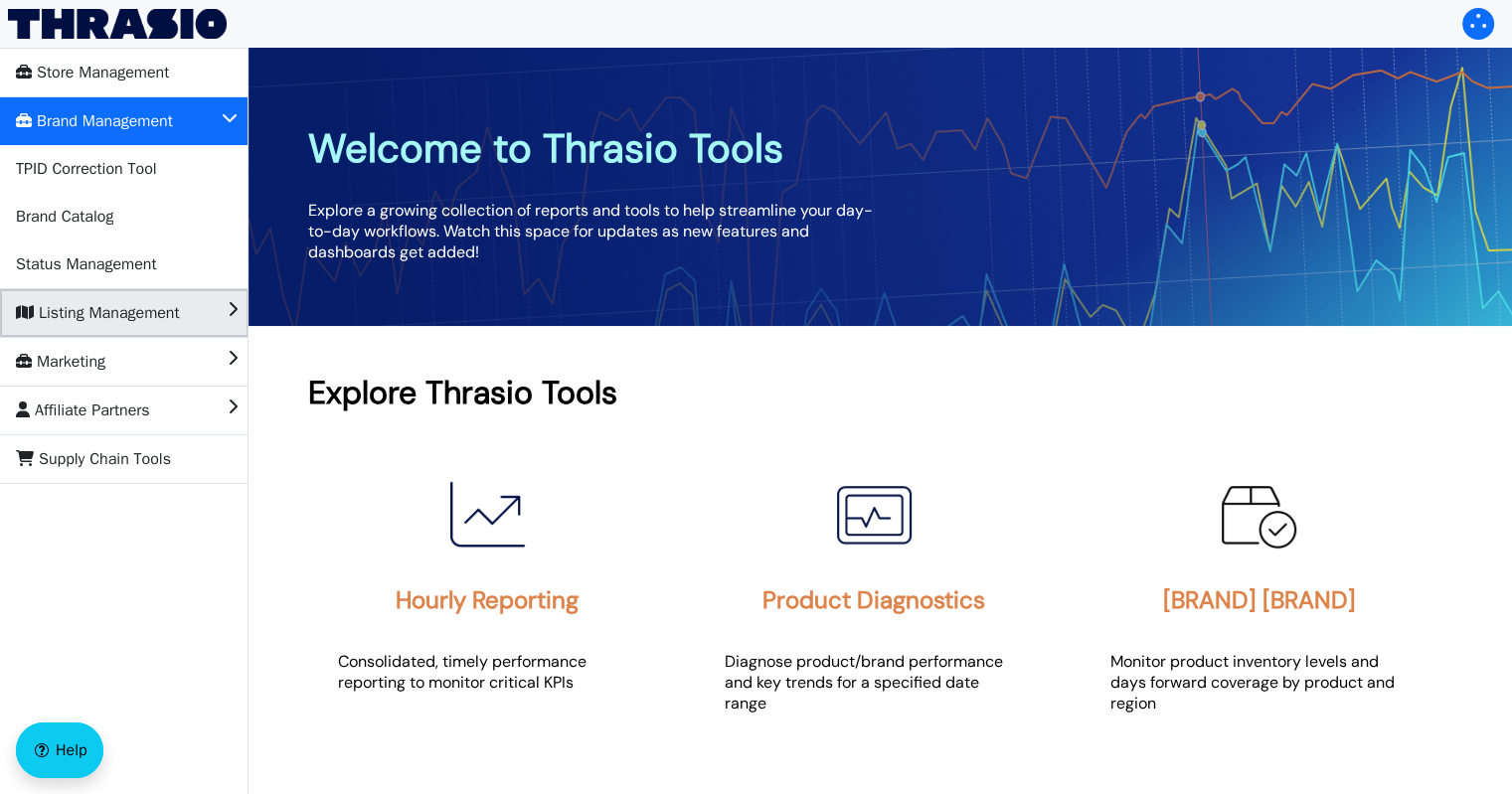 click on "Listing Management" at bounding box center [97, 313] 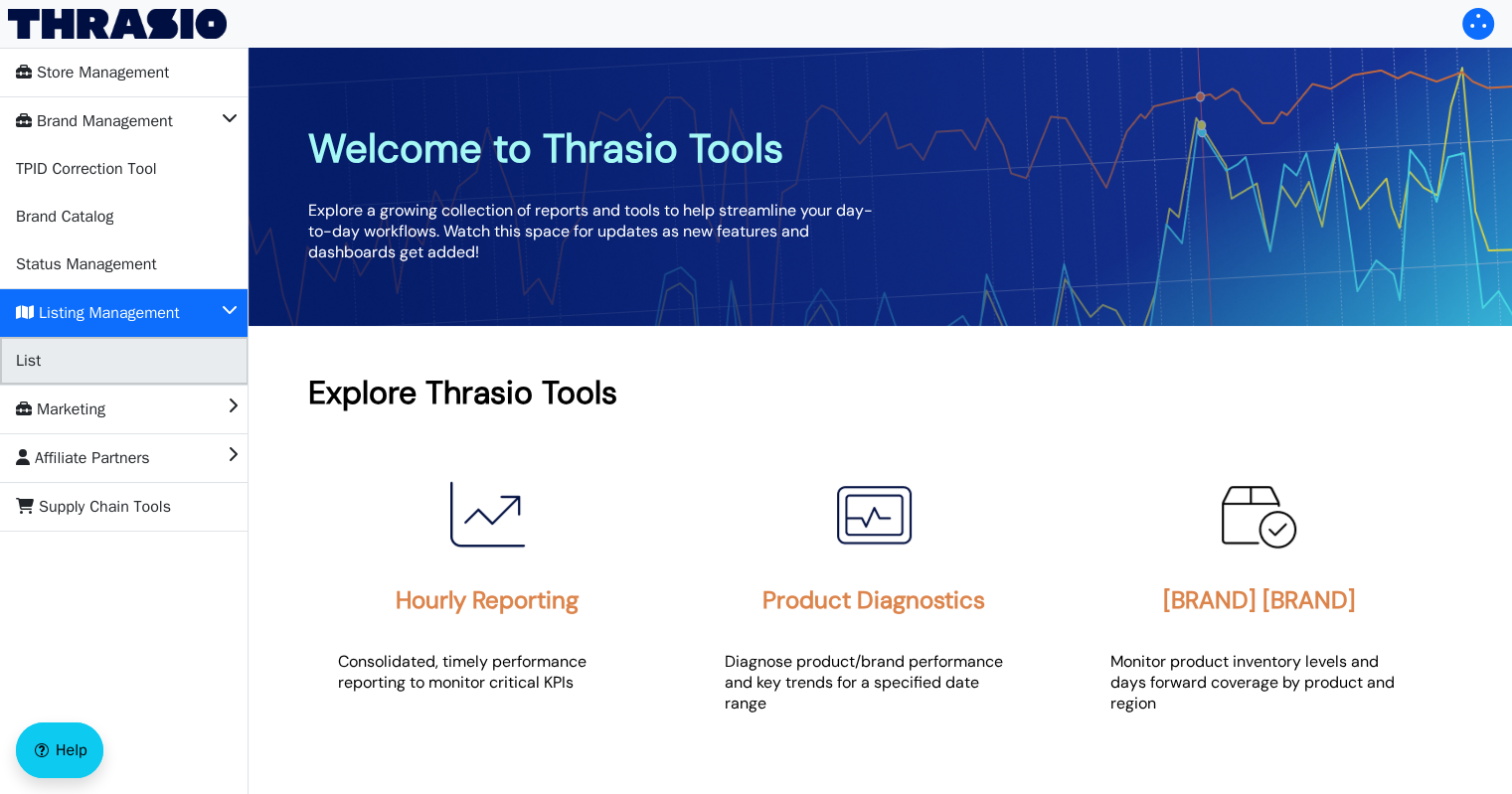 click on "List" at bounding box center (124, 361) 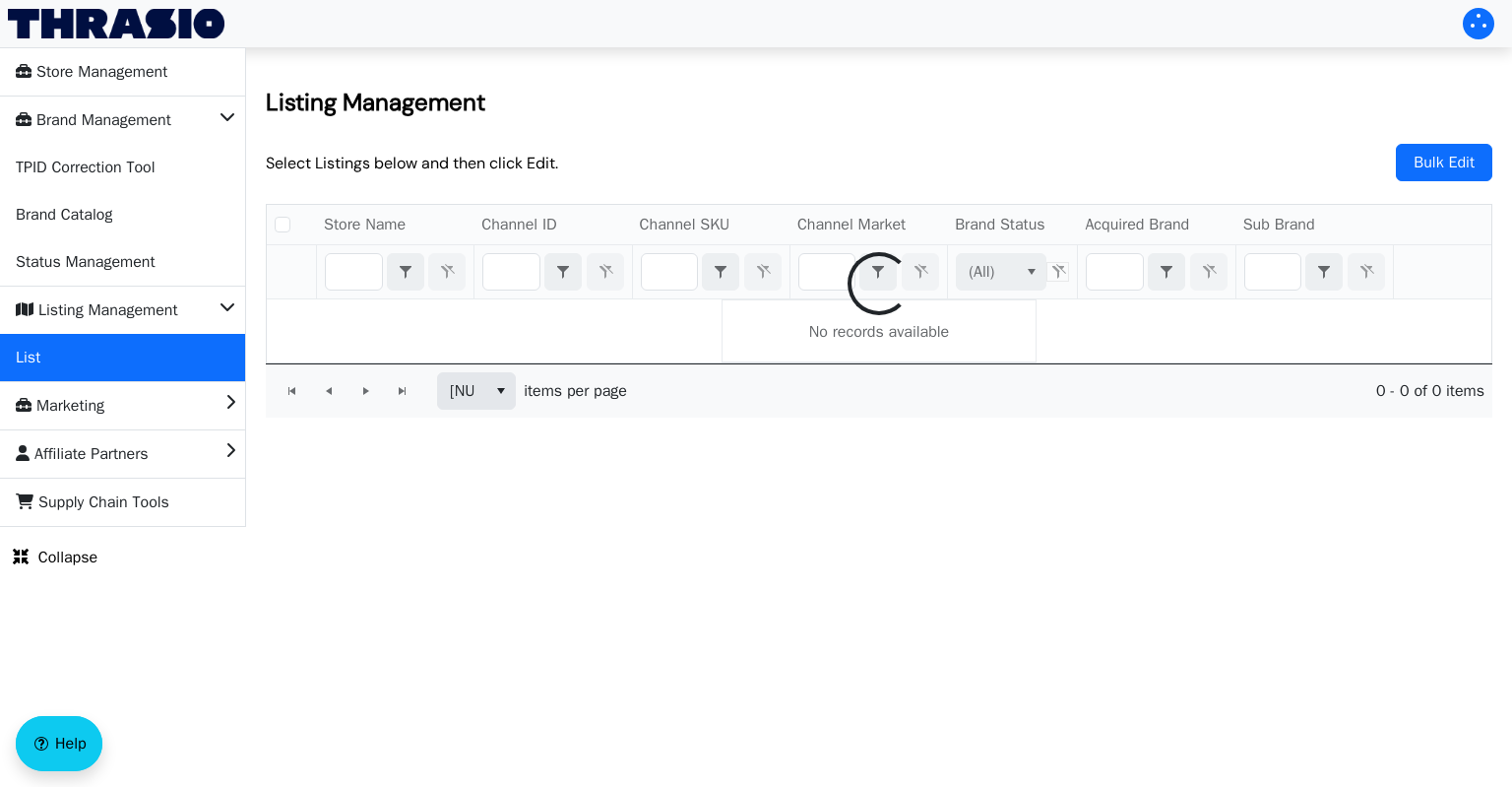 checkbox on "false" 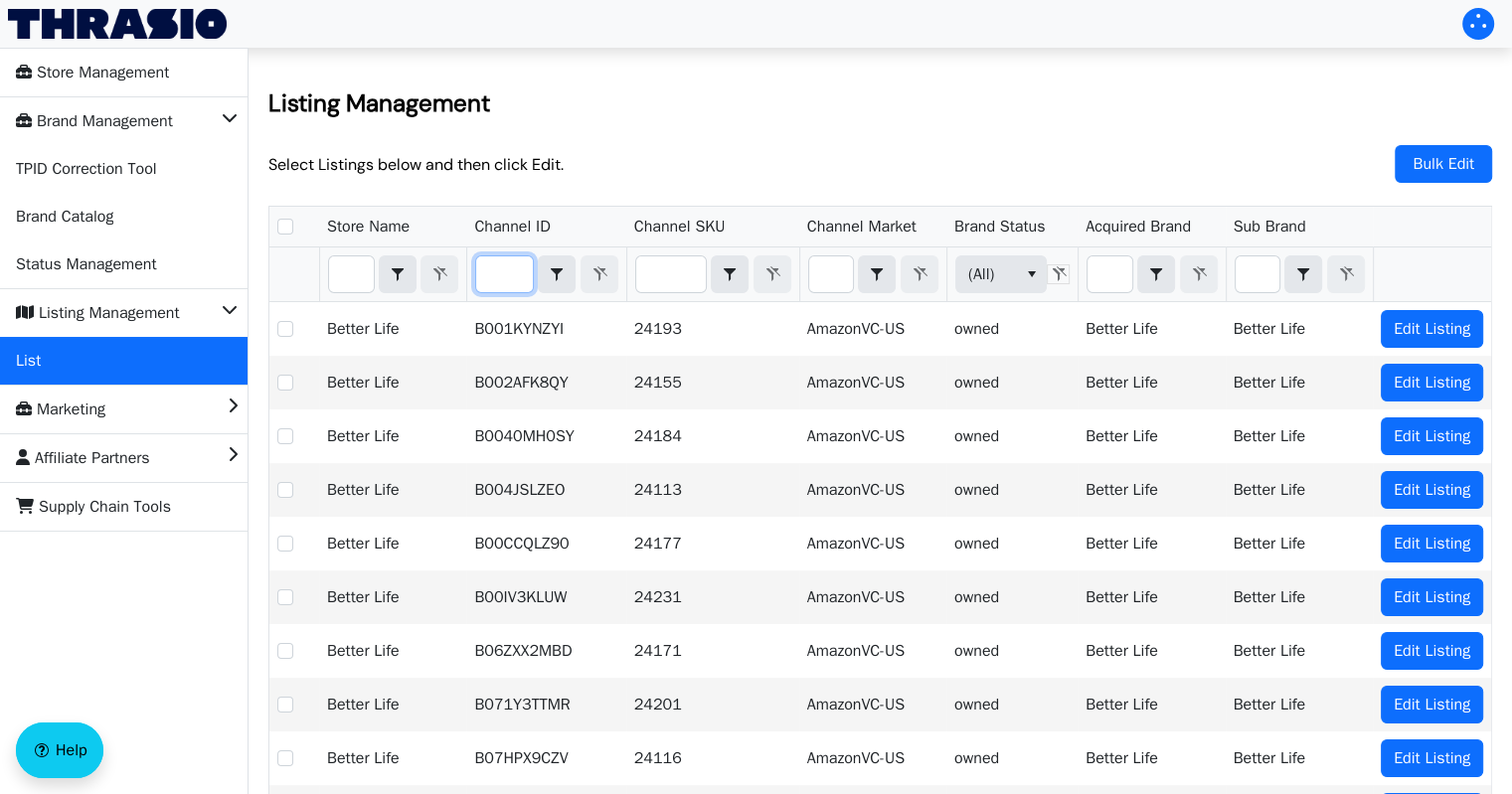 click at bounding box center (504, 274) 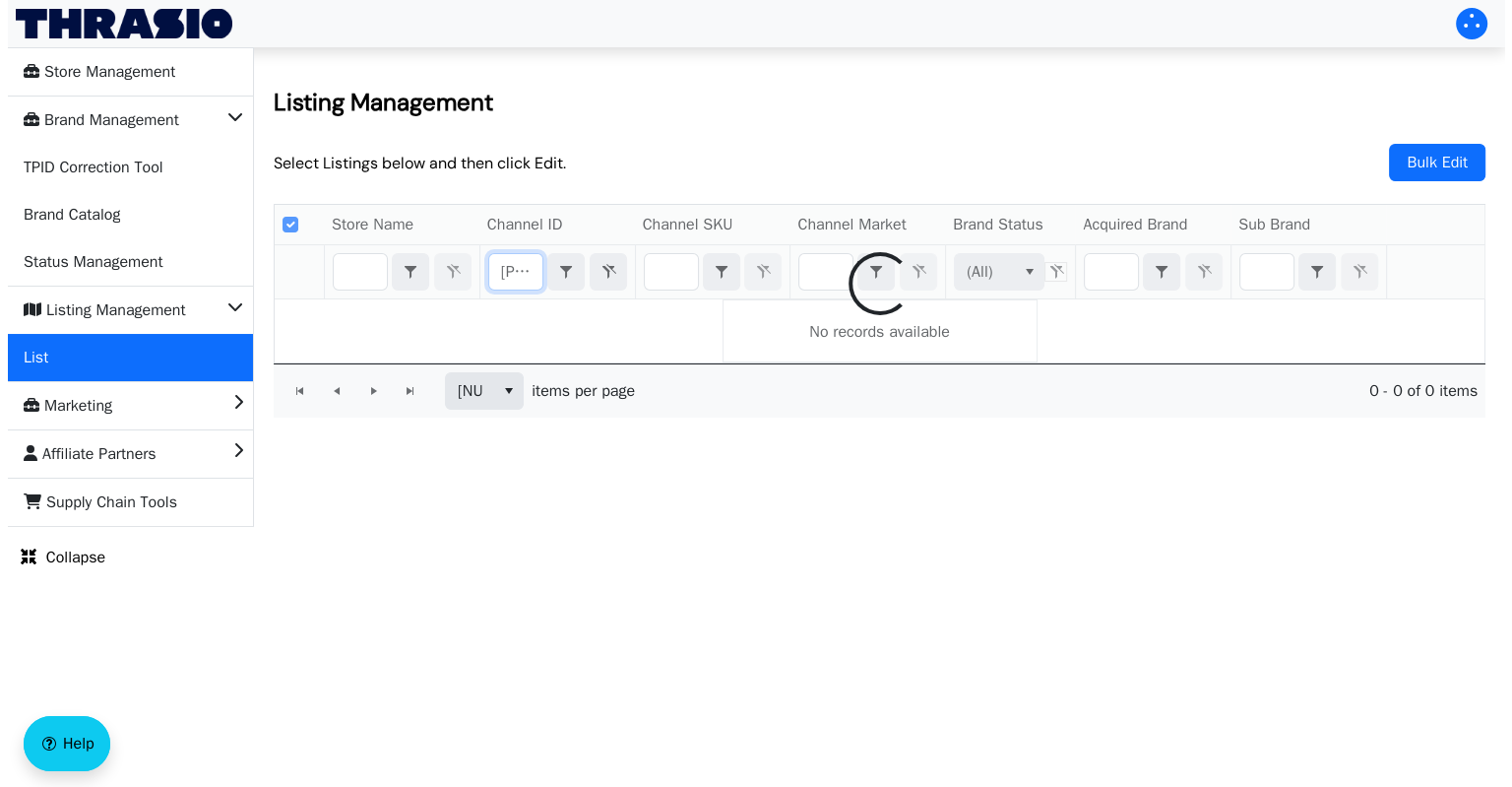 scroll, scrollTop: 0, scrollLeft: 52, axis: horizontal 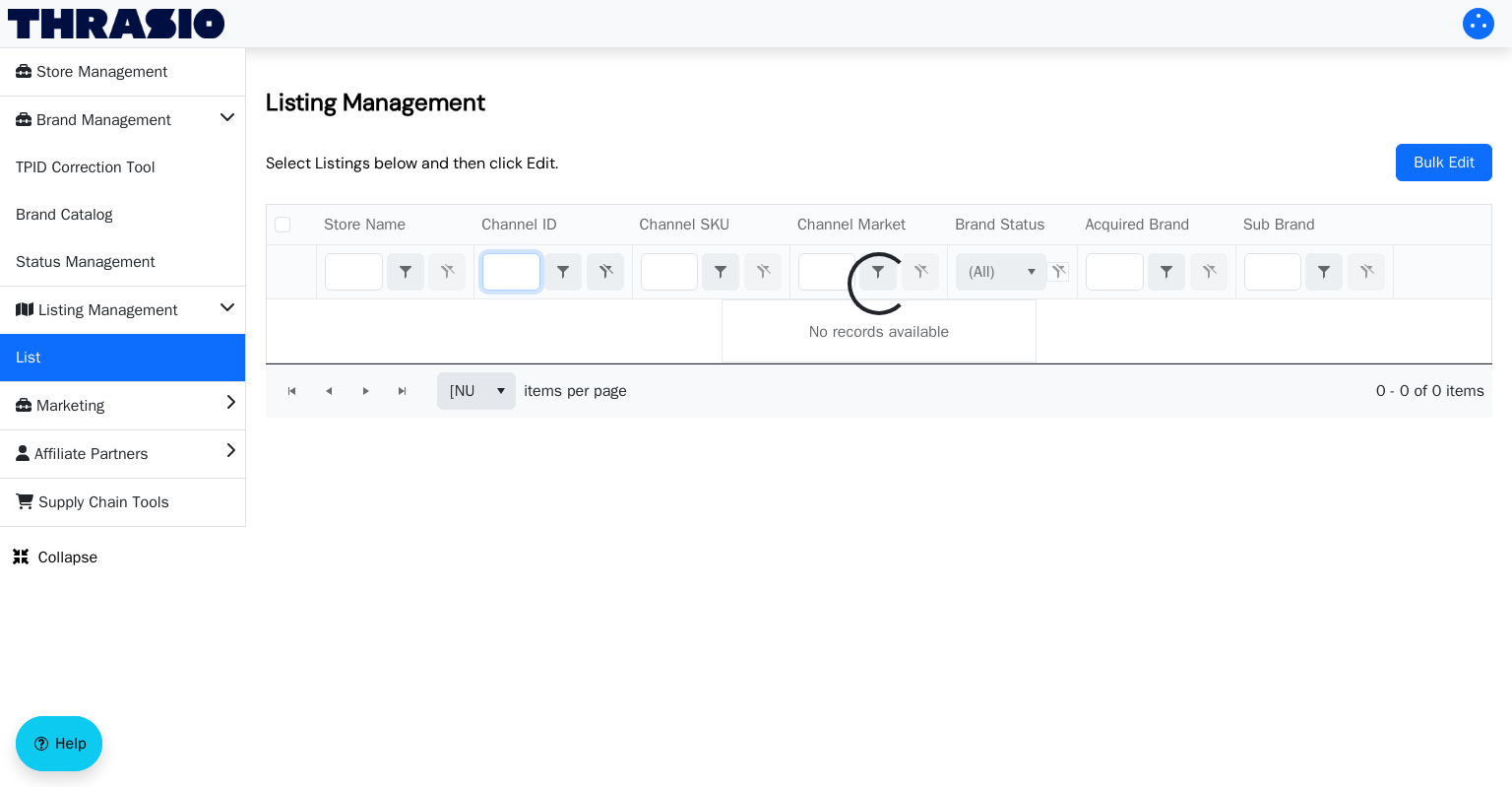 checkbox on "false" 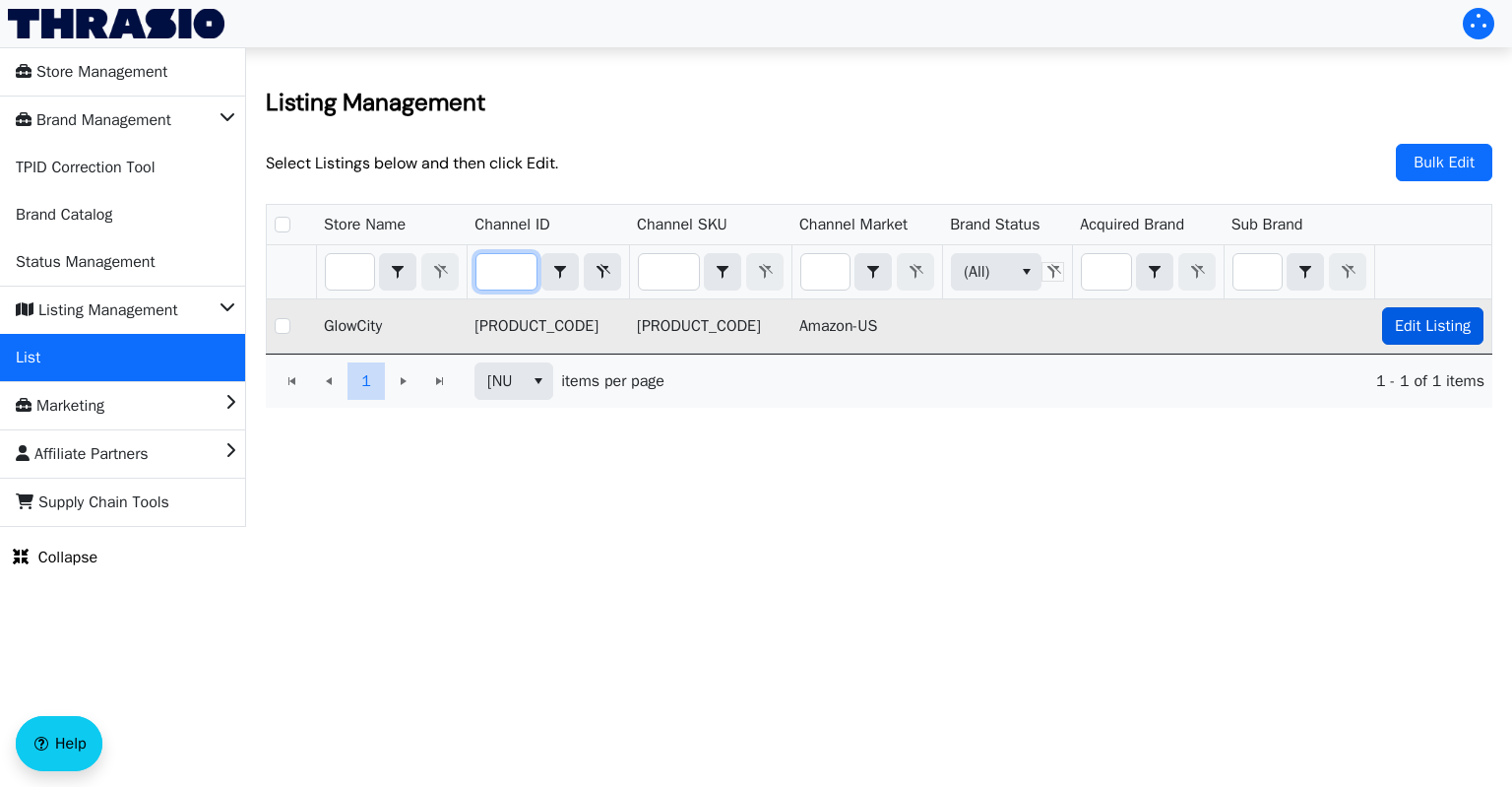 type on "[PRODUCT_CODE]" 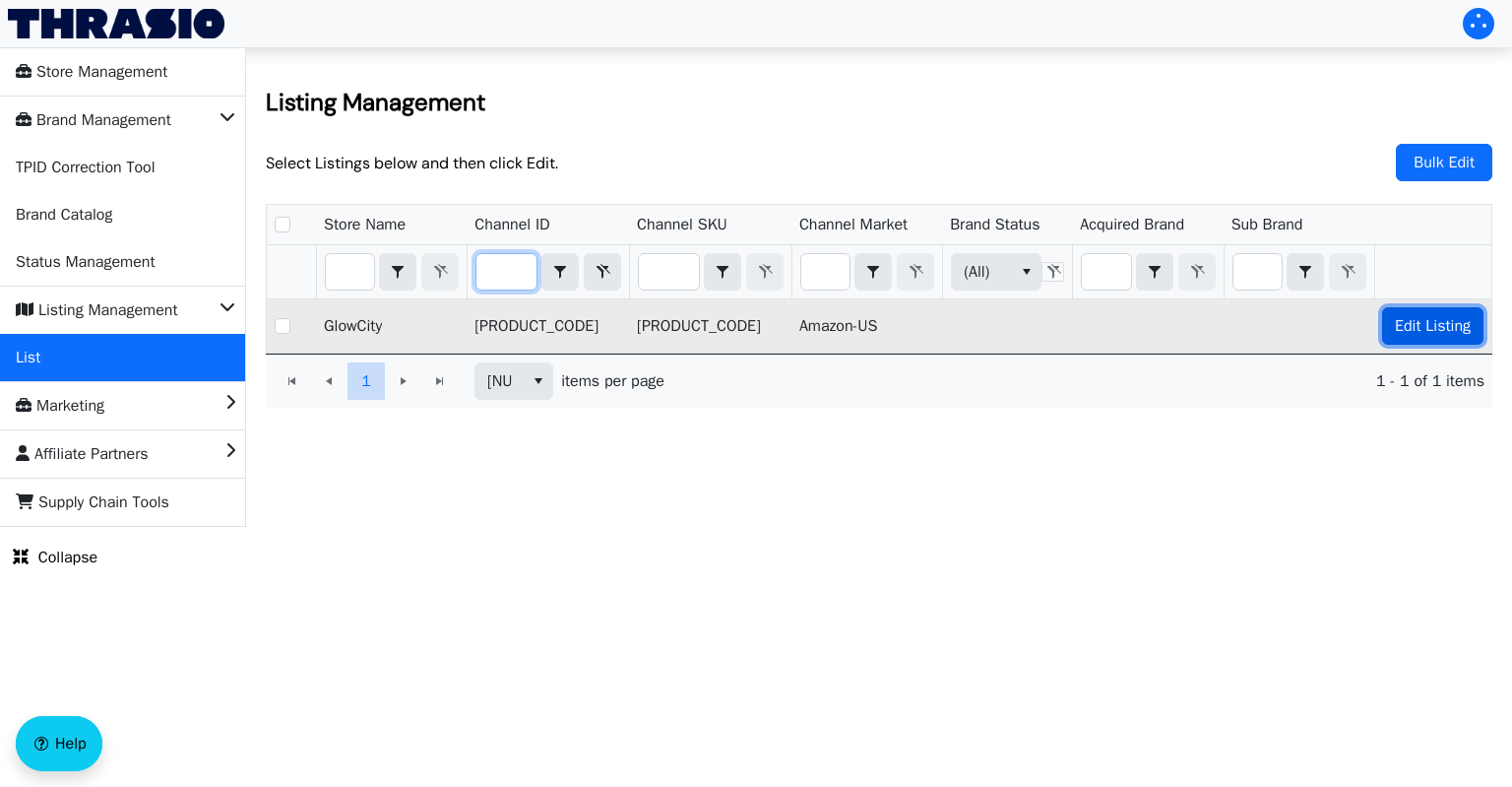 click on "Edit Listing" at bounding box center (1432, 326) 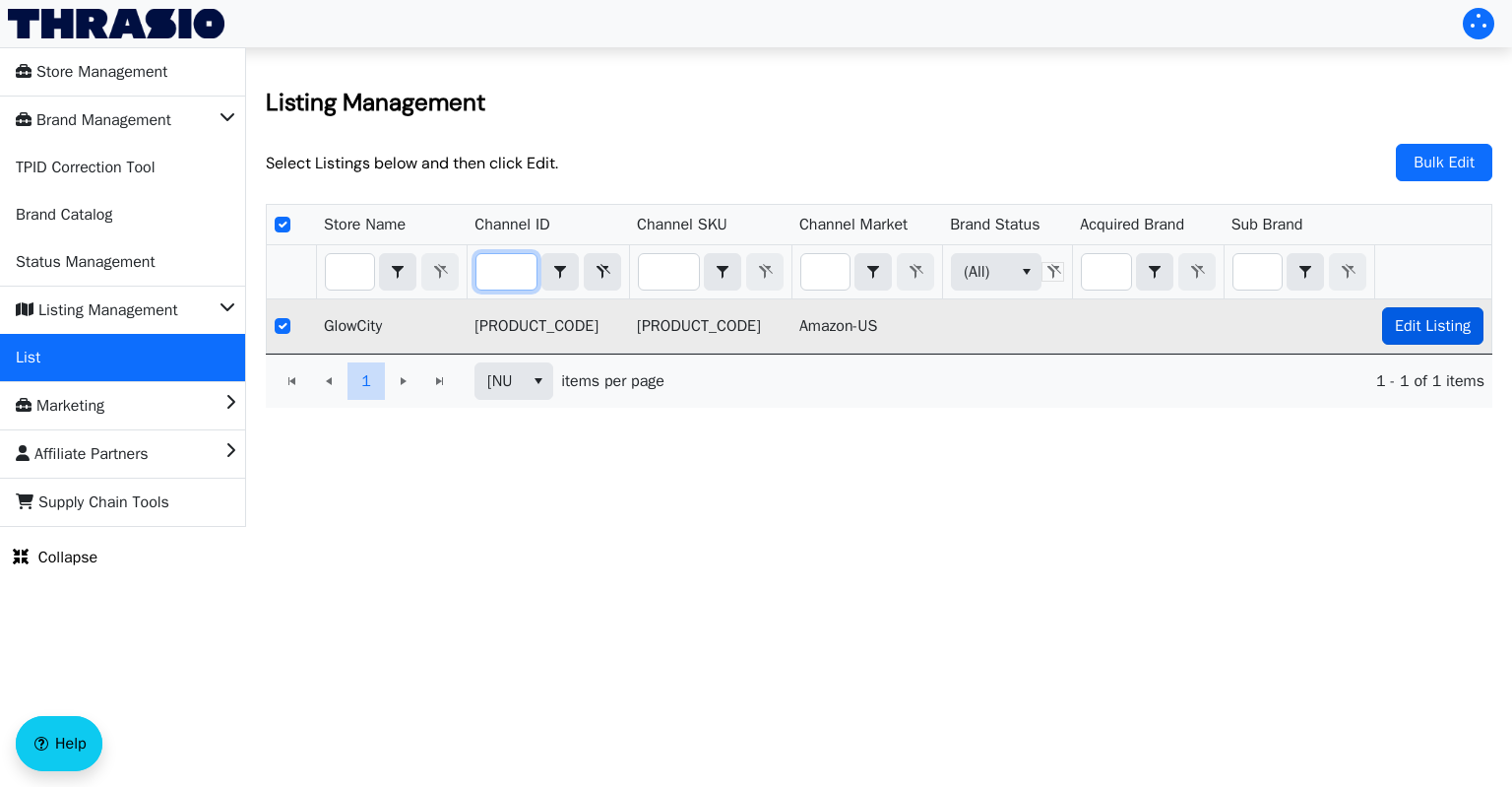 checkbox on "true" 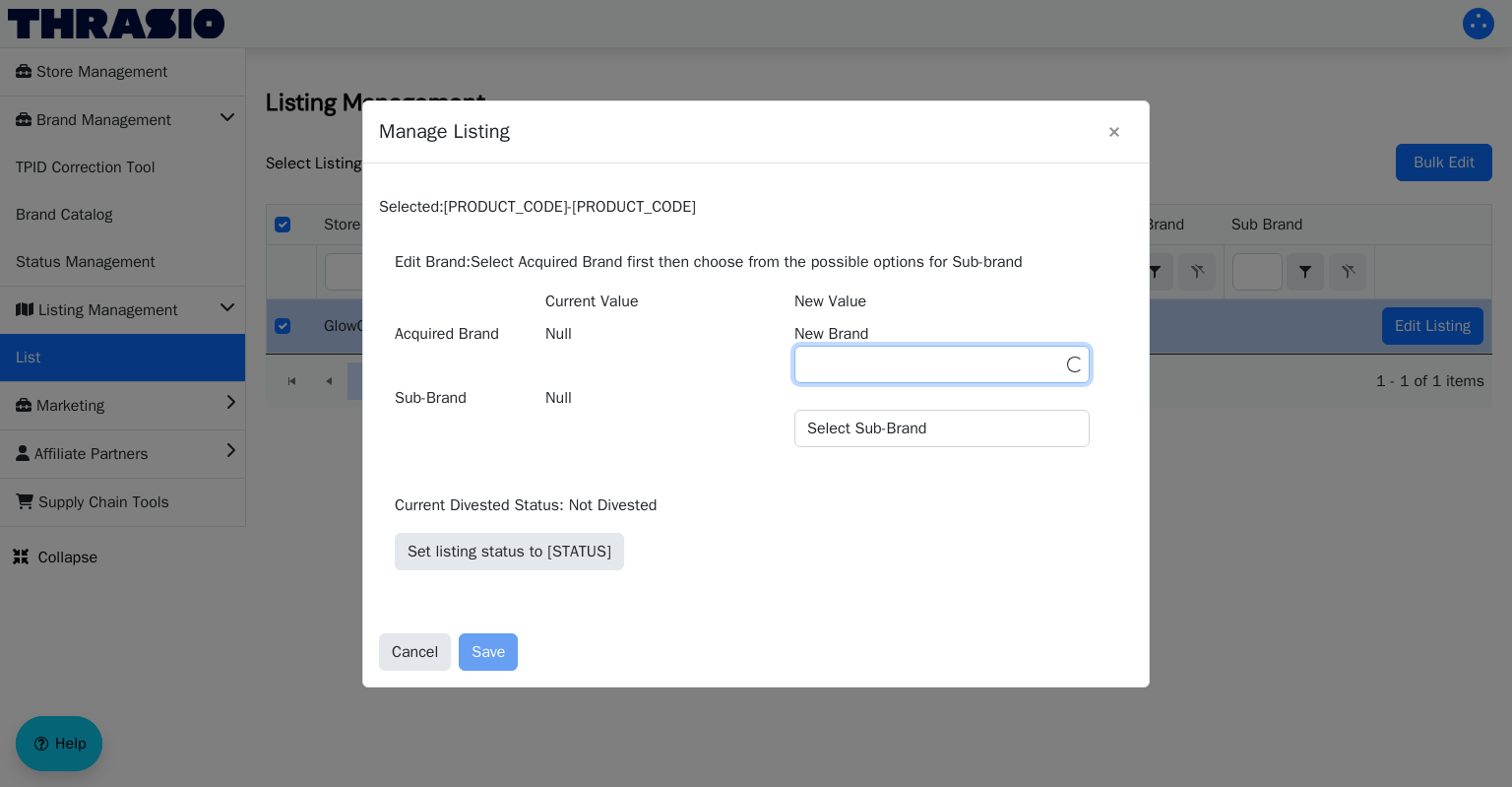 click on "New Brand" at bounding box center (928, 364) 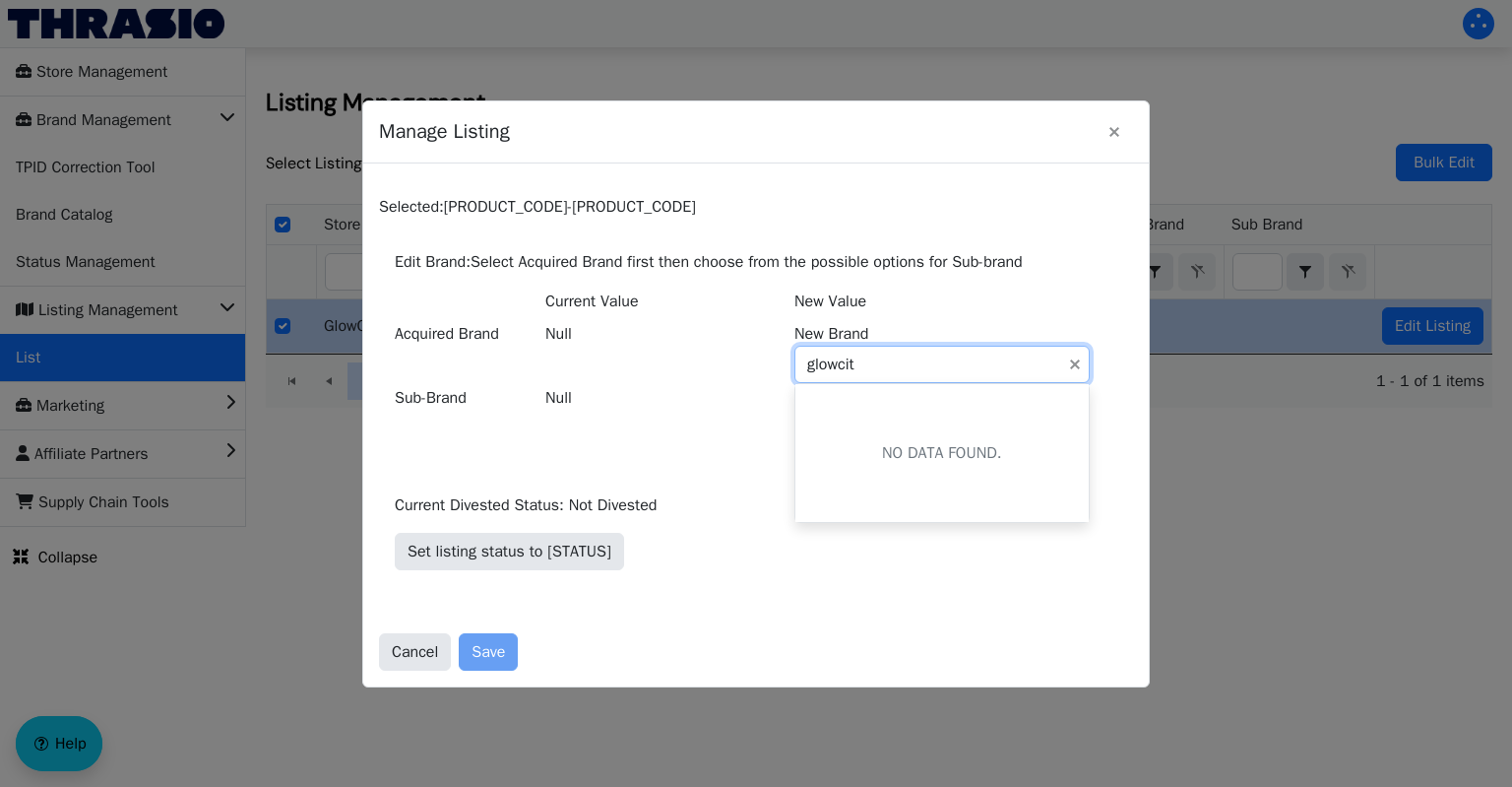 type on "glowcity" 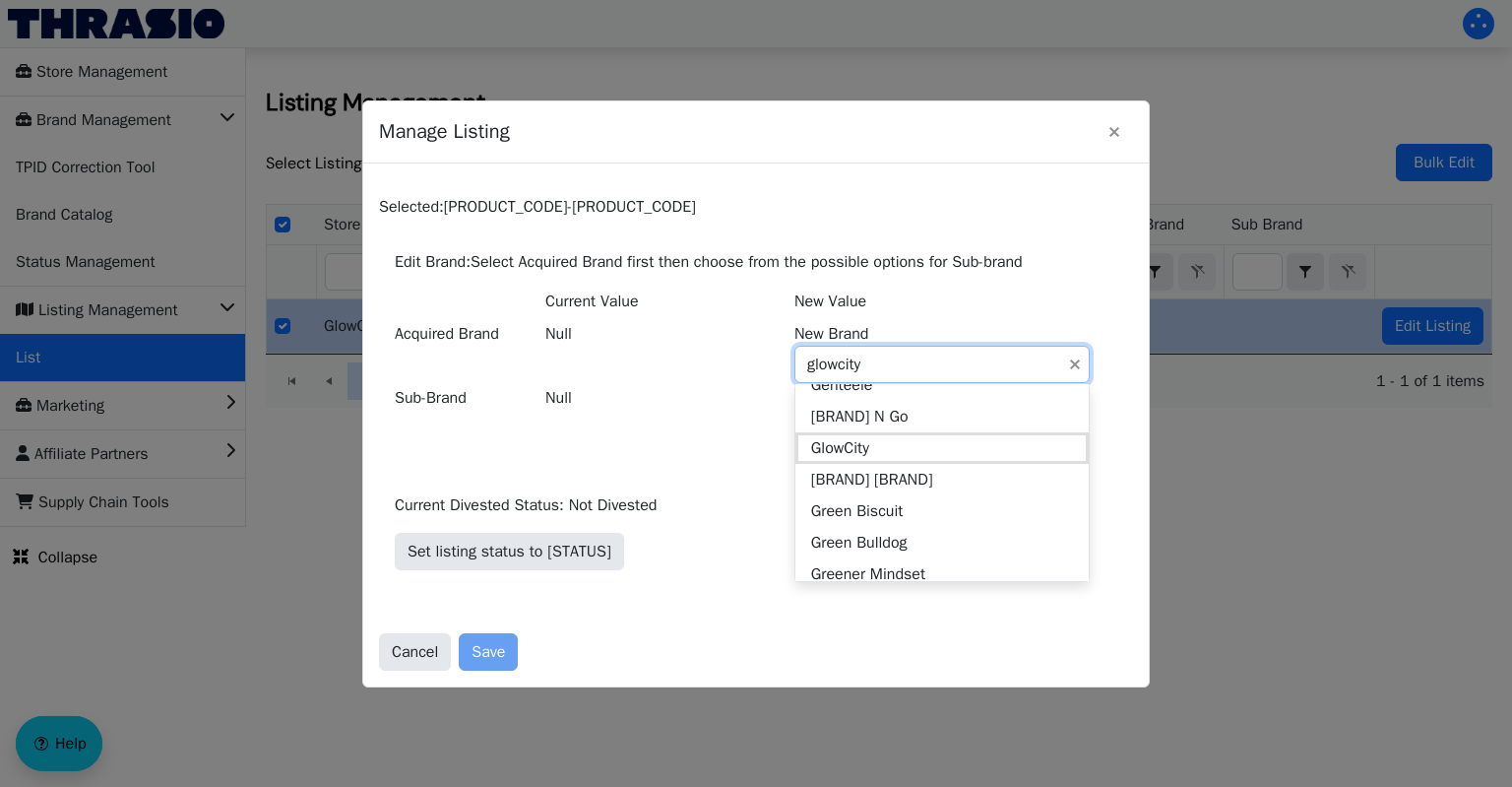 scroll, scrollTop: 2955, scrollLeft: 0, axis: vertical 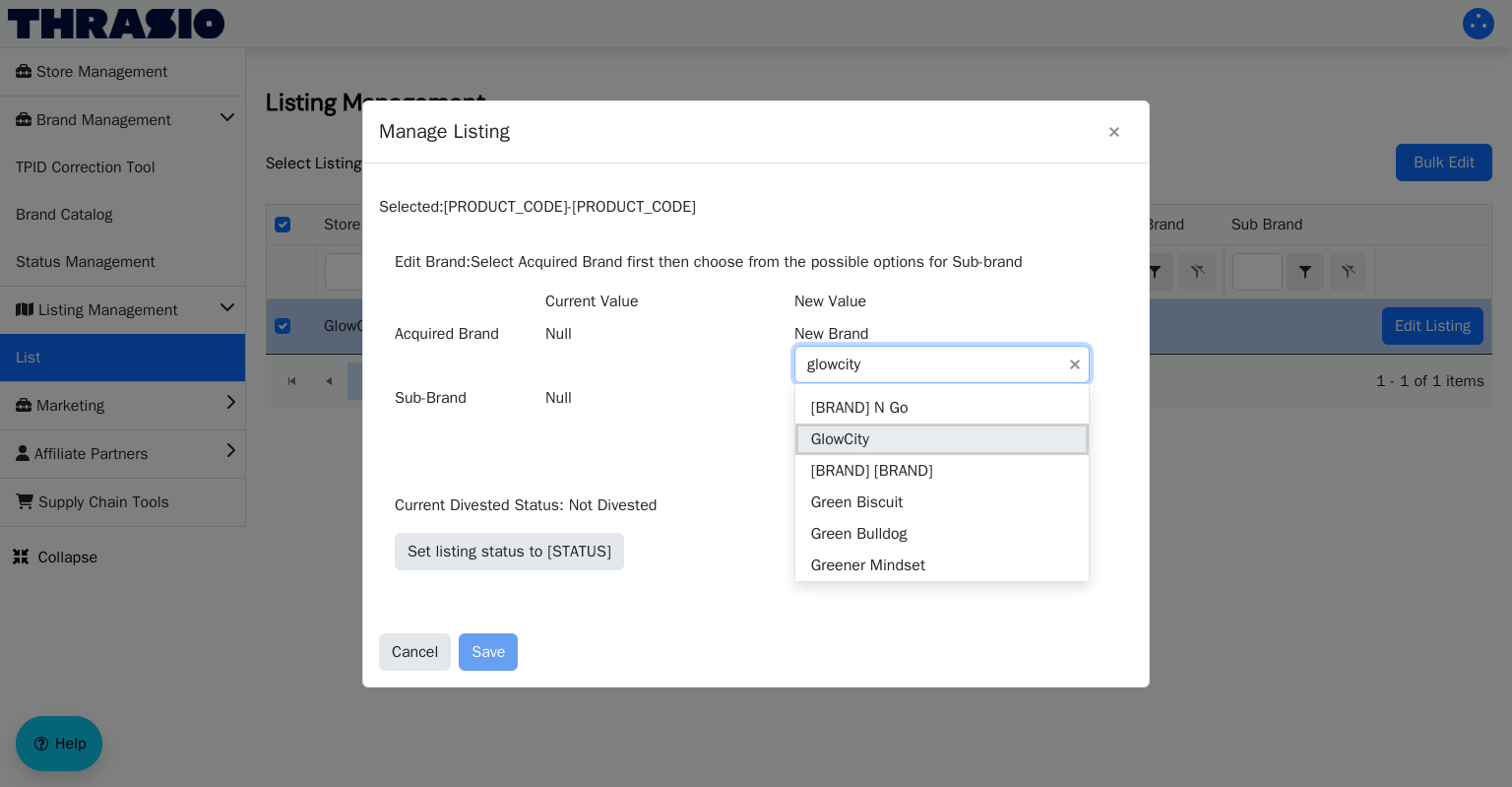 click on "GlowCity" at bounding box center [942, 439] 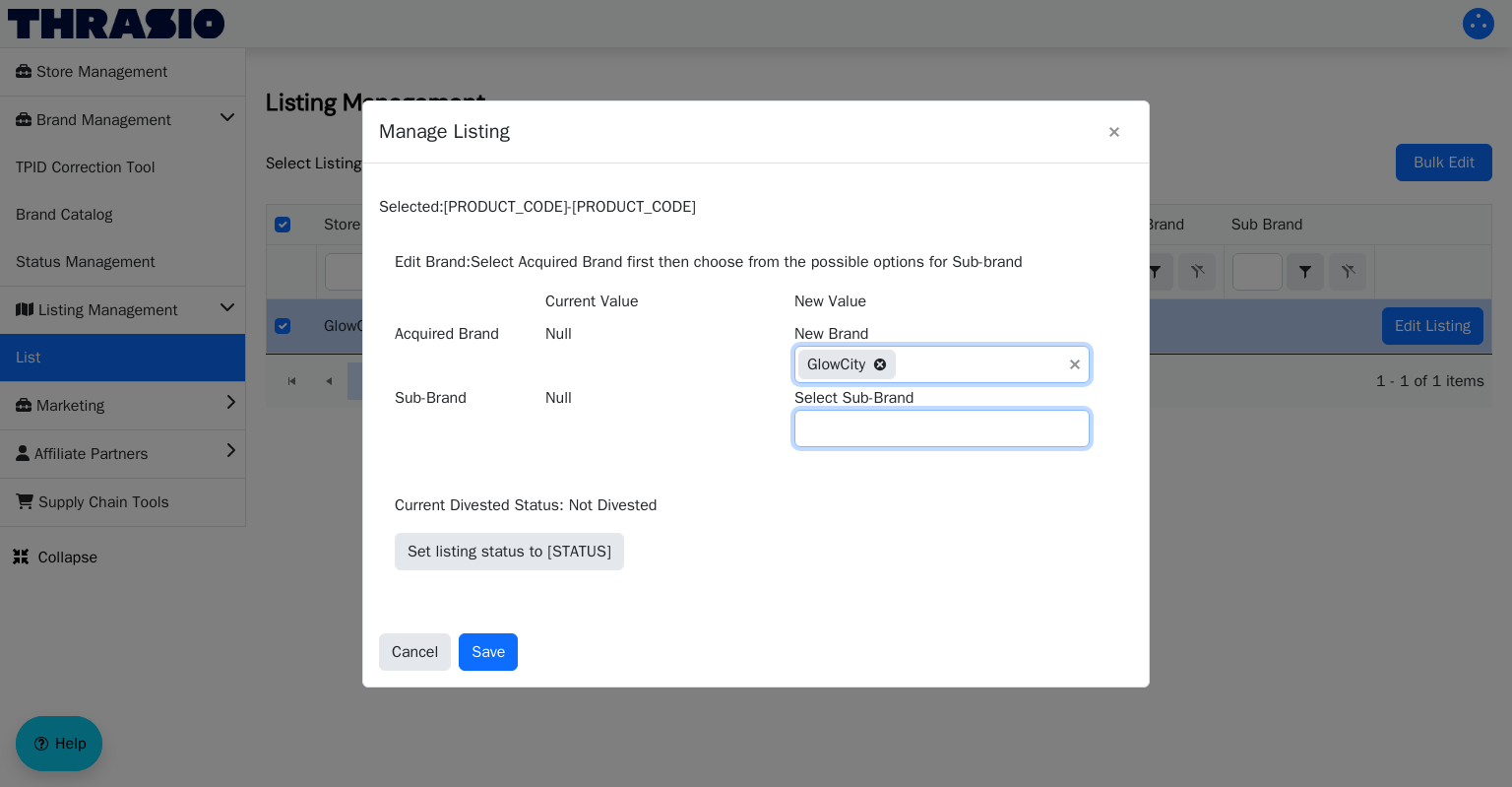 click on "Select Sub-Brand" at bounding box center (942, 428) 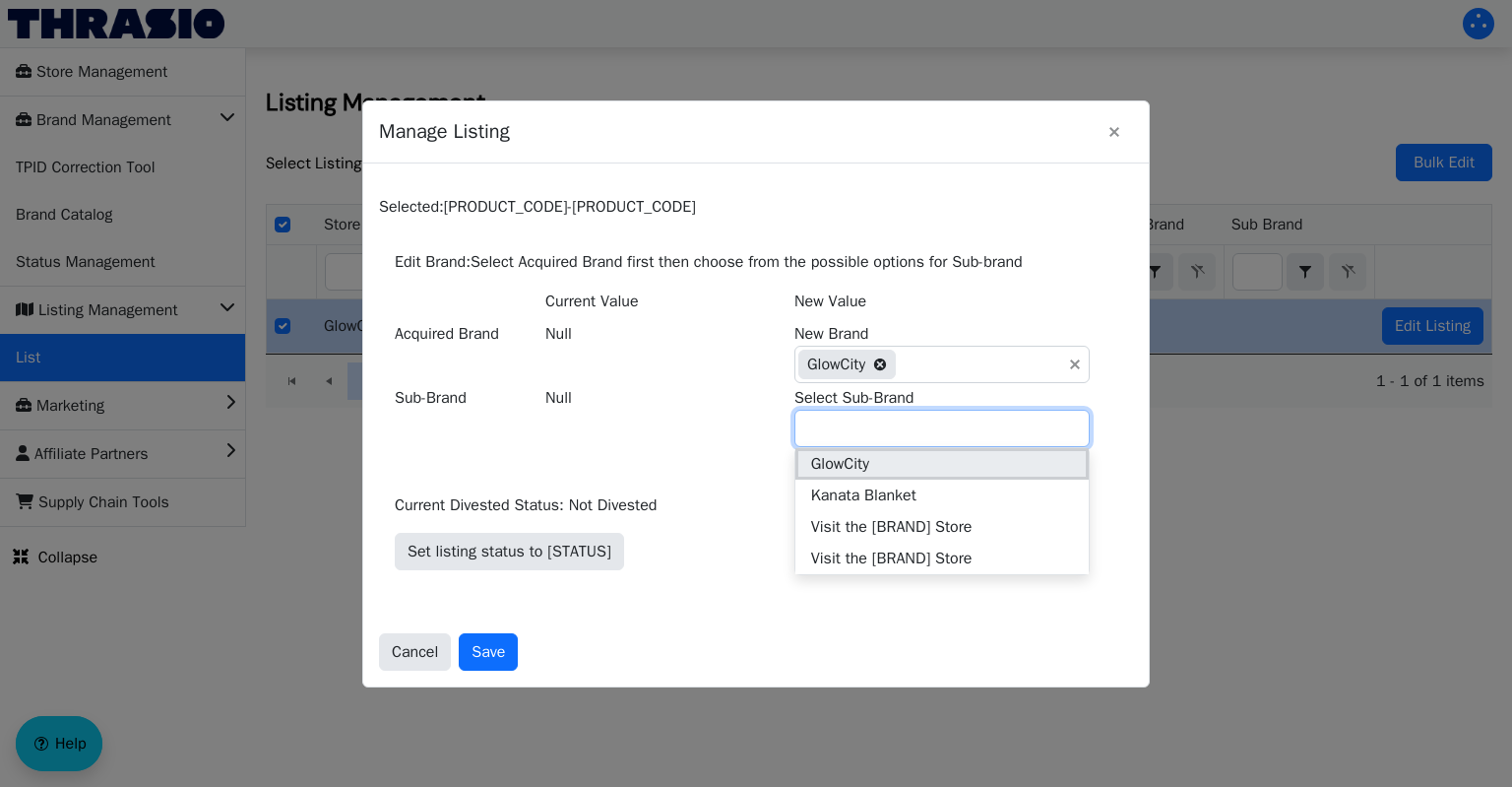 click on "GlowCity" at bounding box center [840, 464] 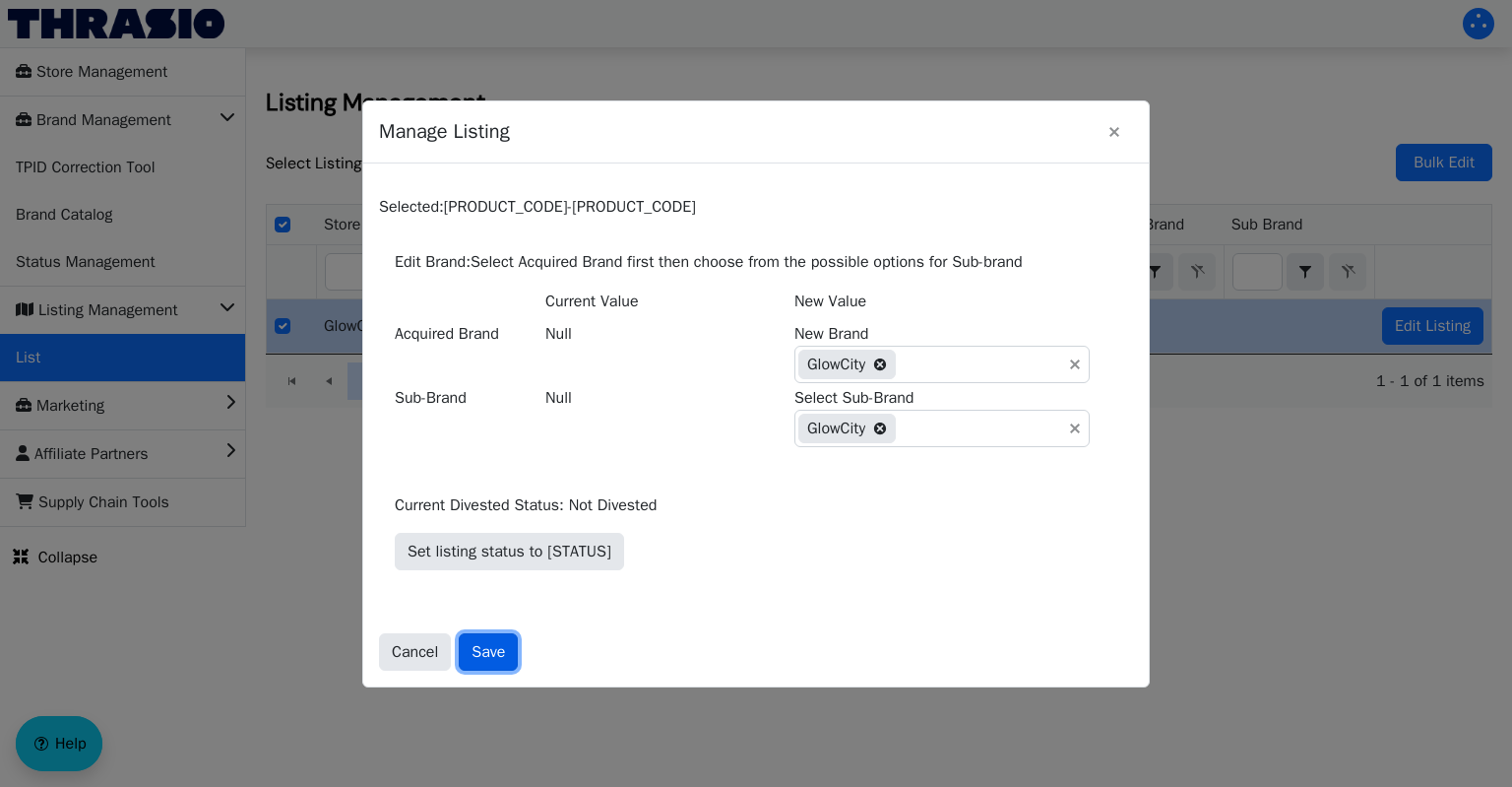 click on "Save" at bounding box center (488, 652) 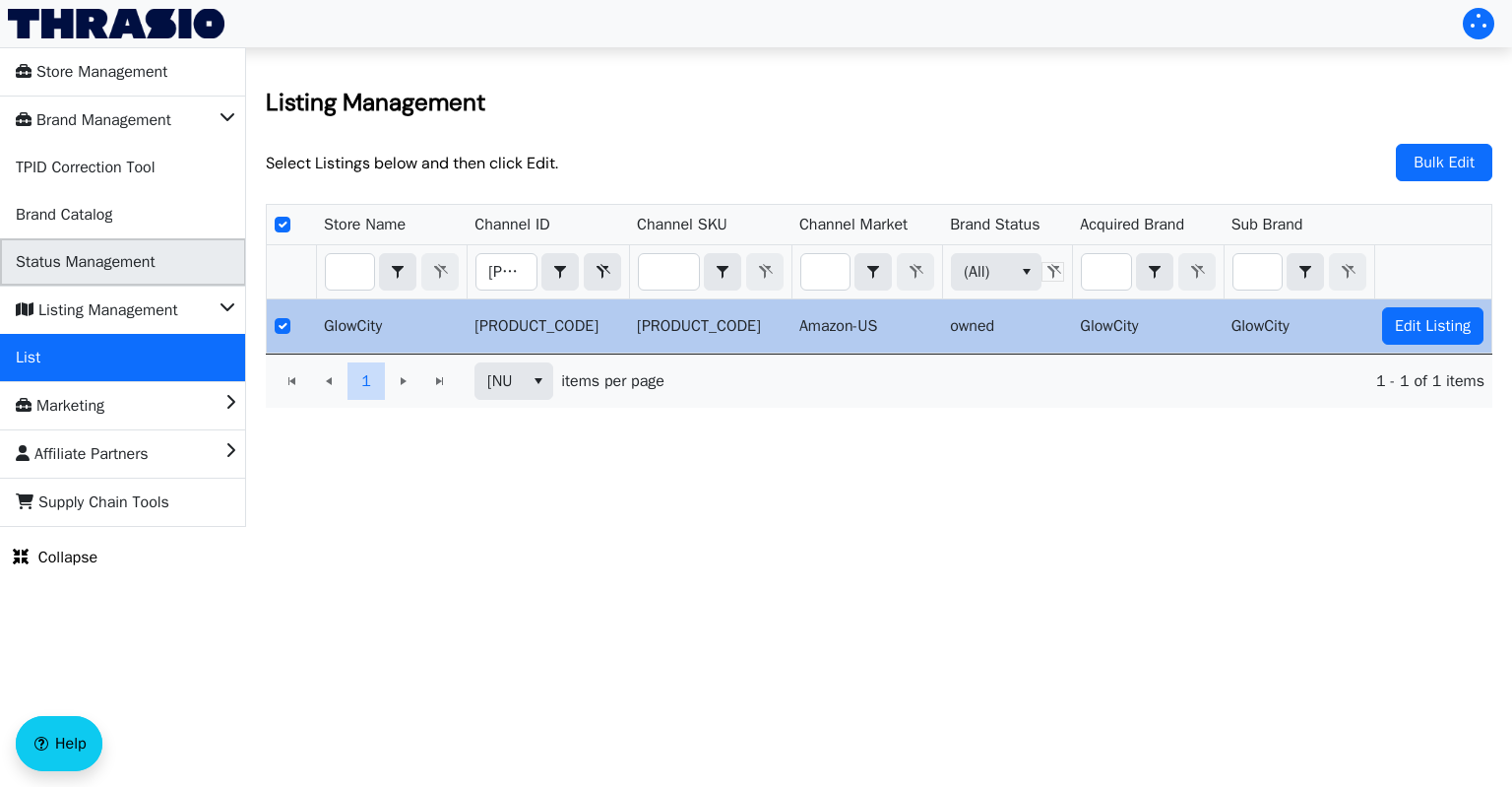 click on "Status Management" at bounding box center (86, 262) 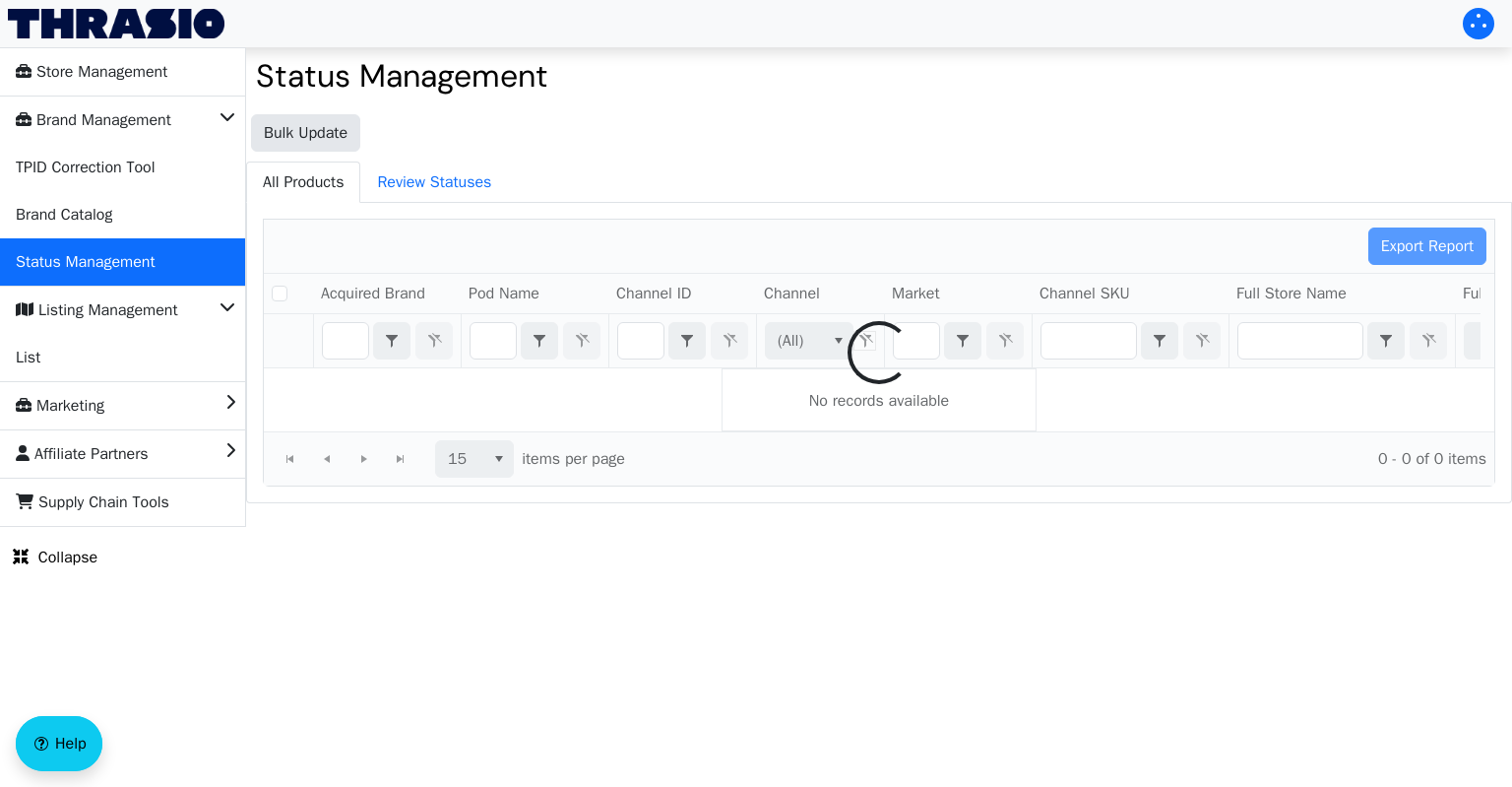 checkbox on "false" 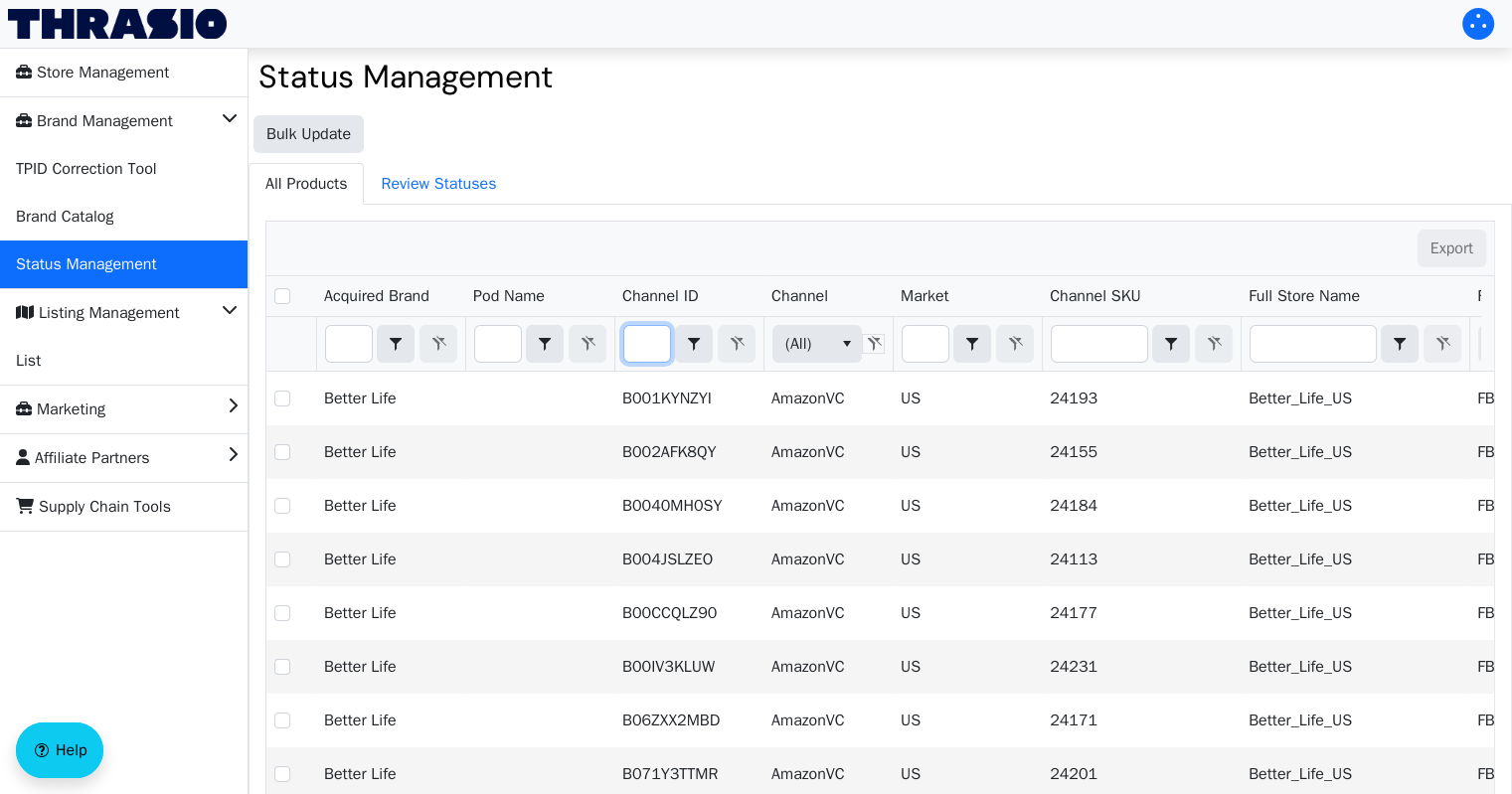 click at bounding box center [647, 344] 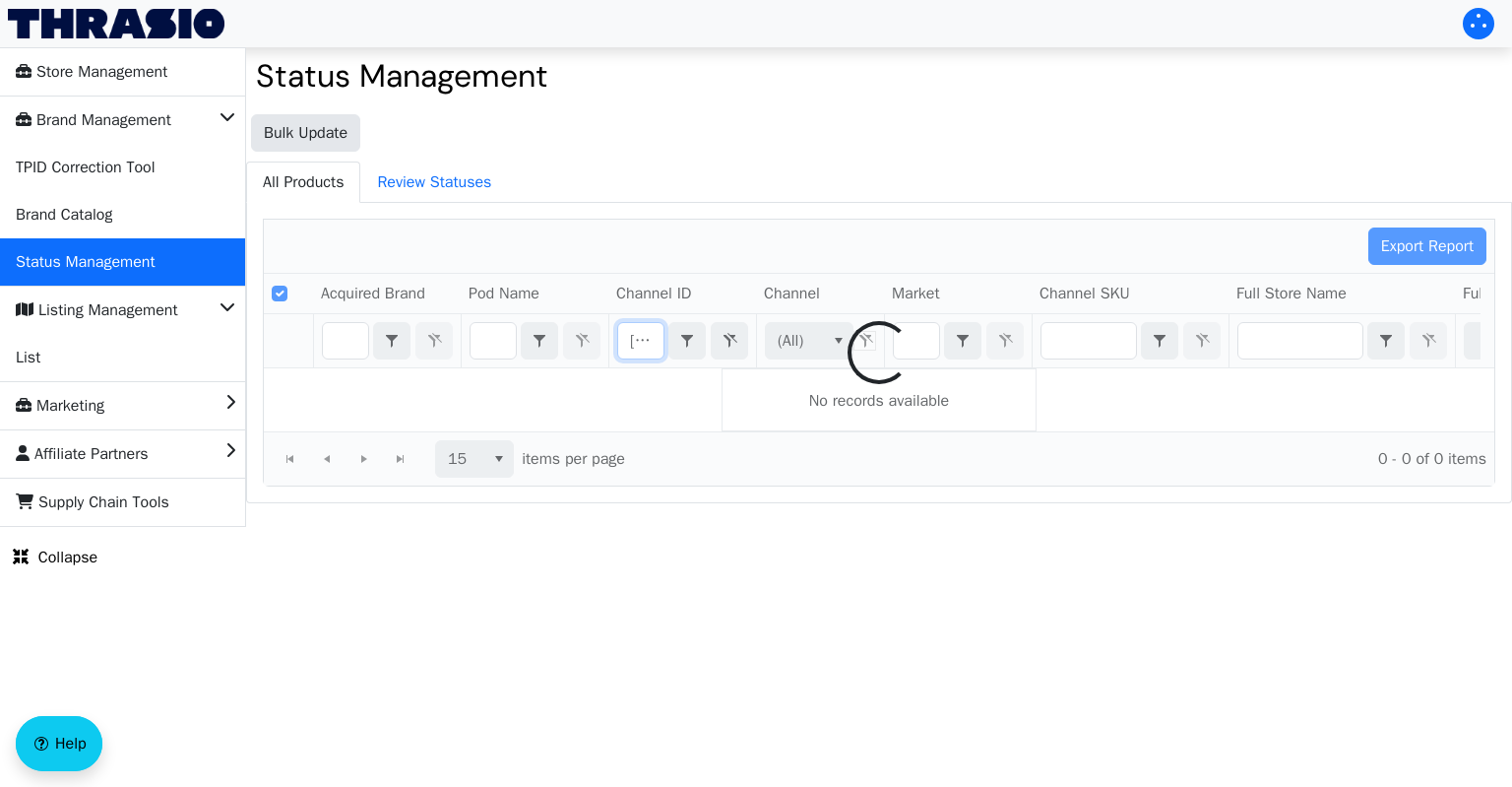 scroll, scrollTop: 0, scrollLeft: 63, axis: horizontal 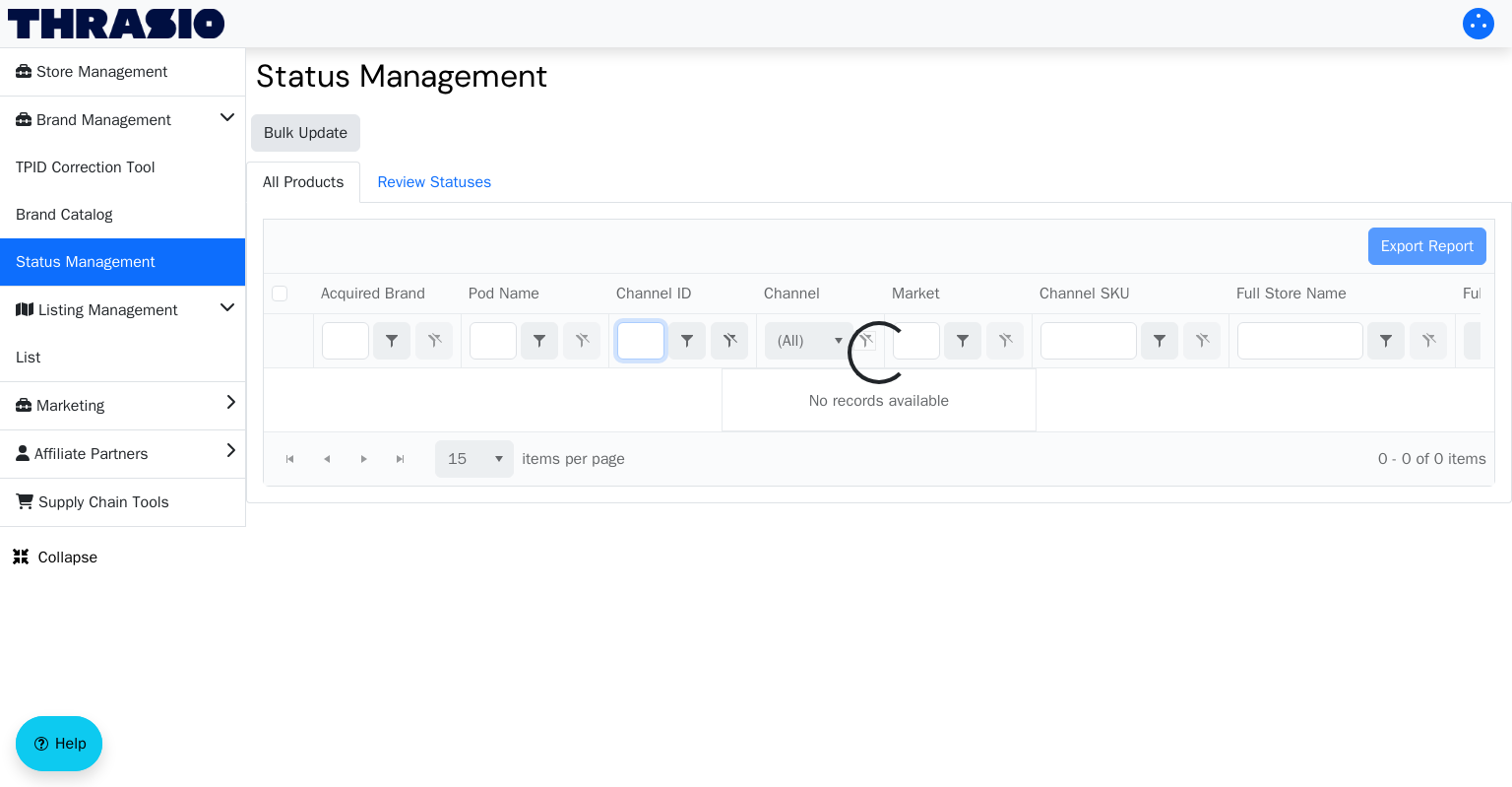 checkbox on "false" 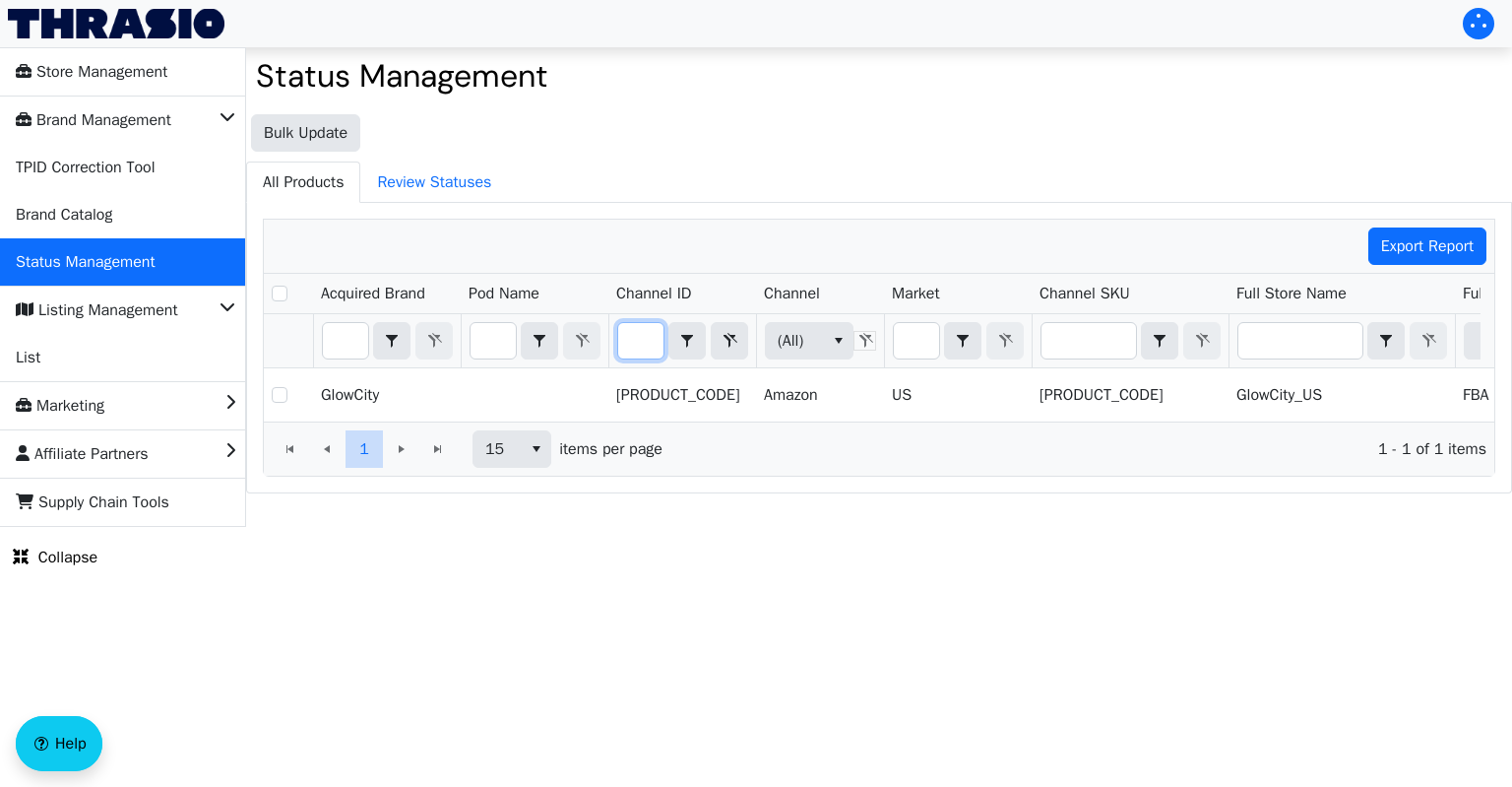 scroll, scrollTop: 0, scrollLeft: 171, axis: horizontal 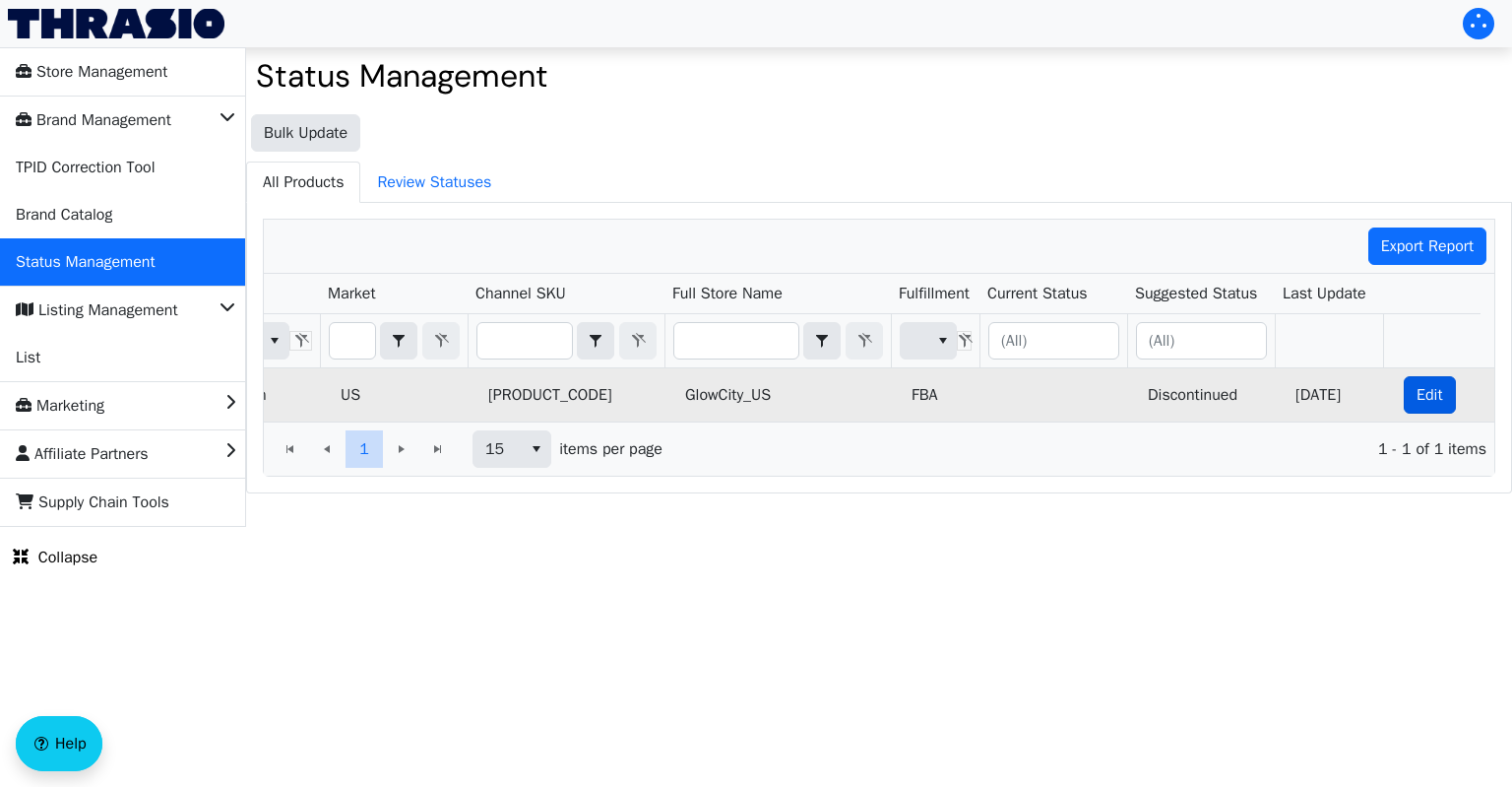 type on "[PRODUCT_CODE]" 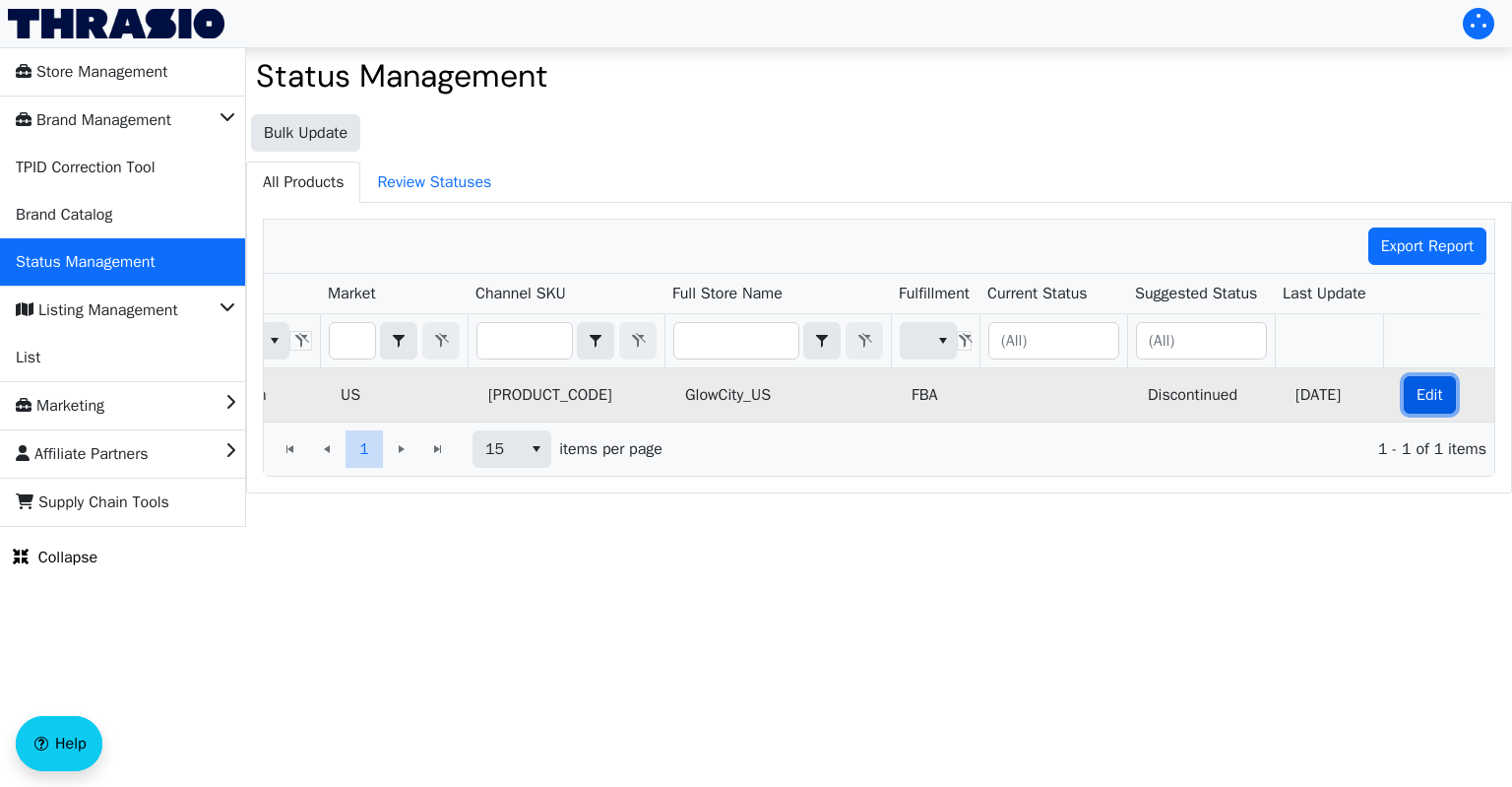 click on "Edit" at bounding box center (1429, 395) 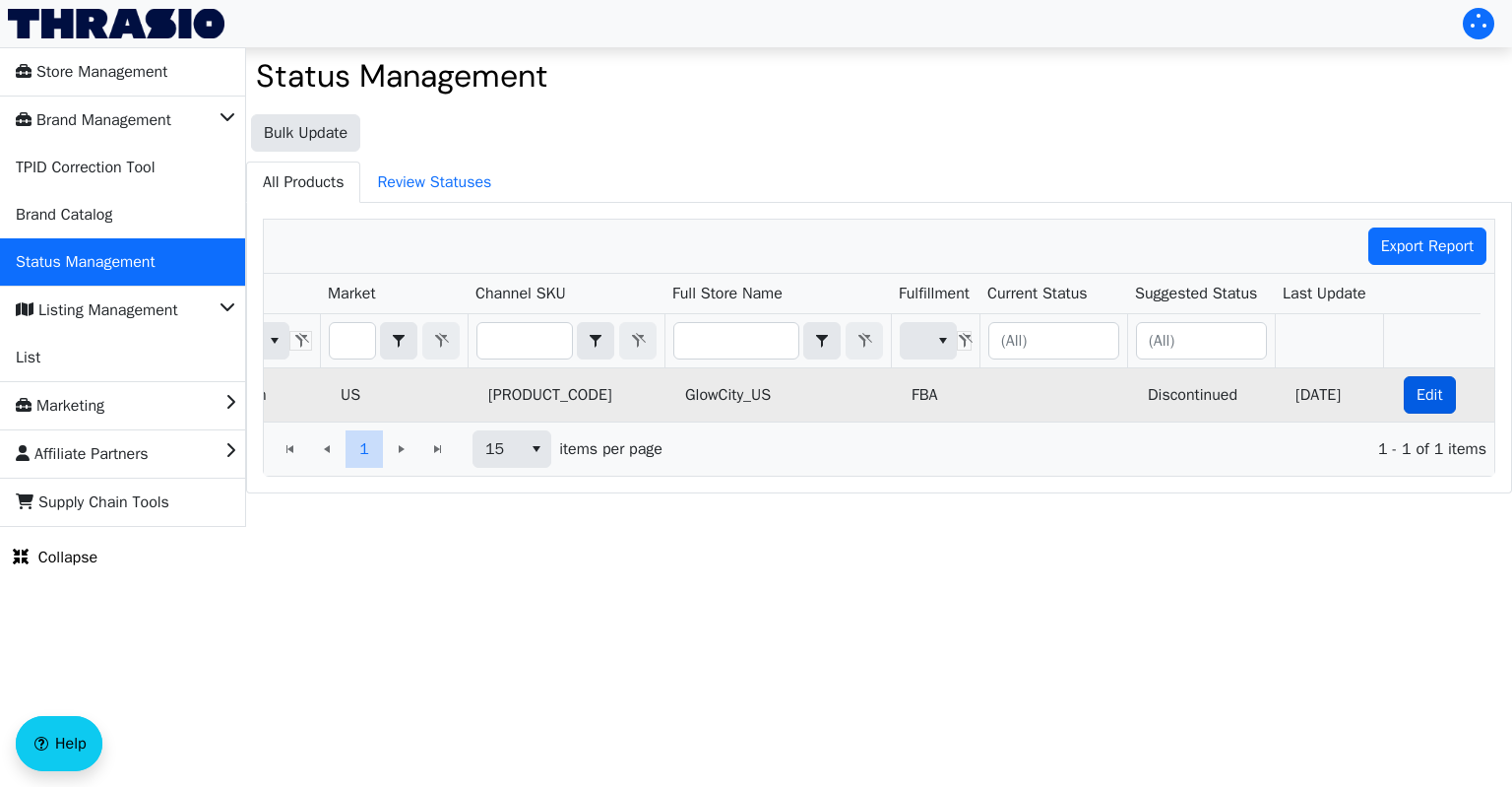 checkbox on "true" 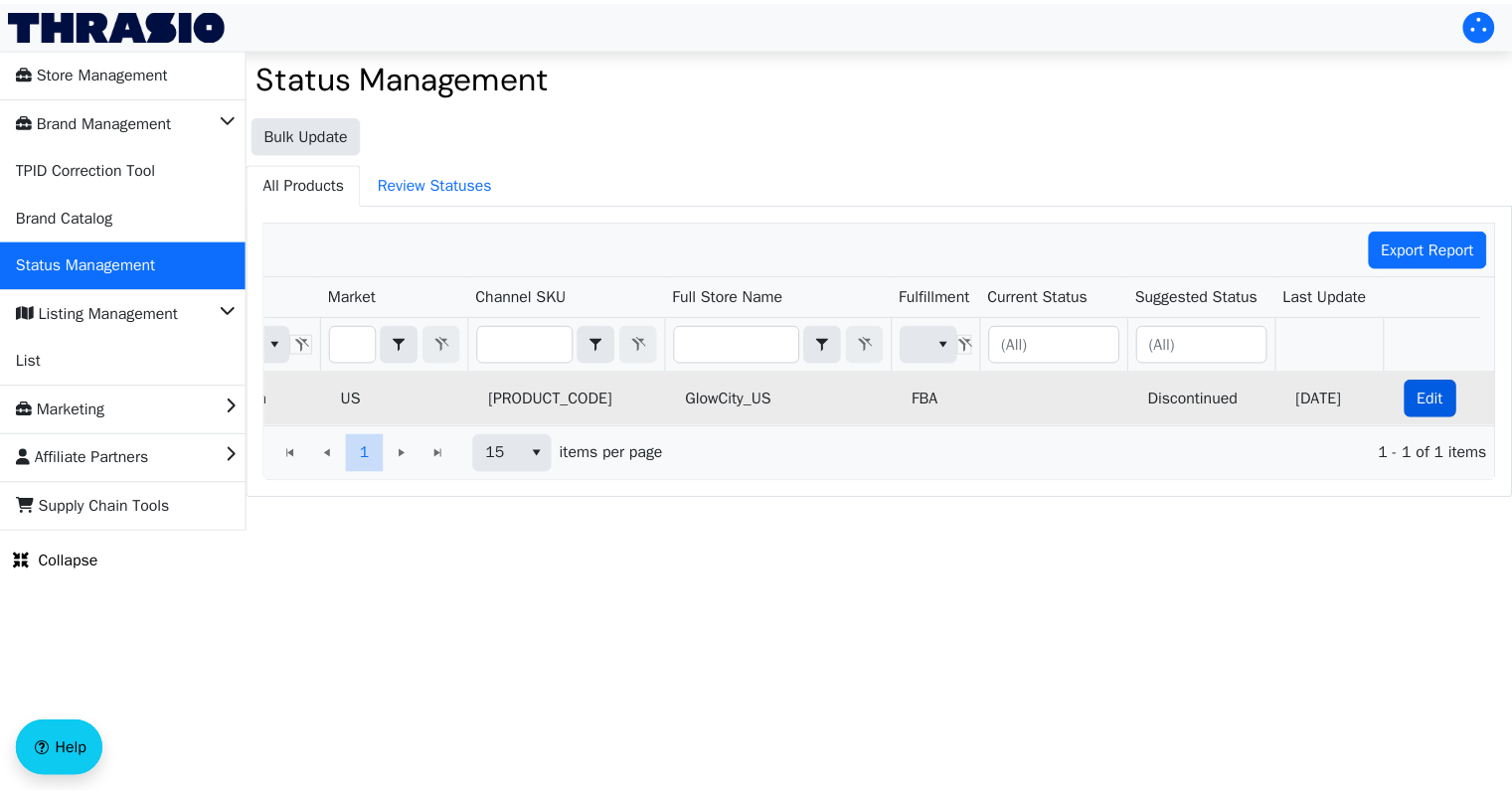 scroll, scrollTop: 0, scrollLeft: 0, axis: both 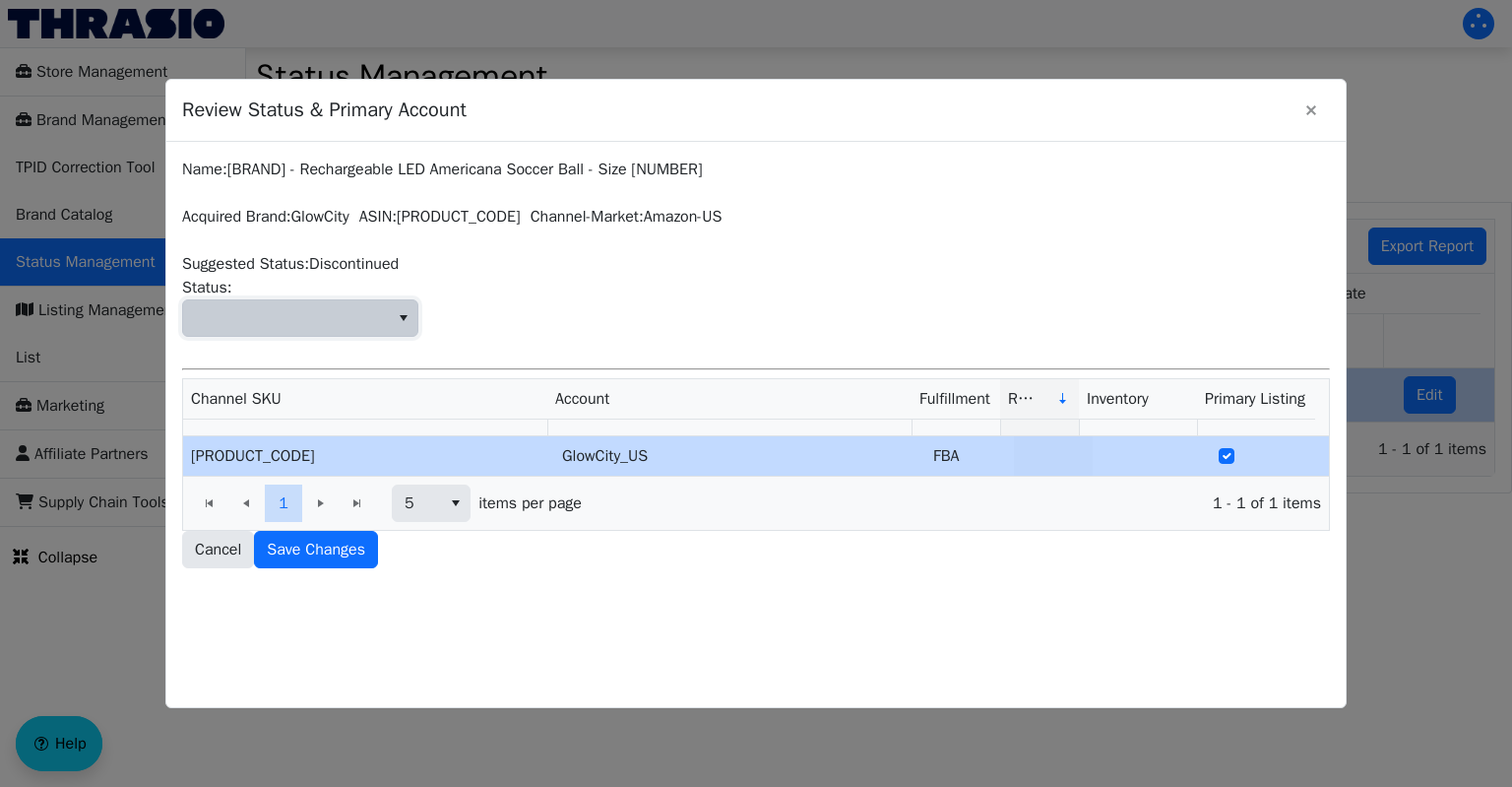 click at bounding box center (285, 318) 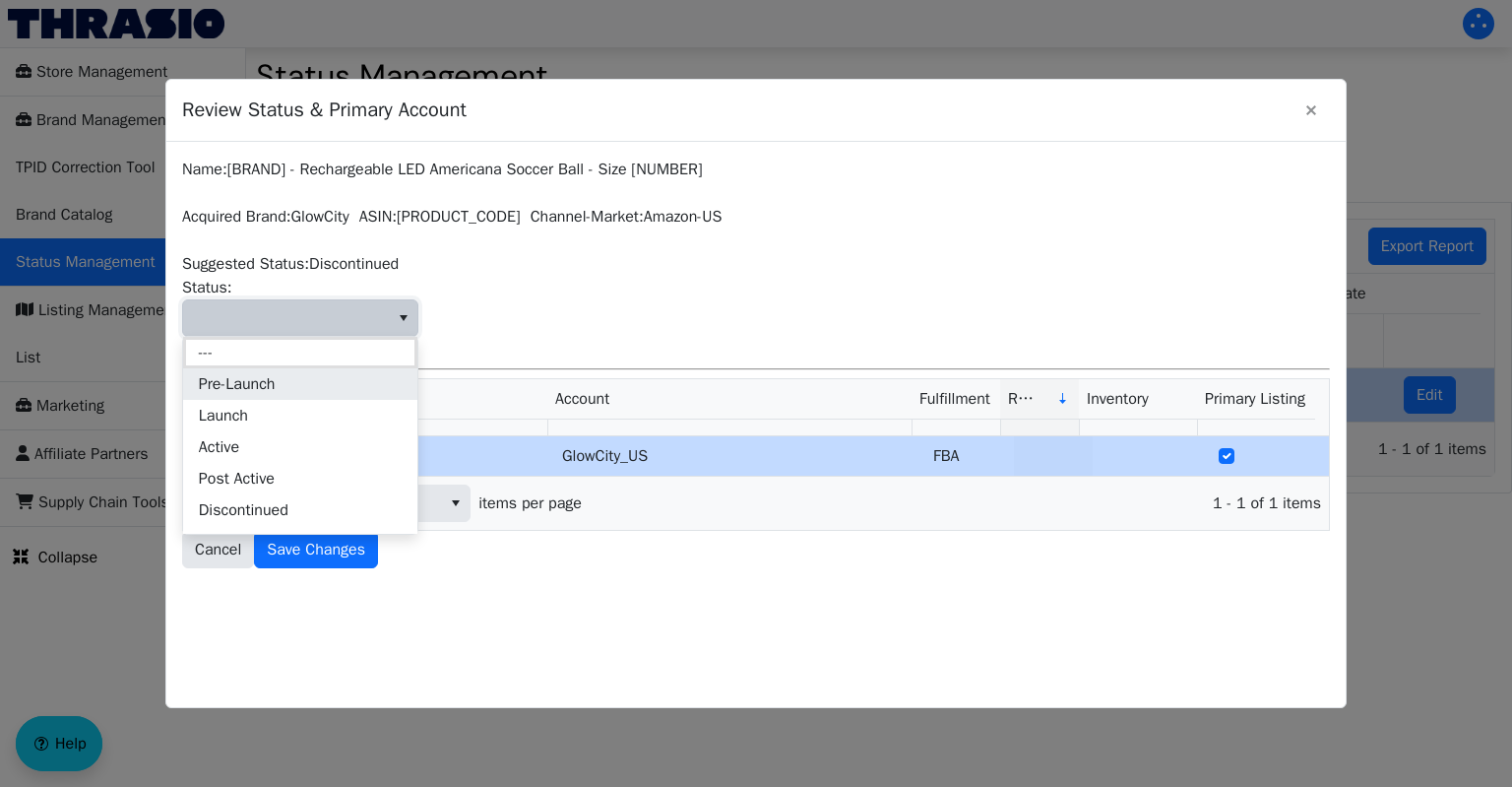 click on "Pre-Launch" at bounding box center [300, 384] 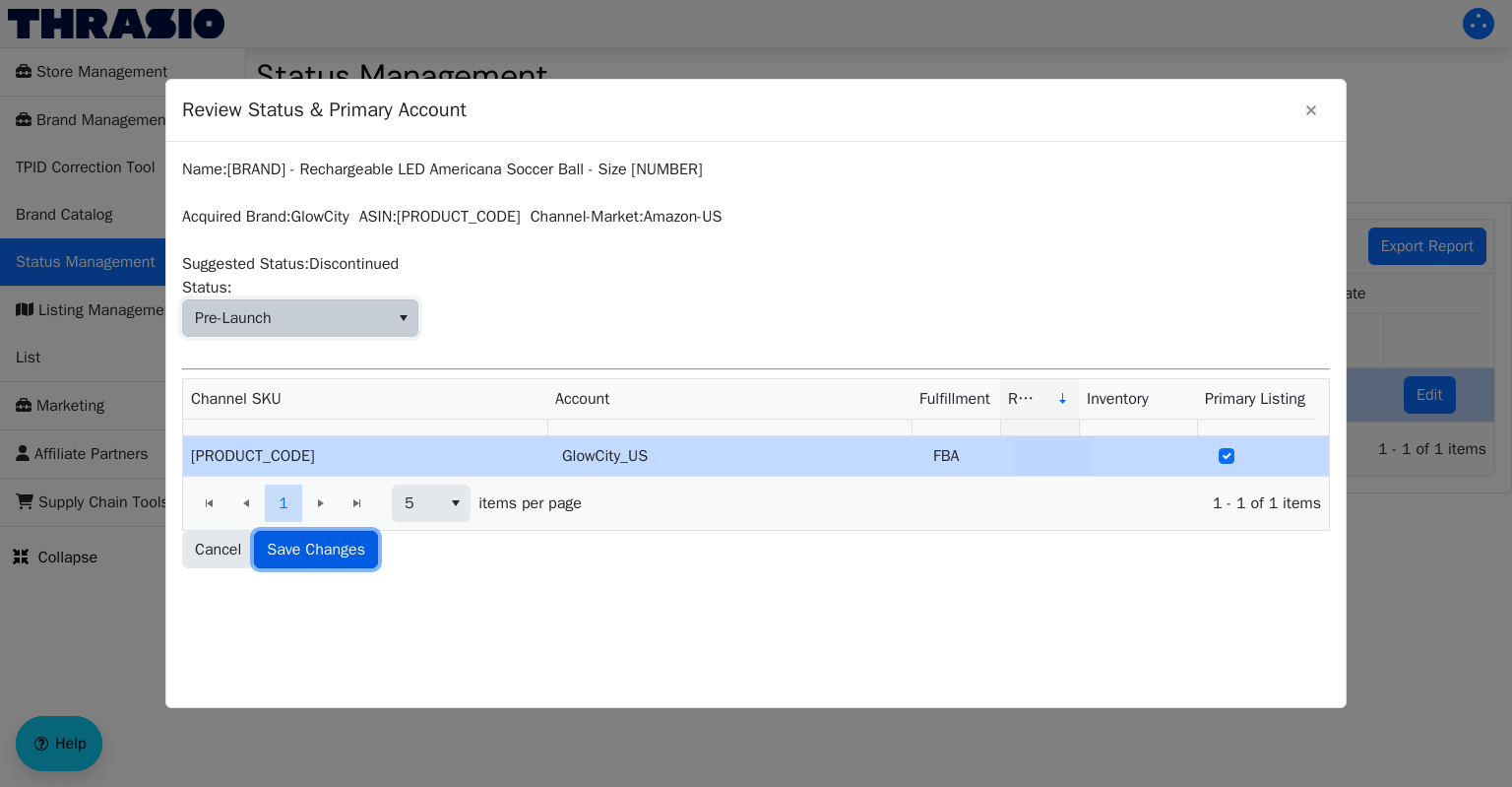 click on "Save Changes" at bounding box center [316, 550] 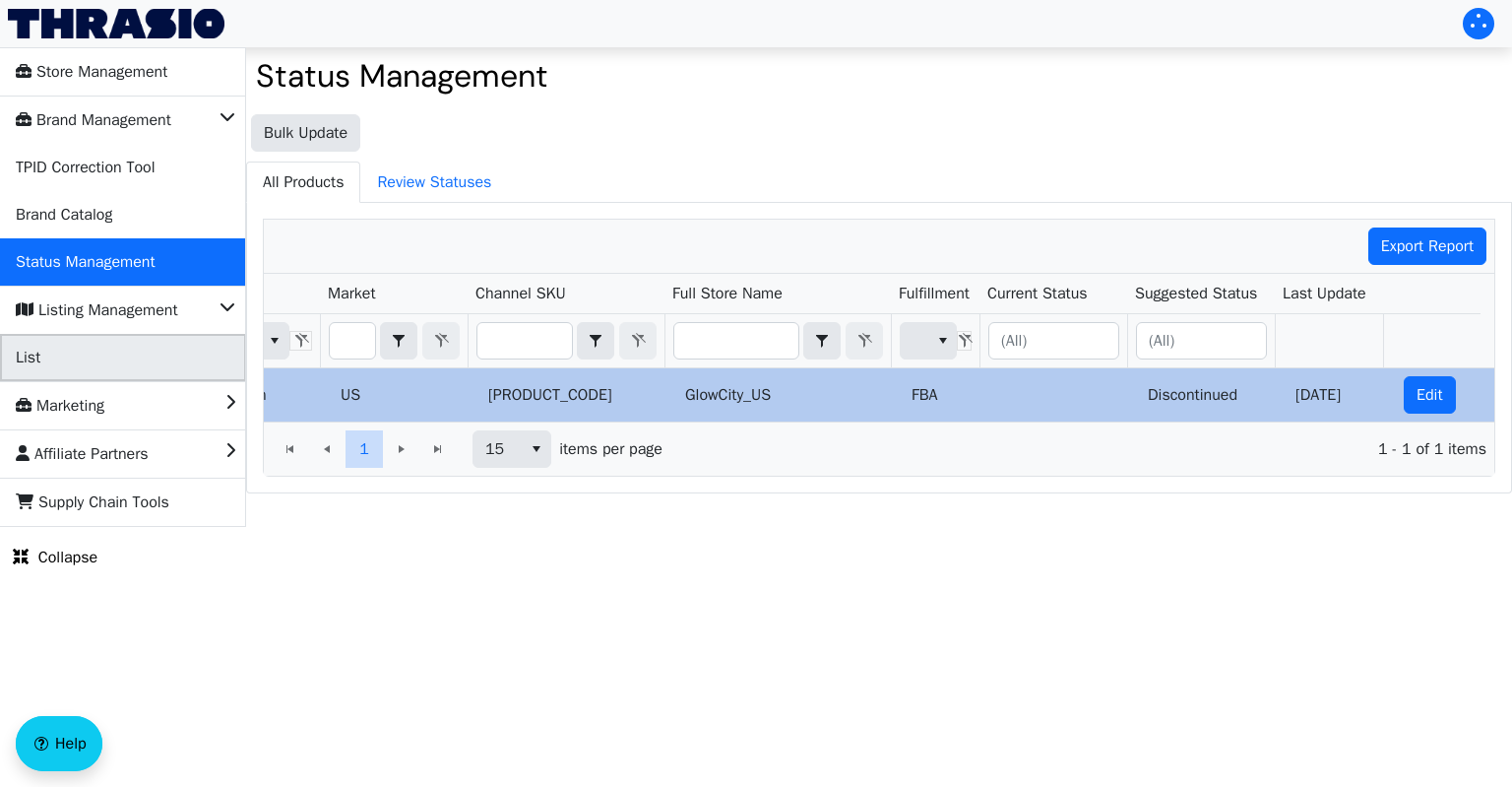 click on "List" at bounding box center [123, 358] 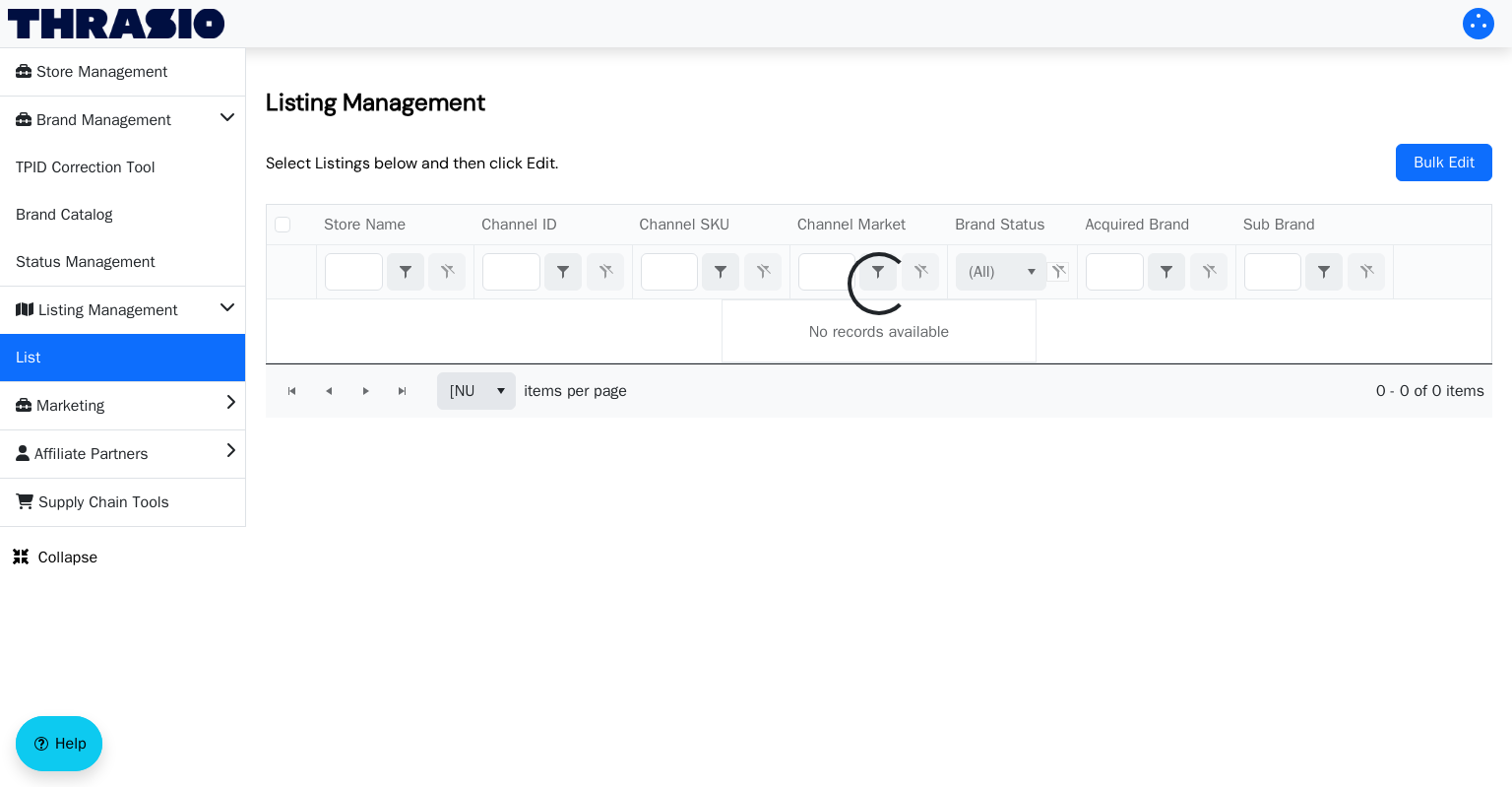 checkbox on "false" 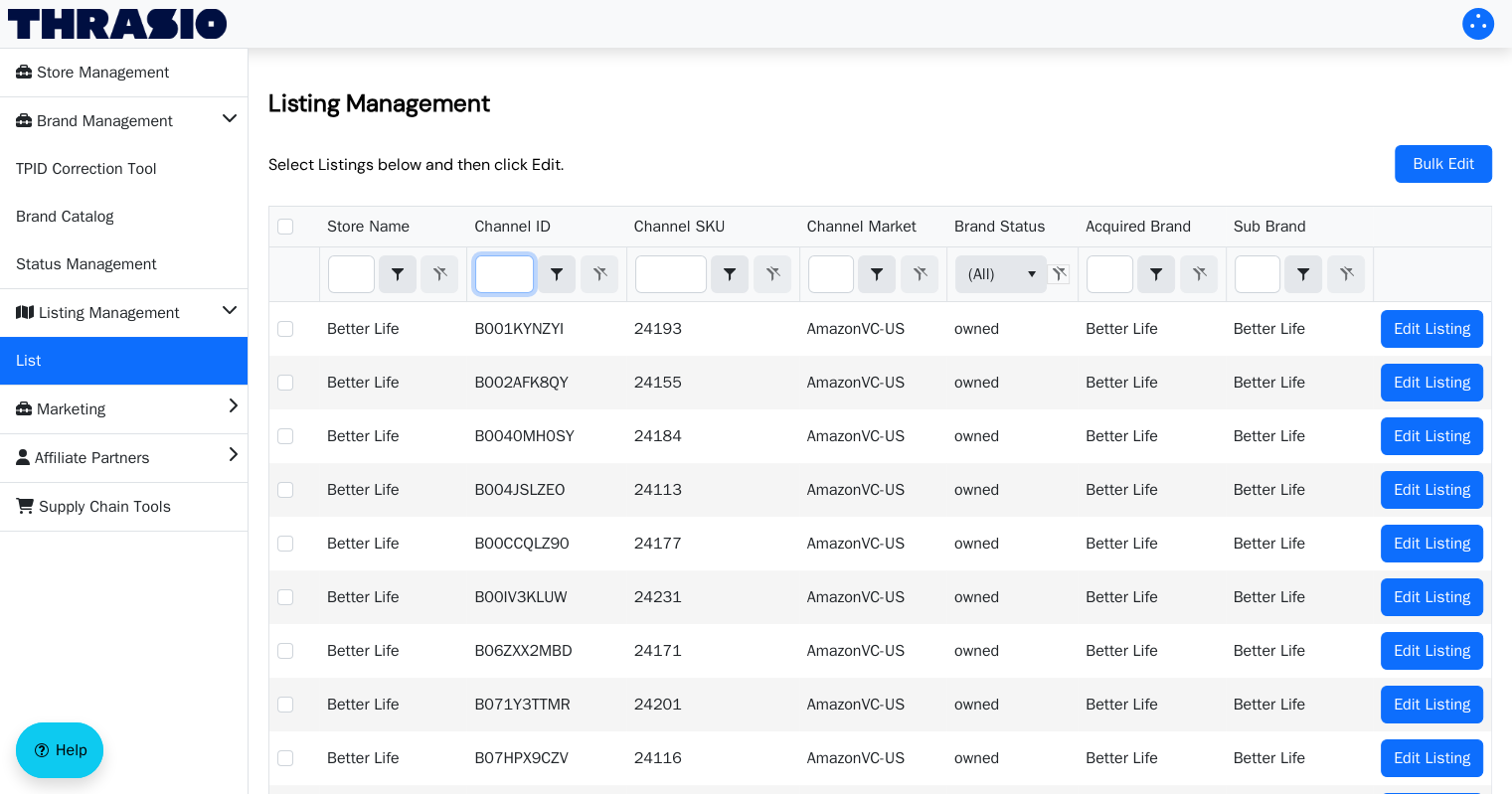 click at bounding box center [504, 274] 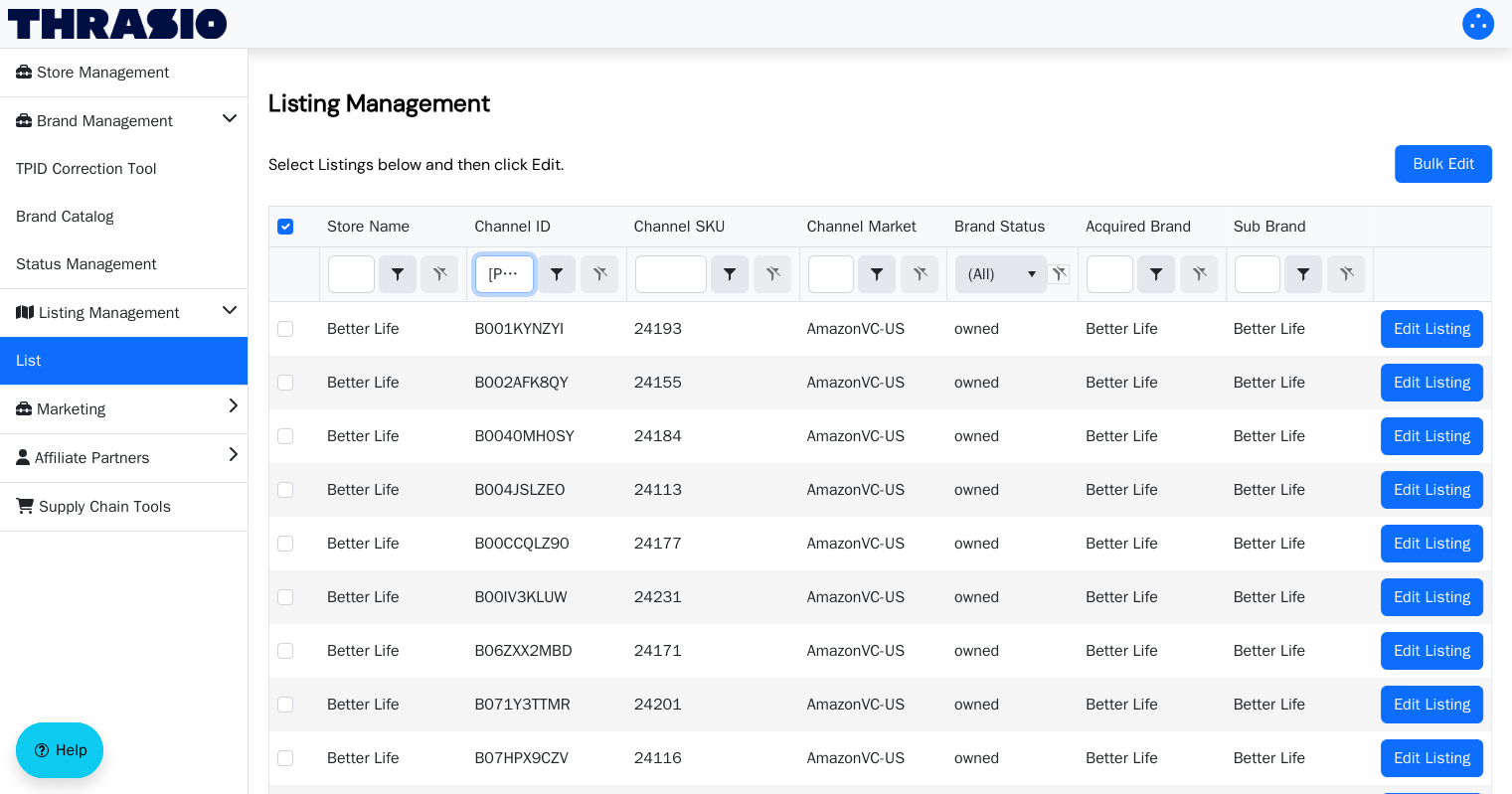 checkbox on "true" 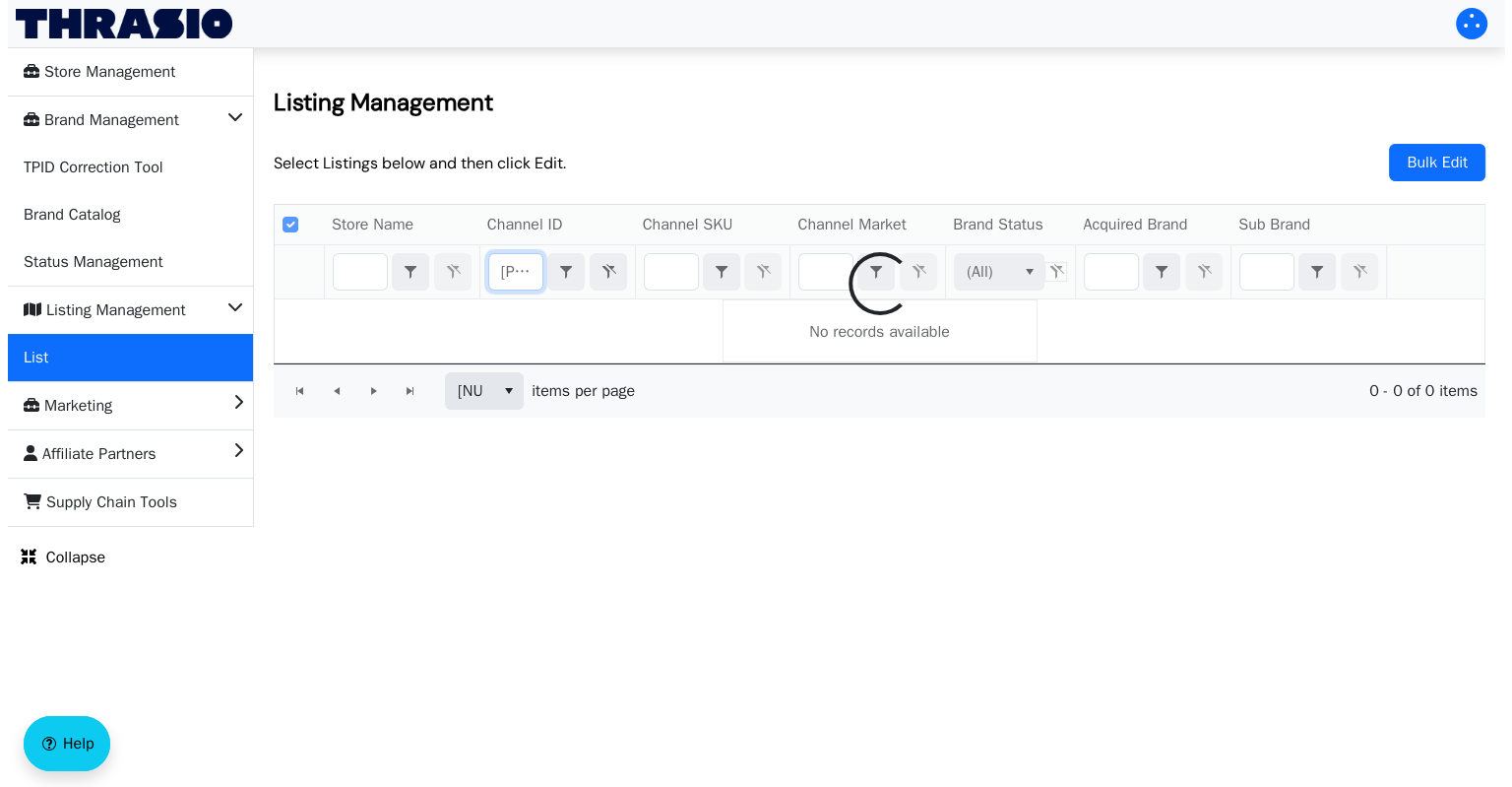 scroll, scrollTop: 0, scrollLeft: 50, axis: horizontal 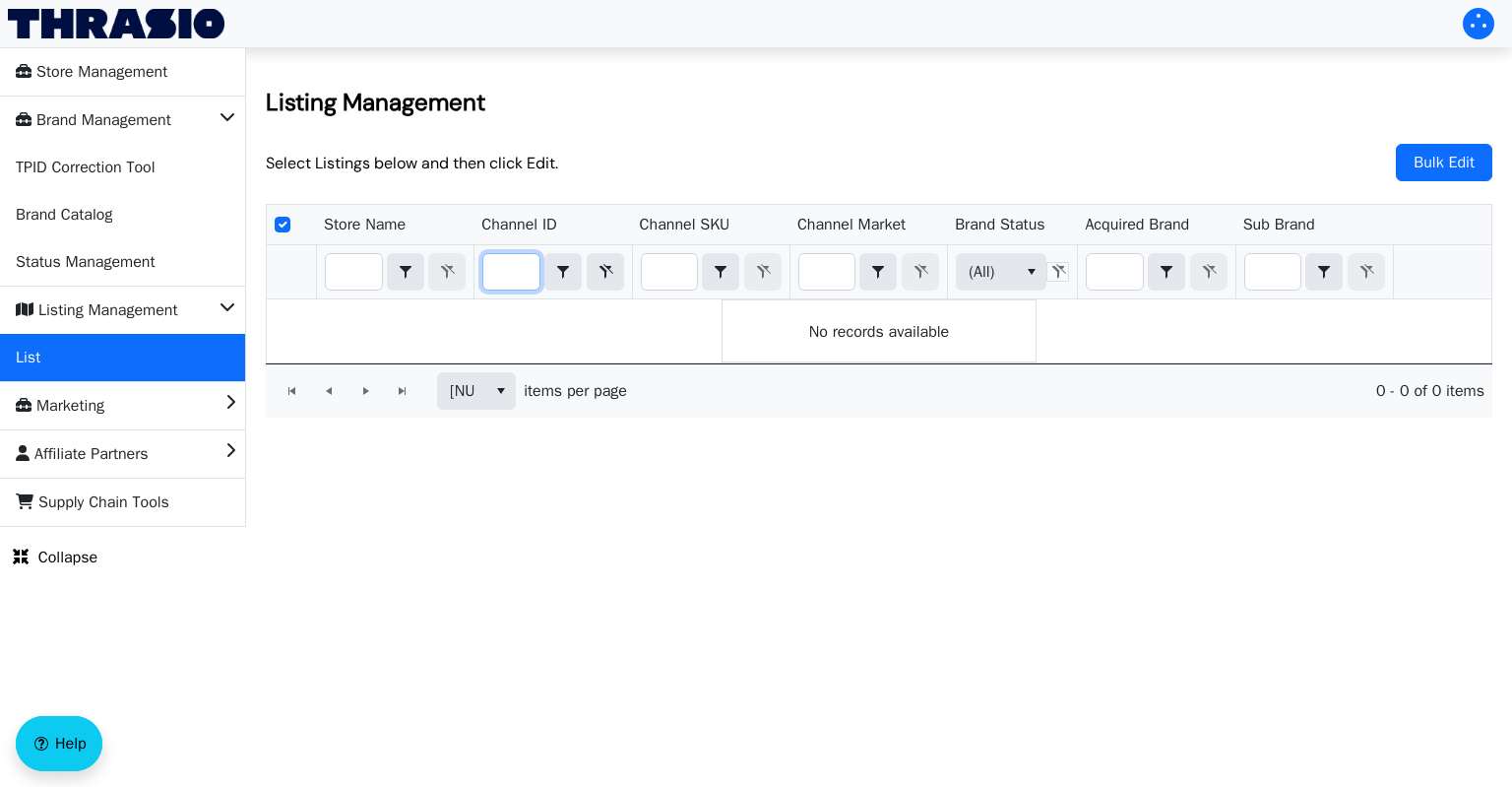type on "[PRODUCT_CODE]" 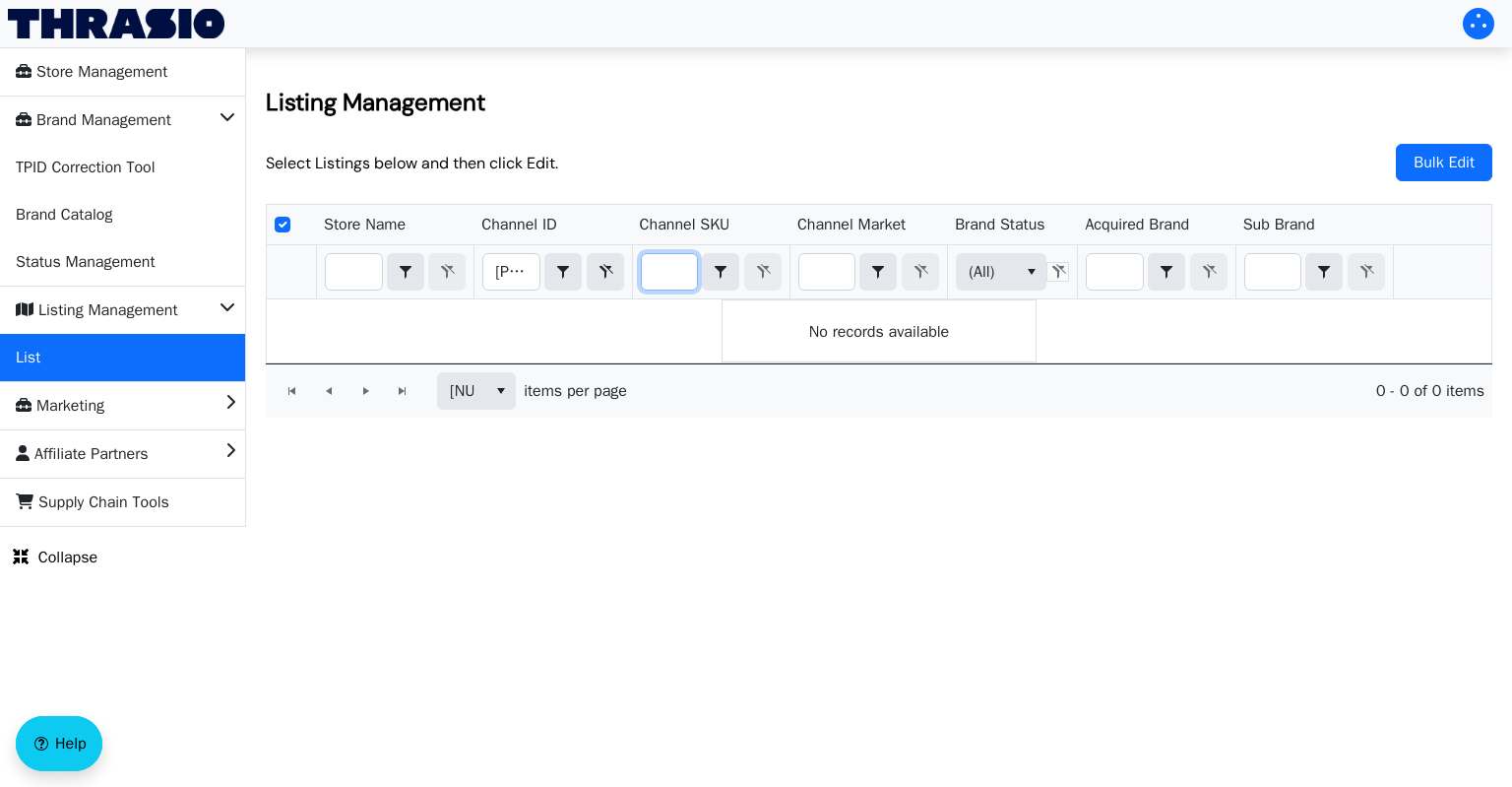 click at bounding box center (669, 272) 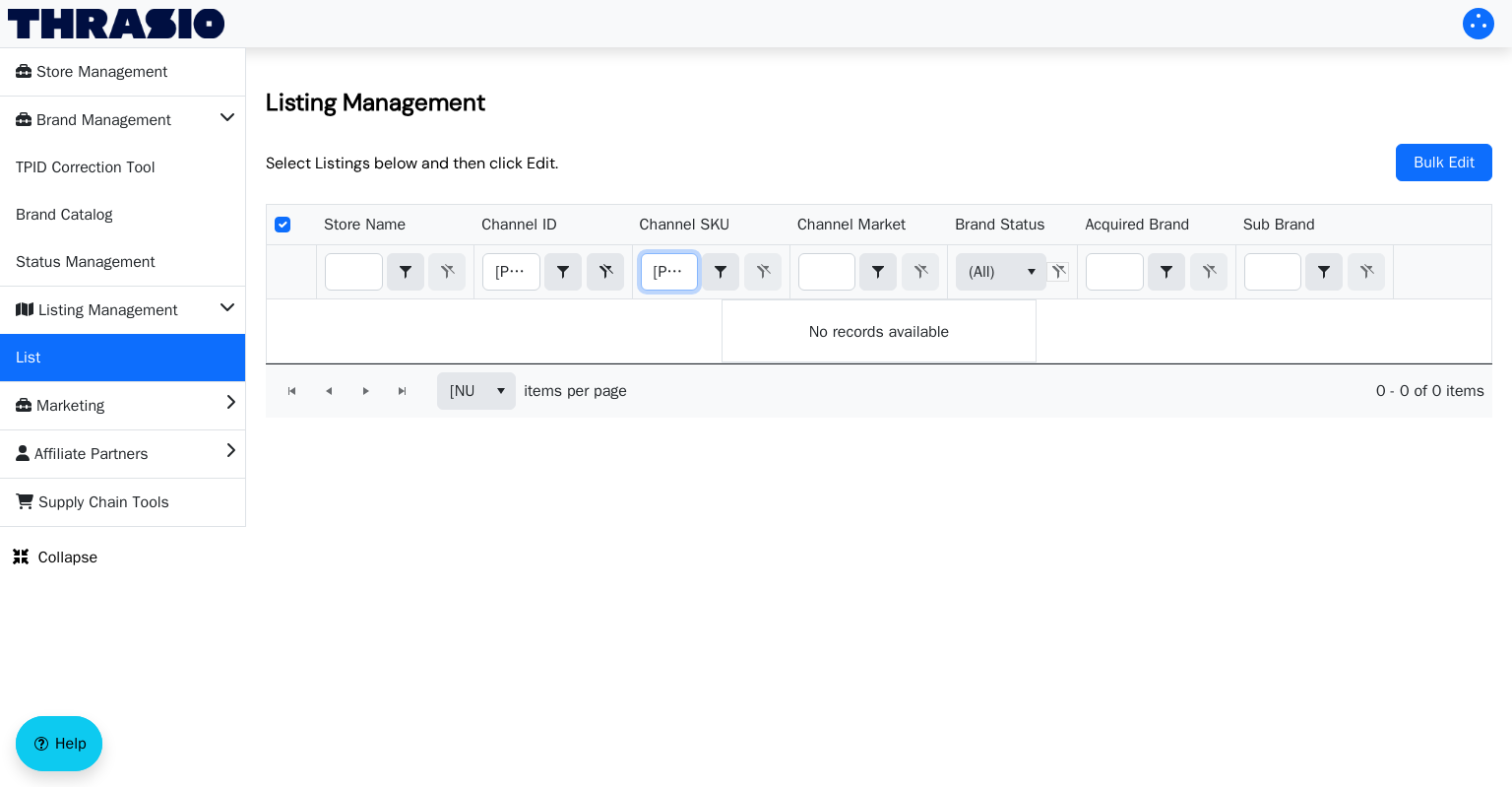 scroll, scrollTop: 0, scrollLeft: 50, axis: horizontal 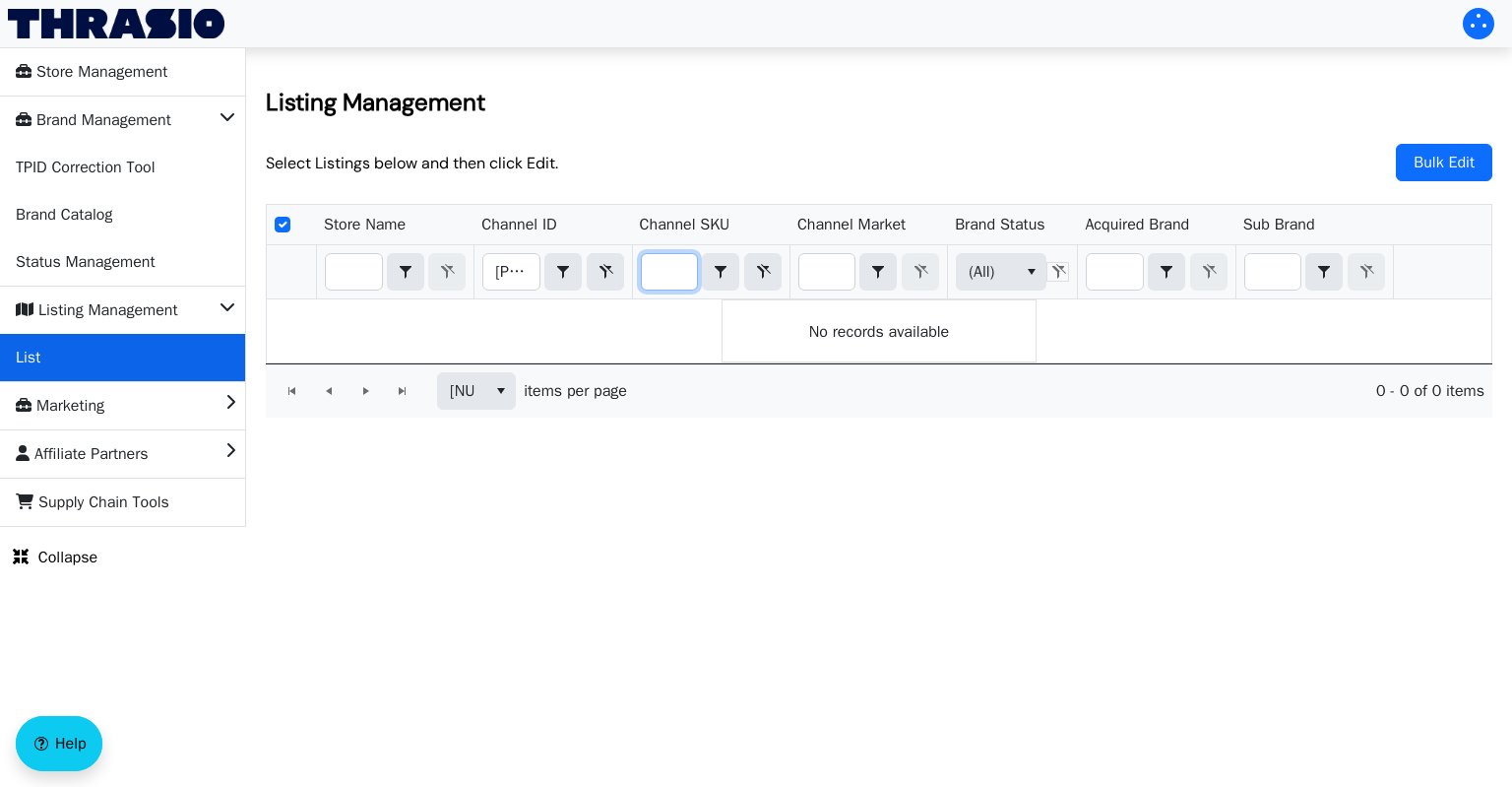 type on "[PRODUCT_CODE]" 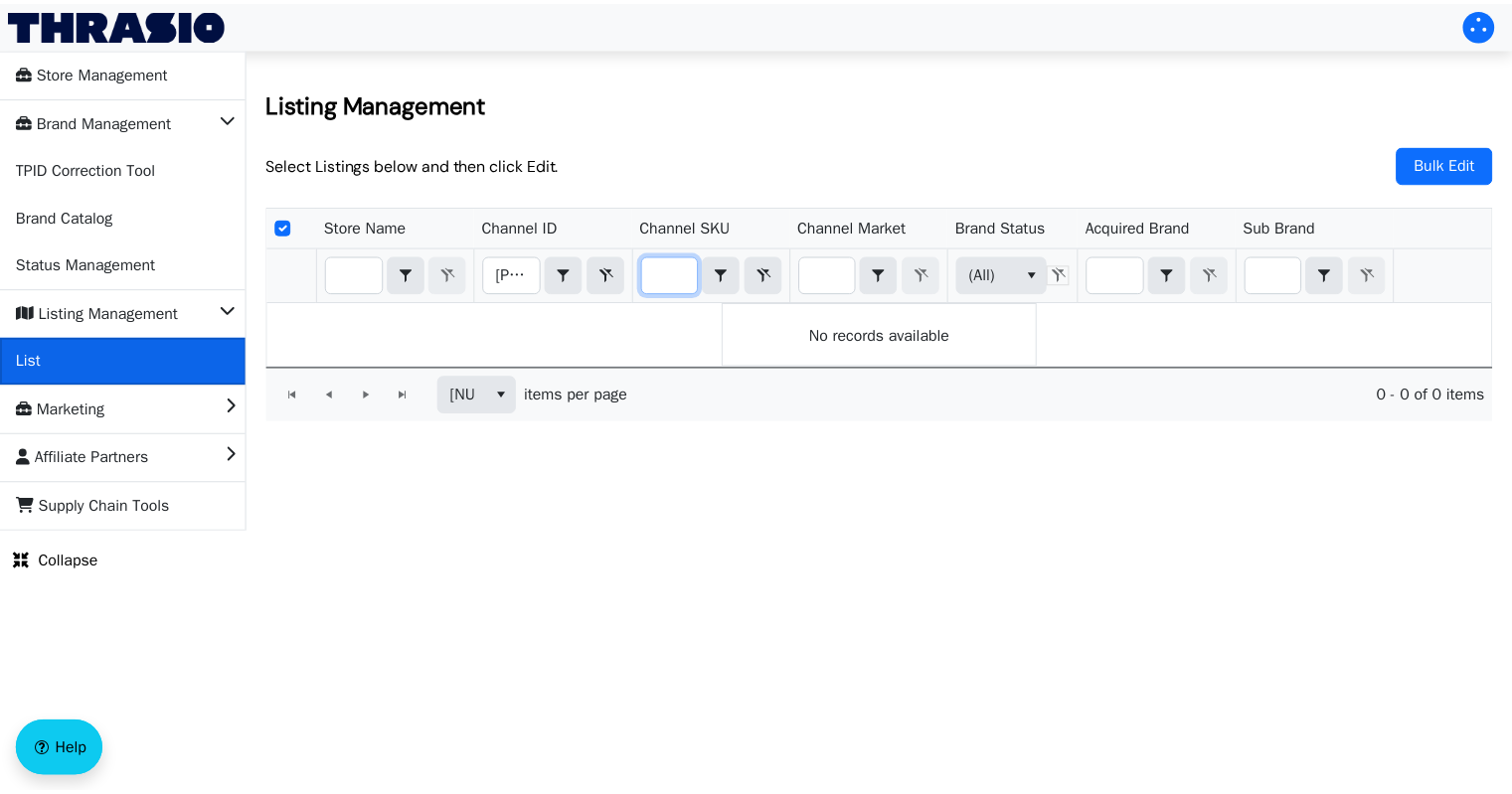 scroll, scrollTop: 0, scrollLeft: 0, axis: both 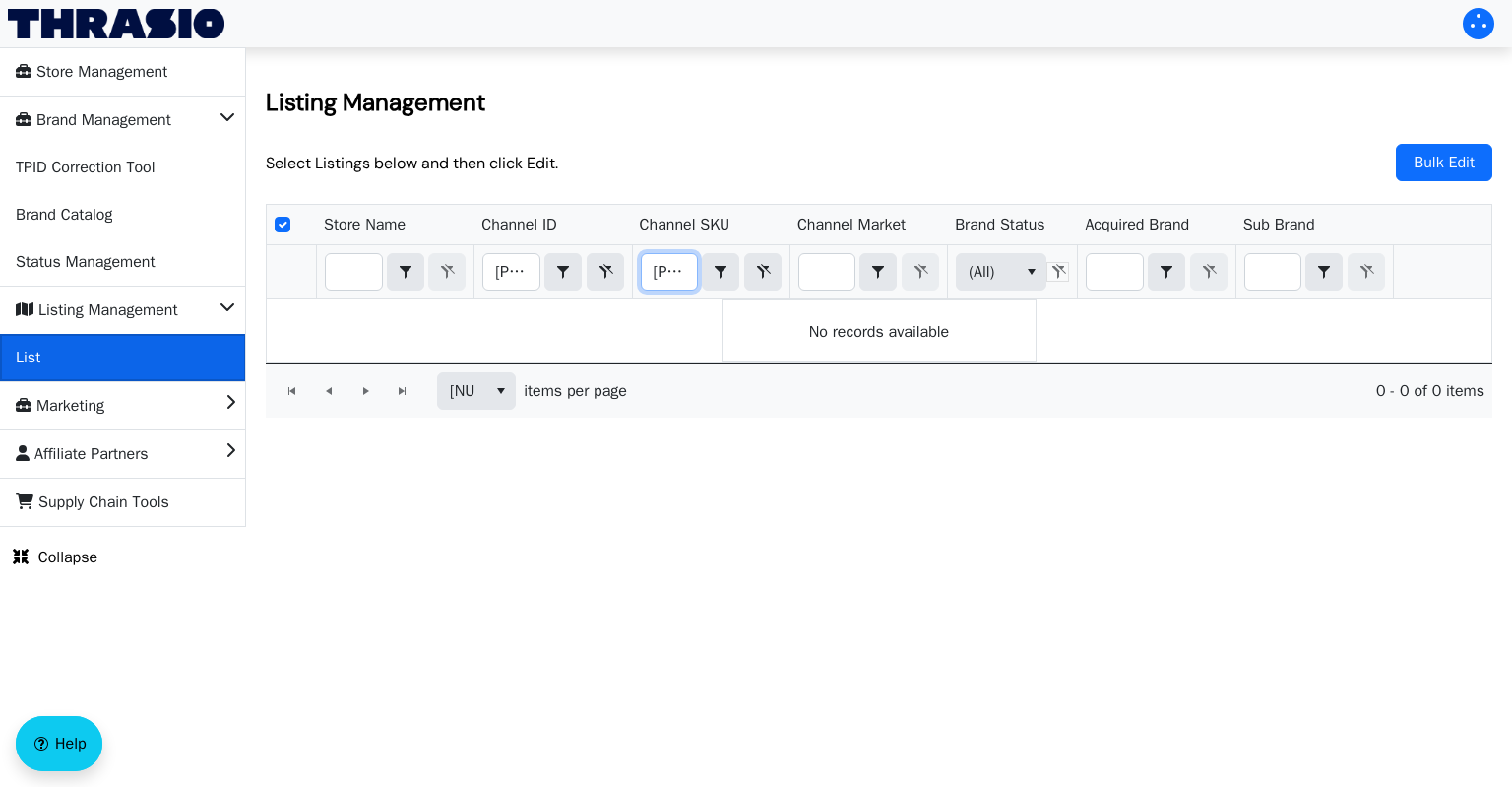 click on "List" at bounding box center [123, 358] 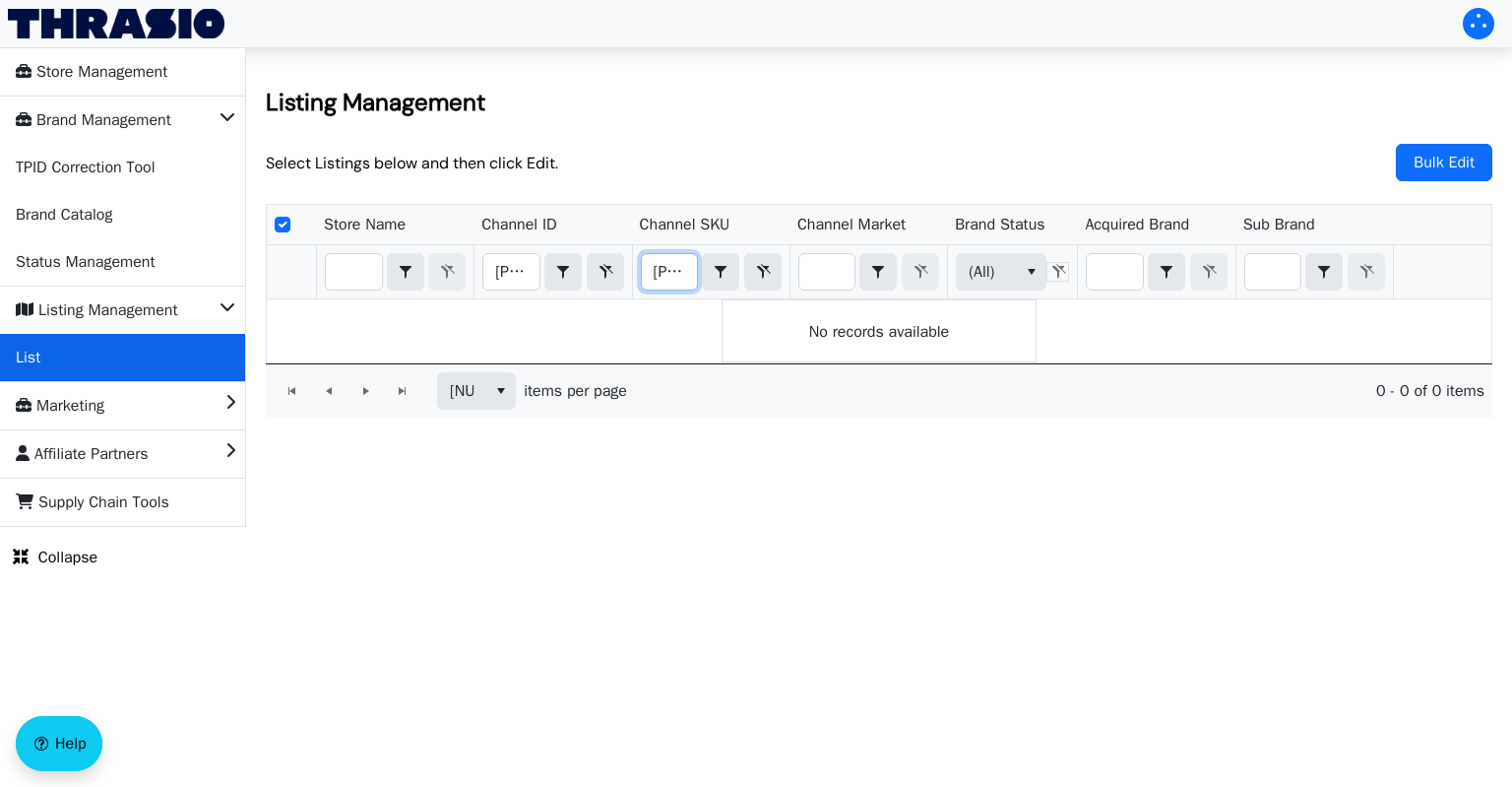 type 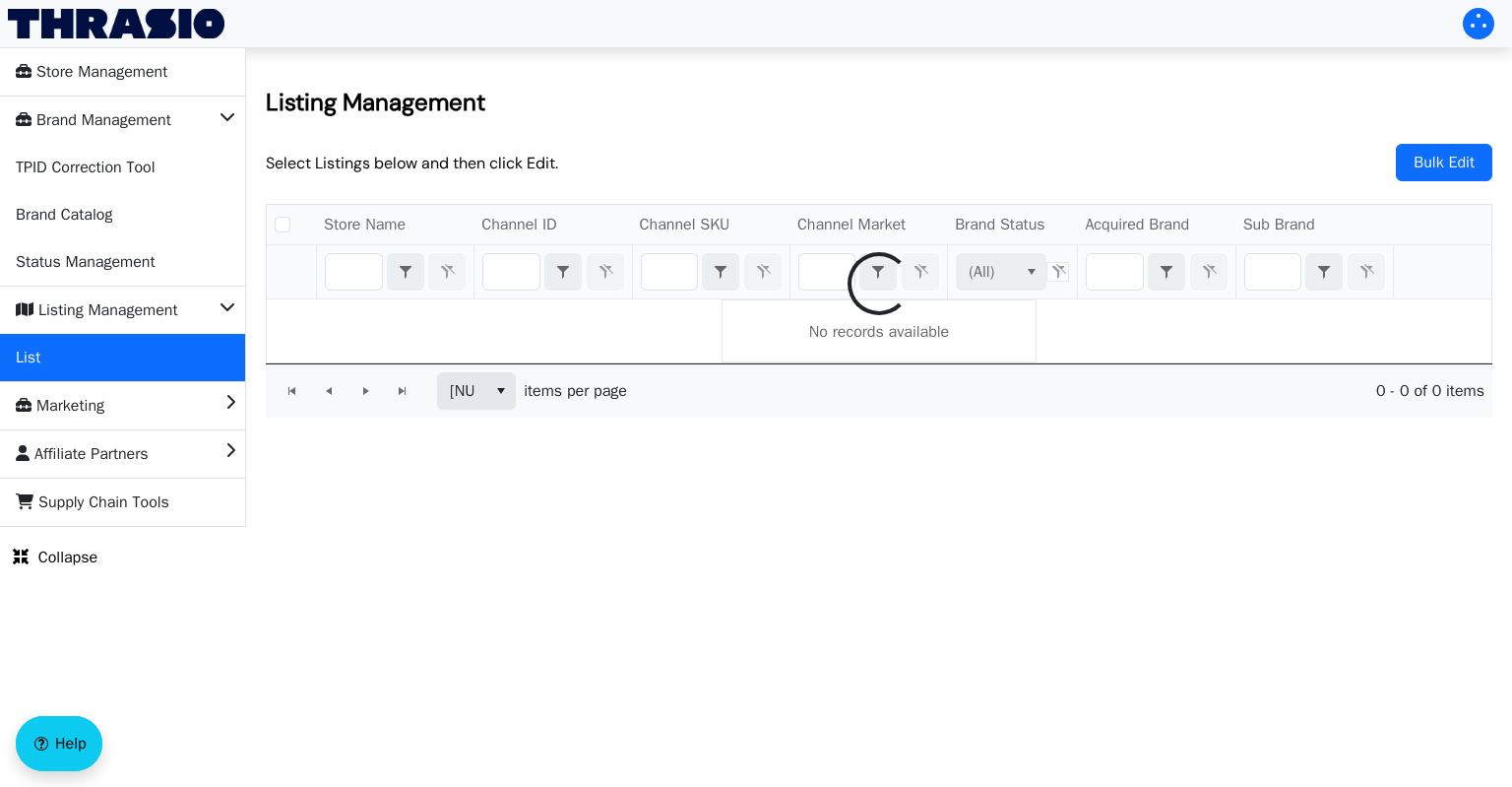 checkbox on "false" 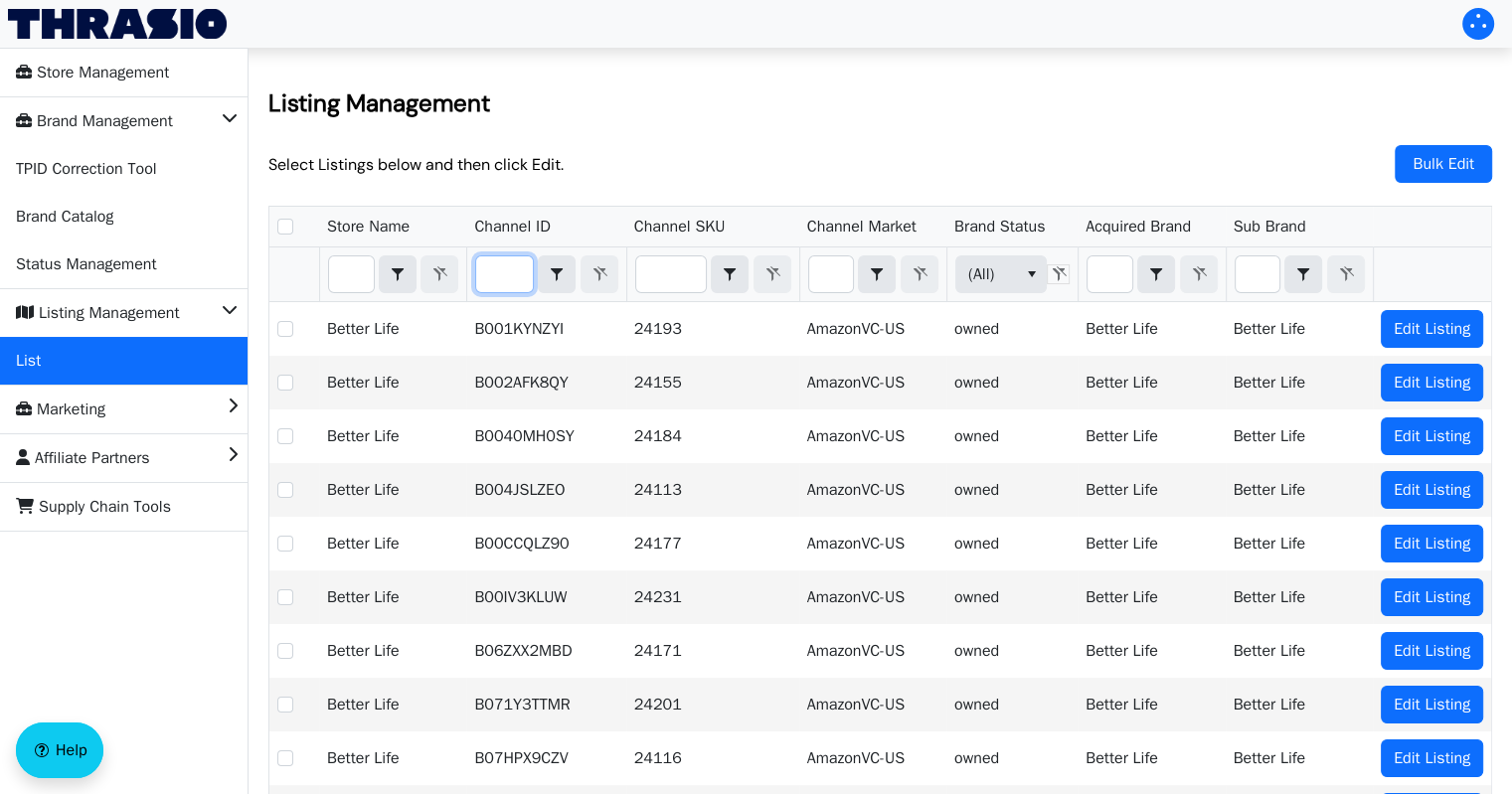 click at bounding box center (504, 274) 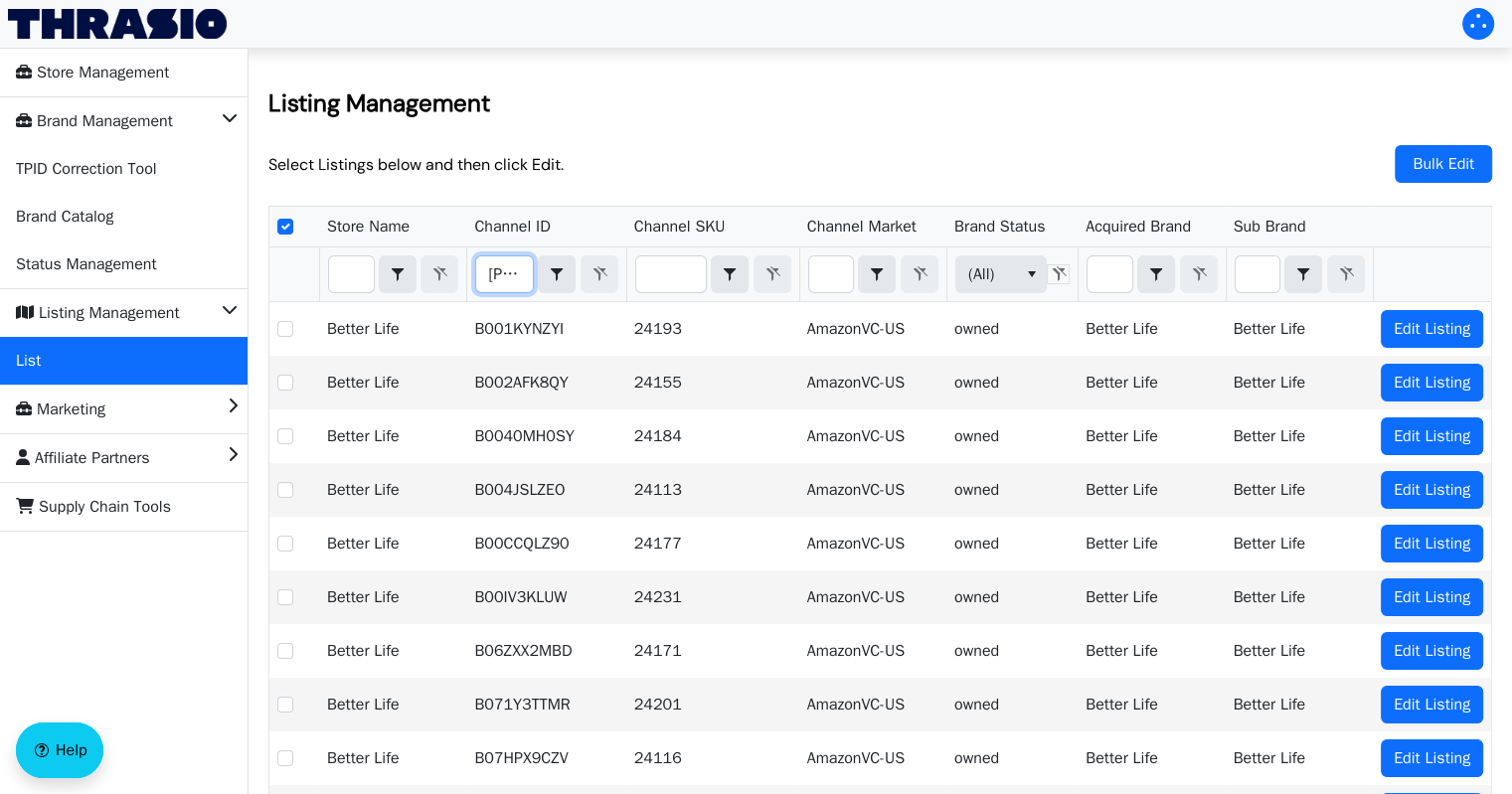 checkbox on "true" 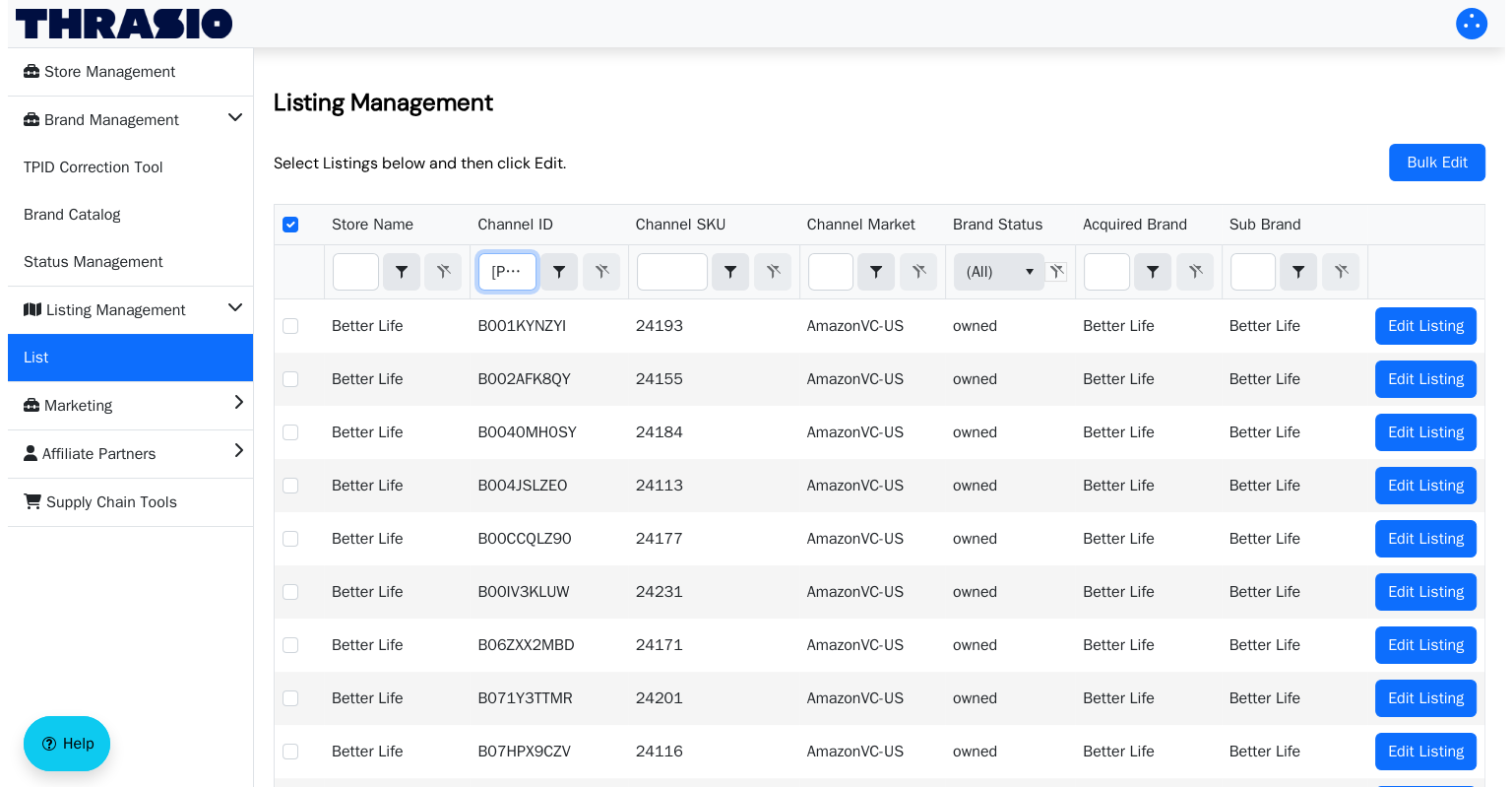 scroll, scrollTop: 0, scrollLeft: 50, axis: horizontal 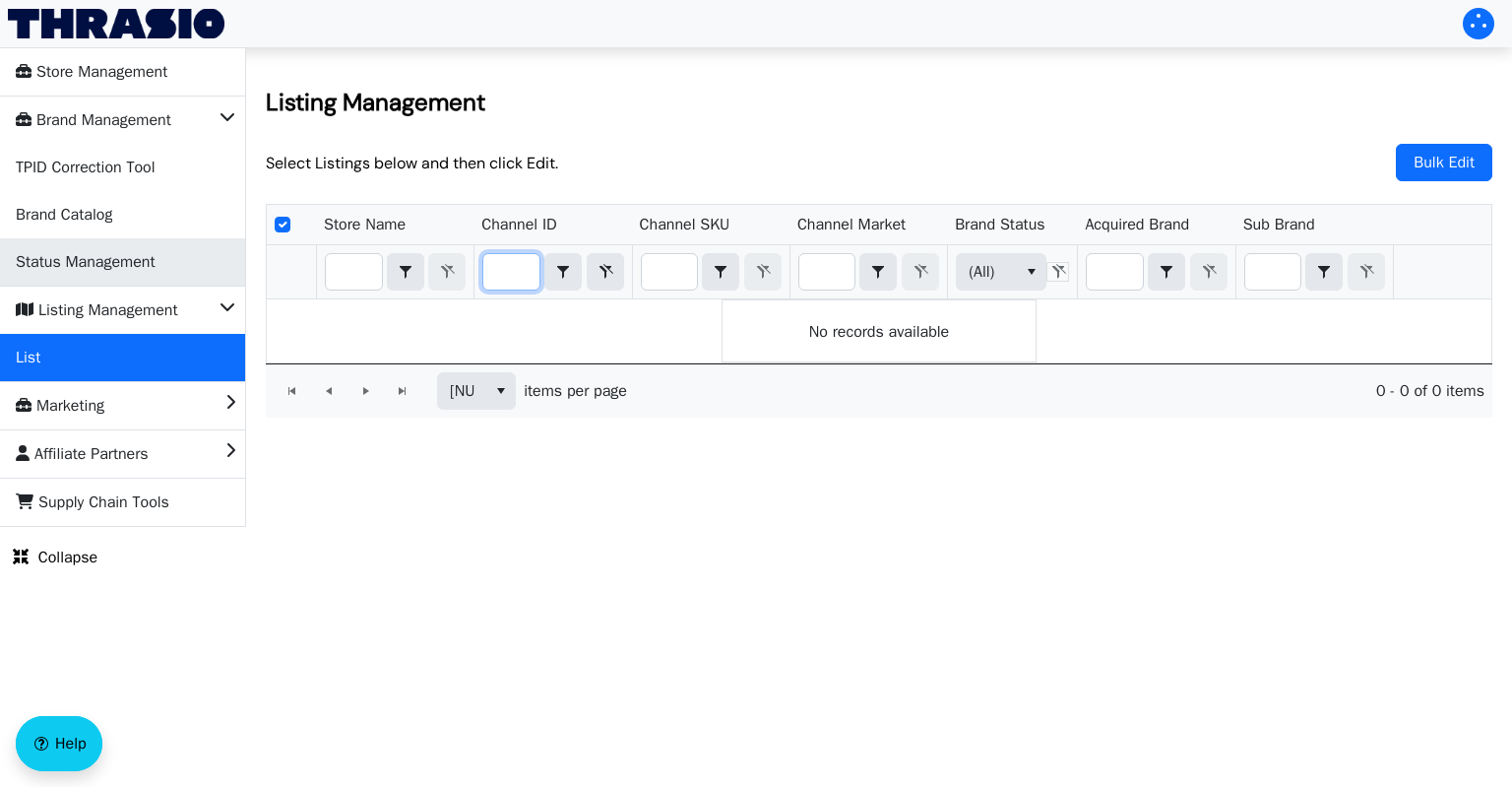 type on "[PRODUCT_CODE]" 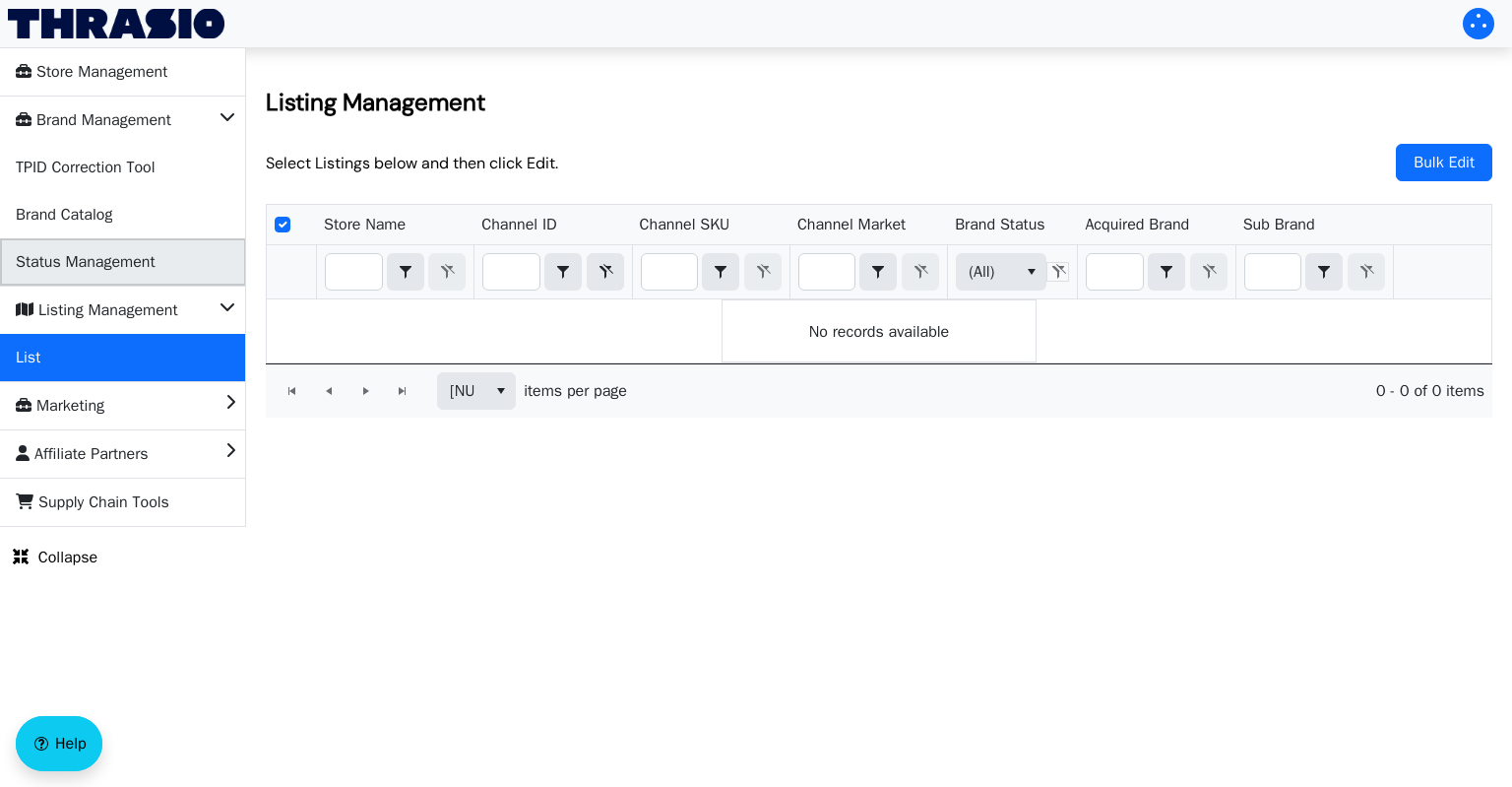 scroll, scrollTop: 0, scrollLeft: 0, axis: both 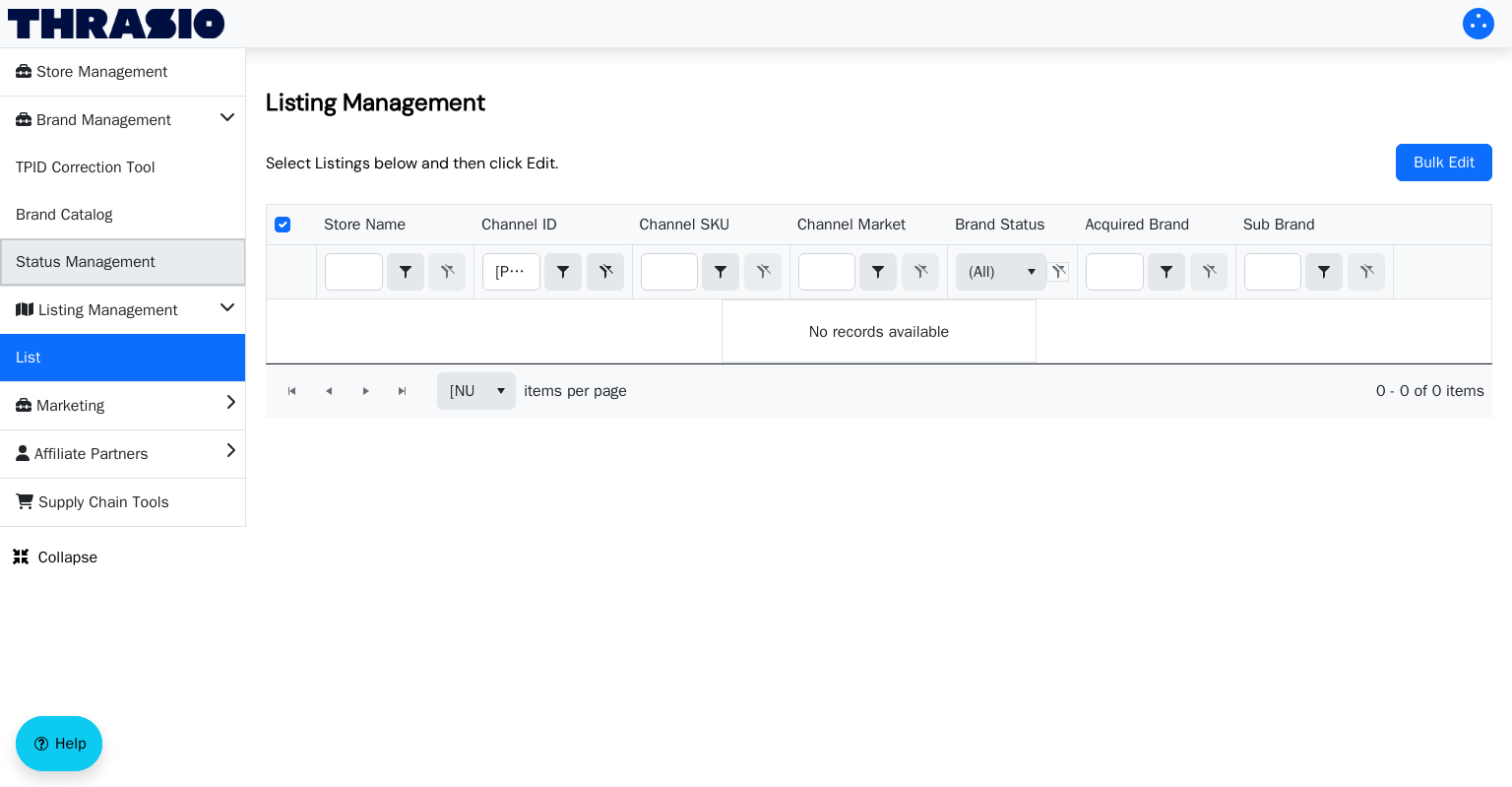 click on "Status Management" at bounding box center [86, 262] 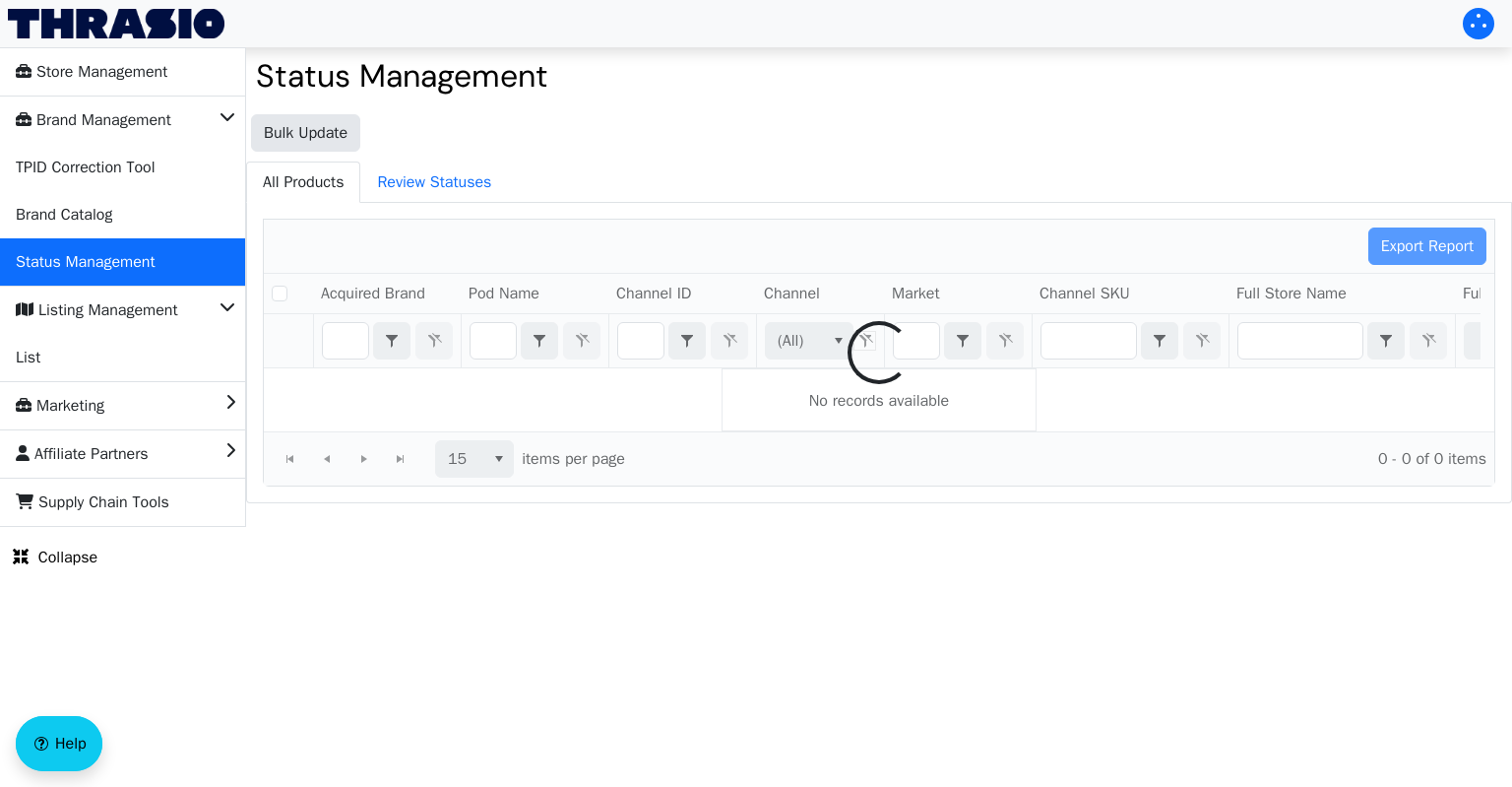 checkbox on "false" 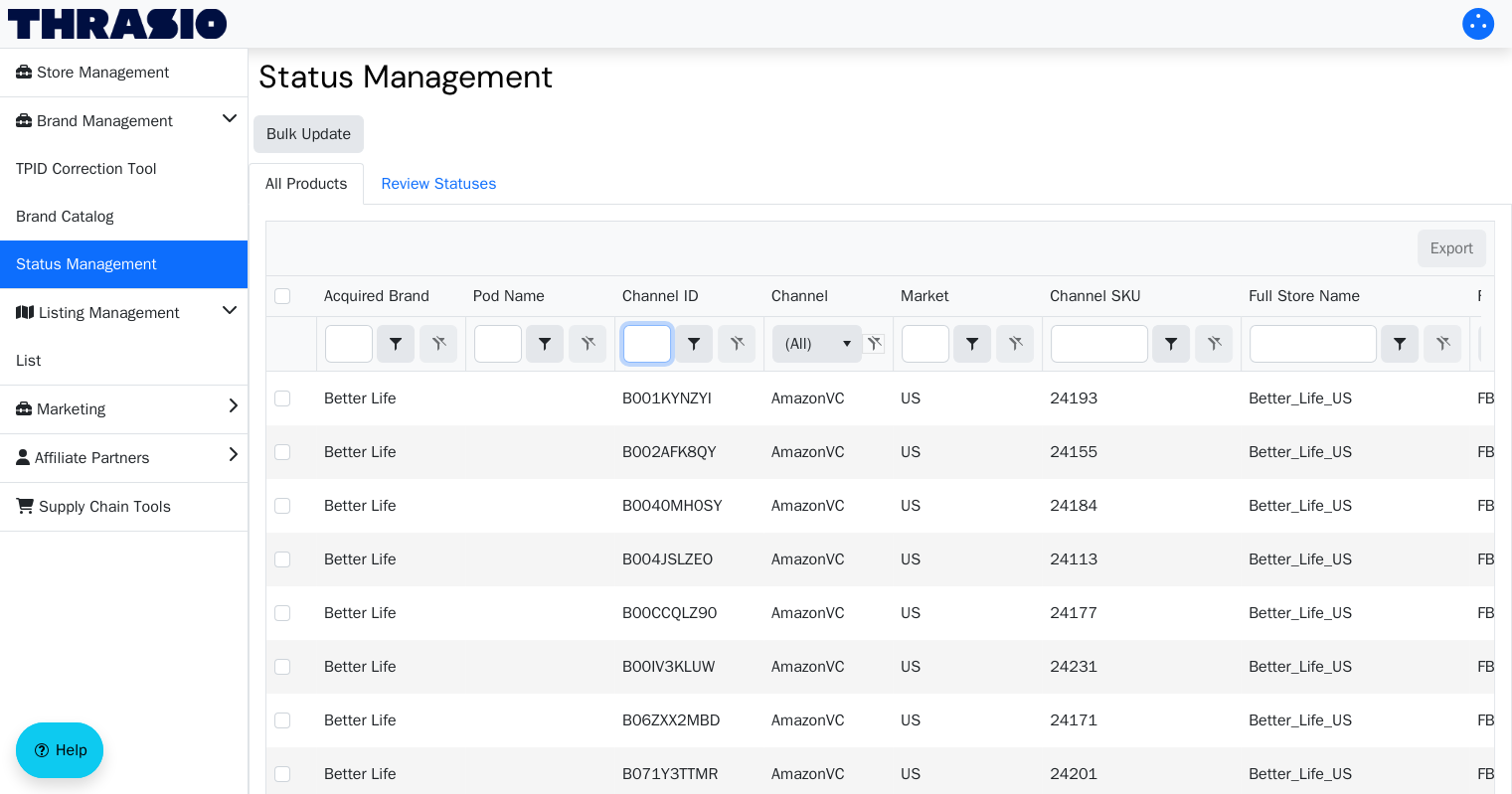 click at bounding box center (647, 344) 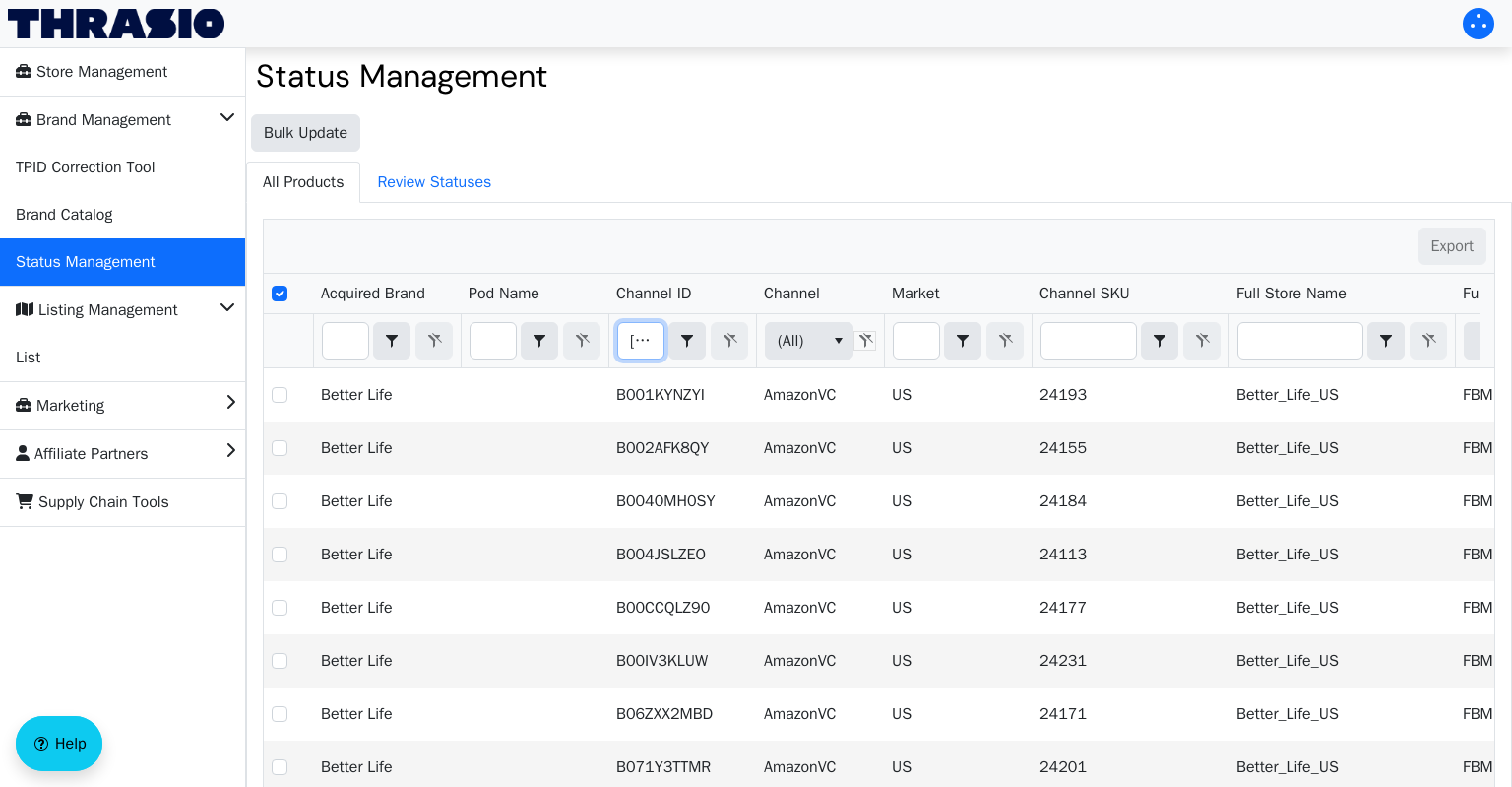 checkbox on "true" 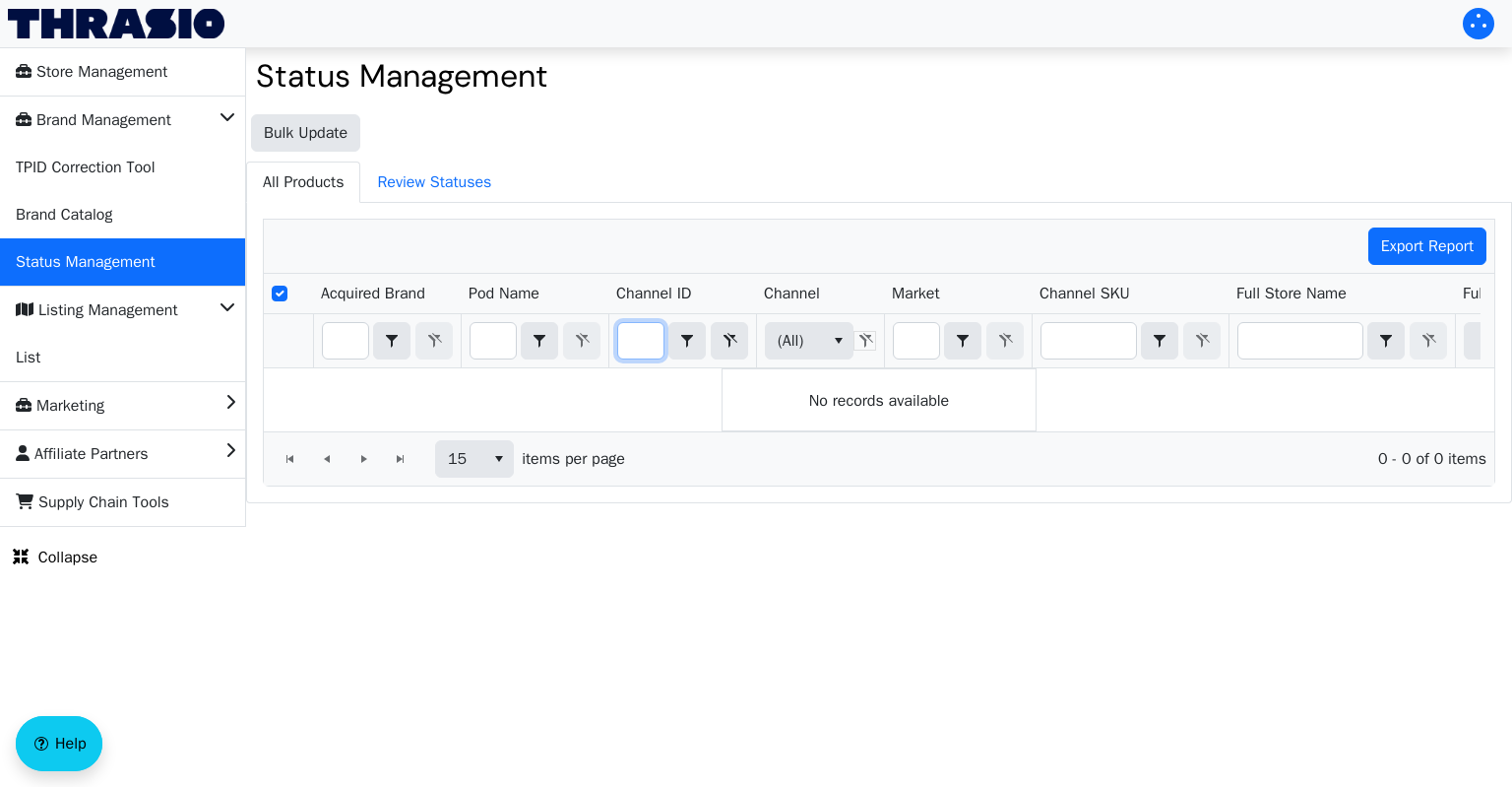 type on "[PRODUCT_CODE]" 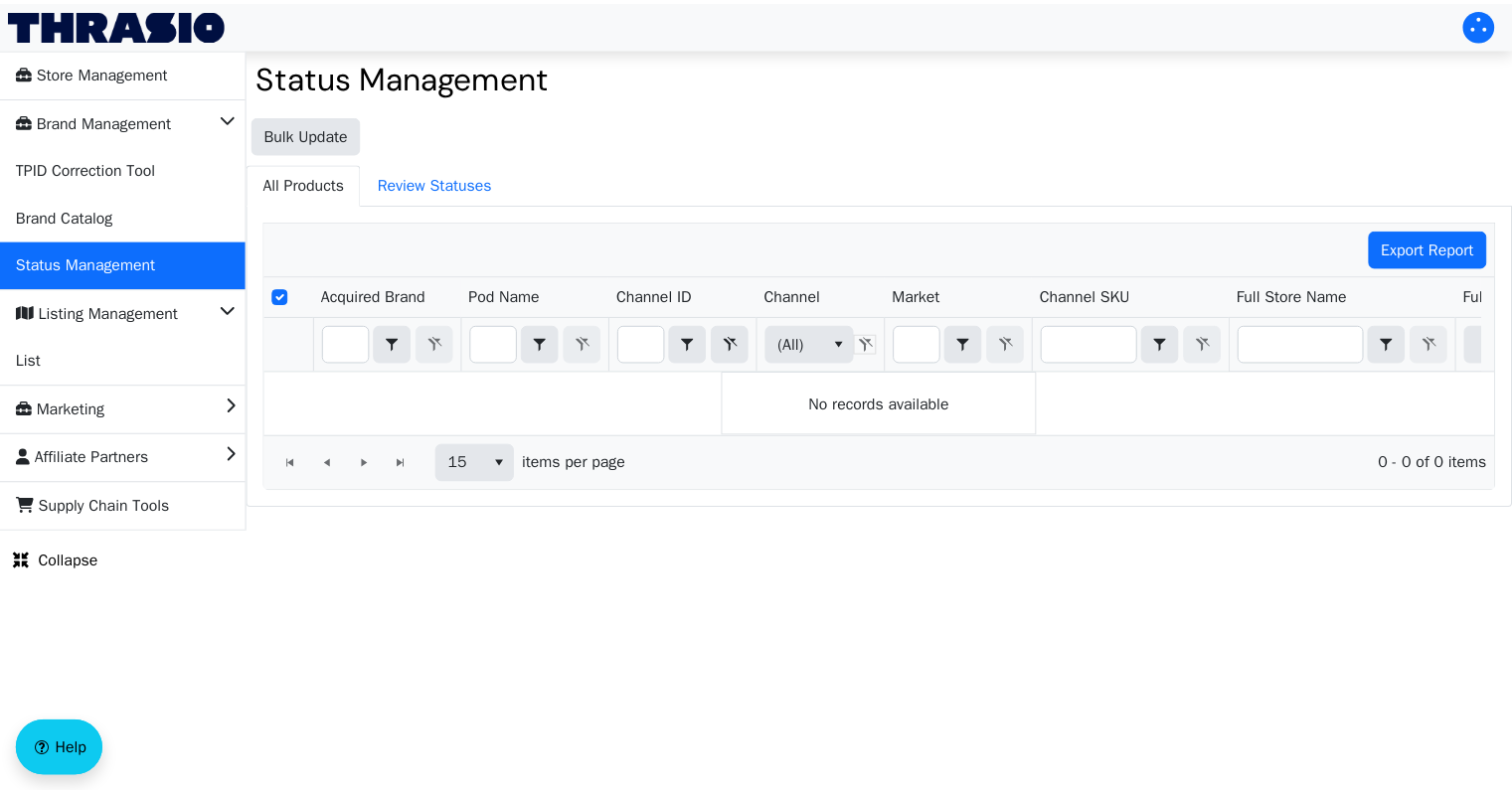 scroll, scrollTop: 0, scrollLeft: 0, axis: both 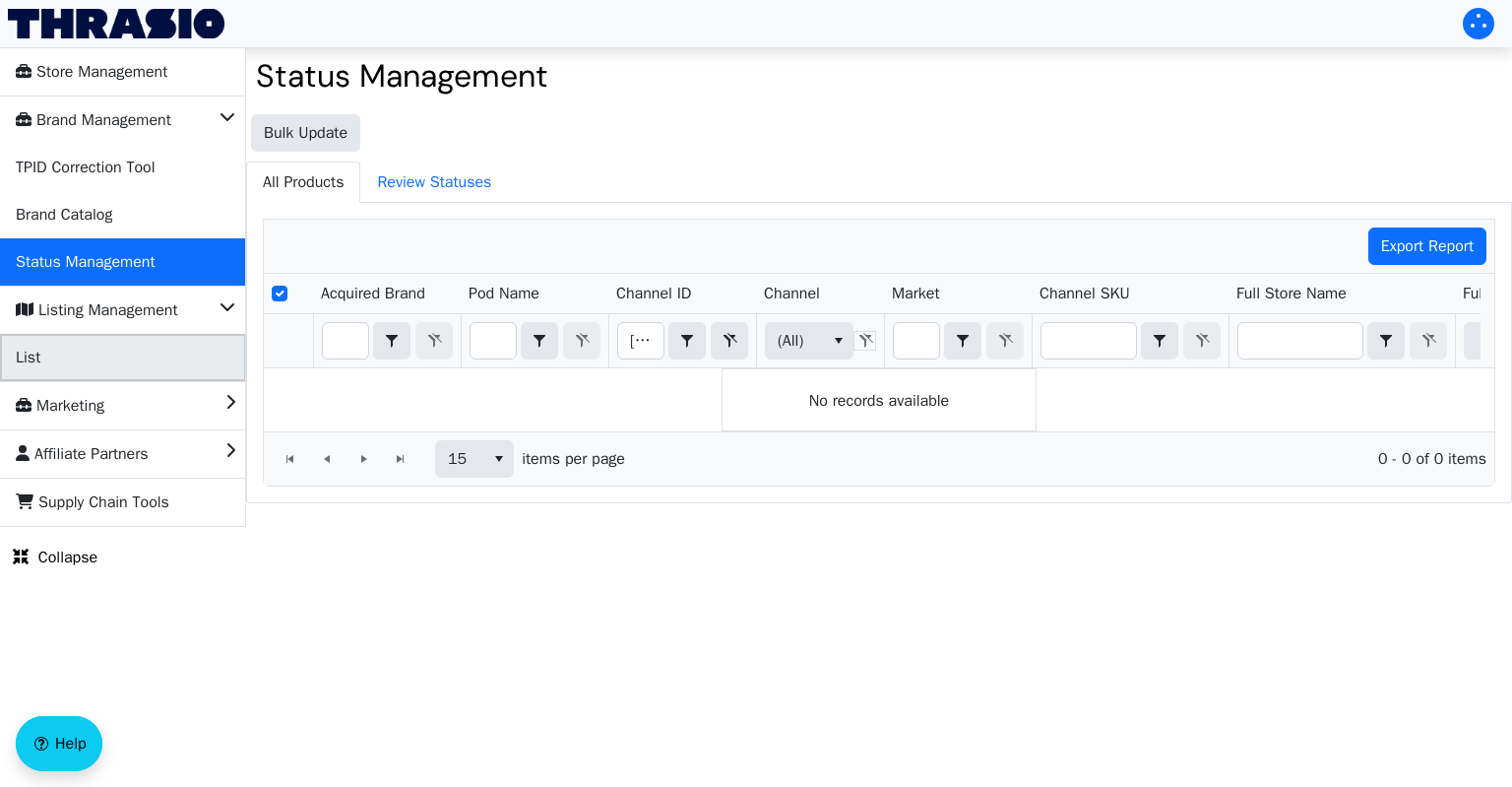 click on "List" at bounding box center [123, 358] 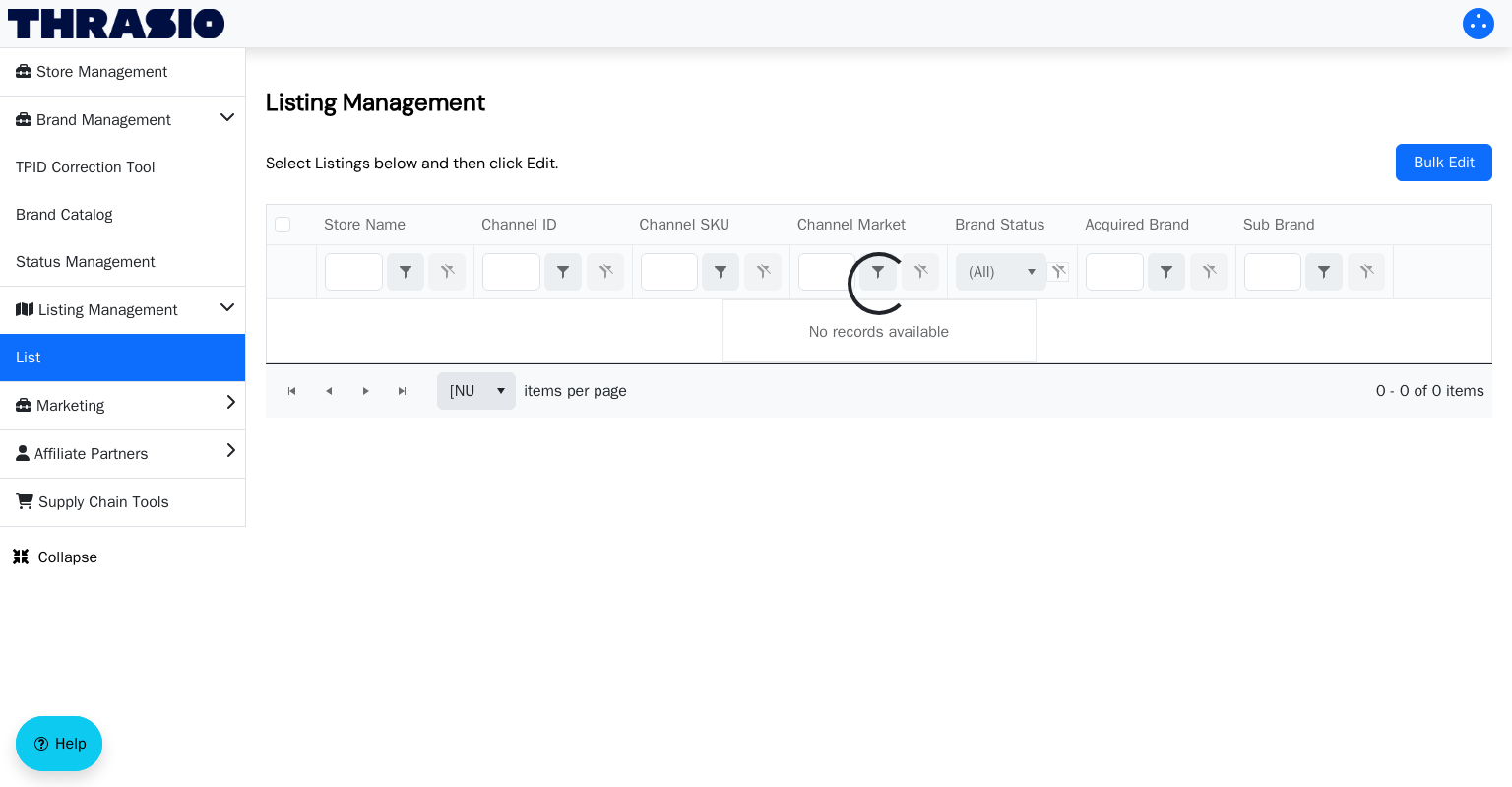 checkbox on "false" 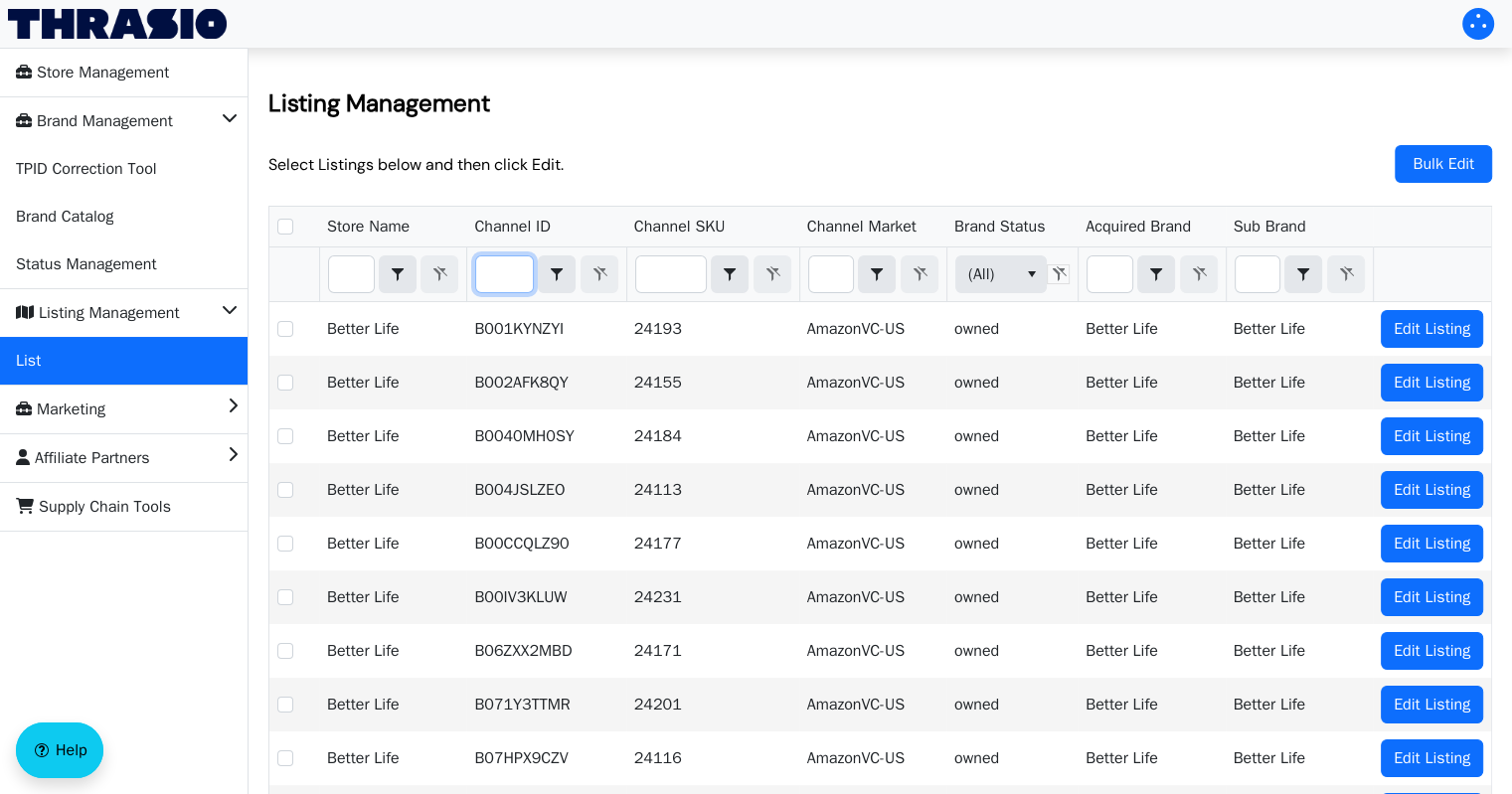 click at bounding box center [504, 274] 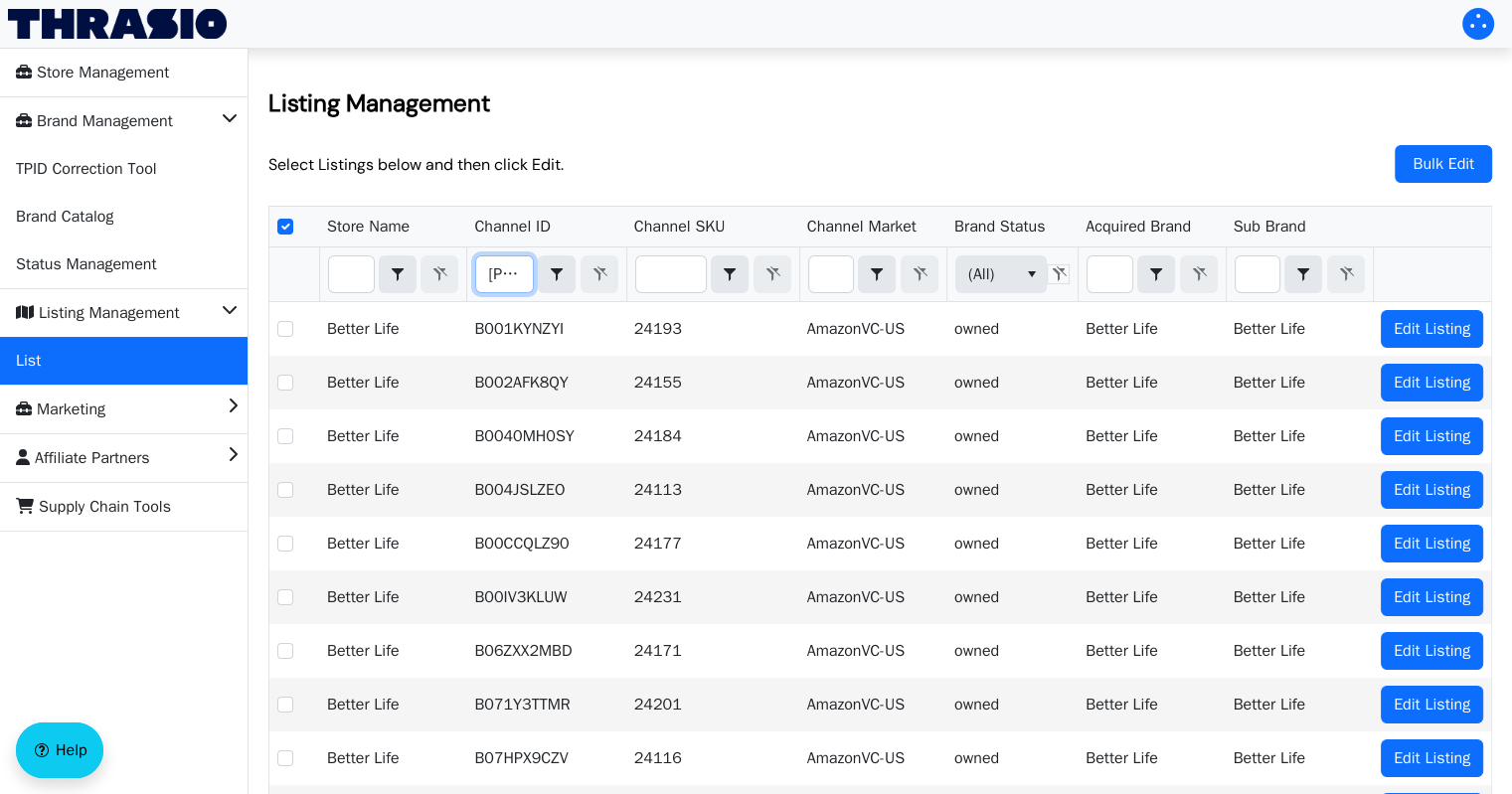 checkbox on "true" 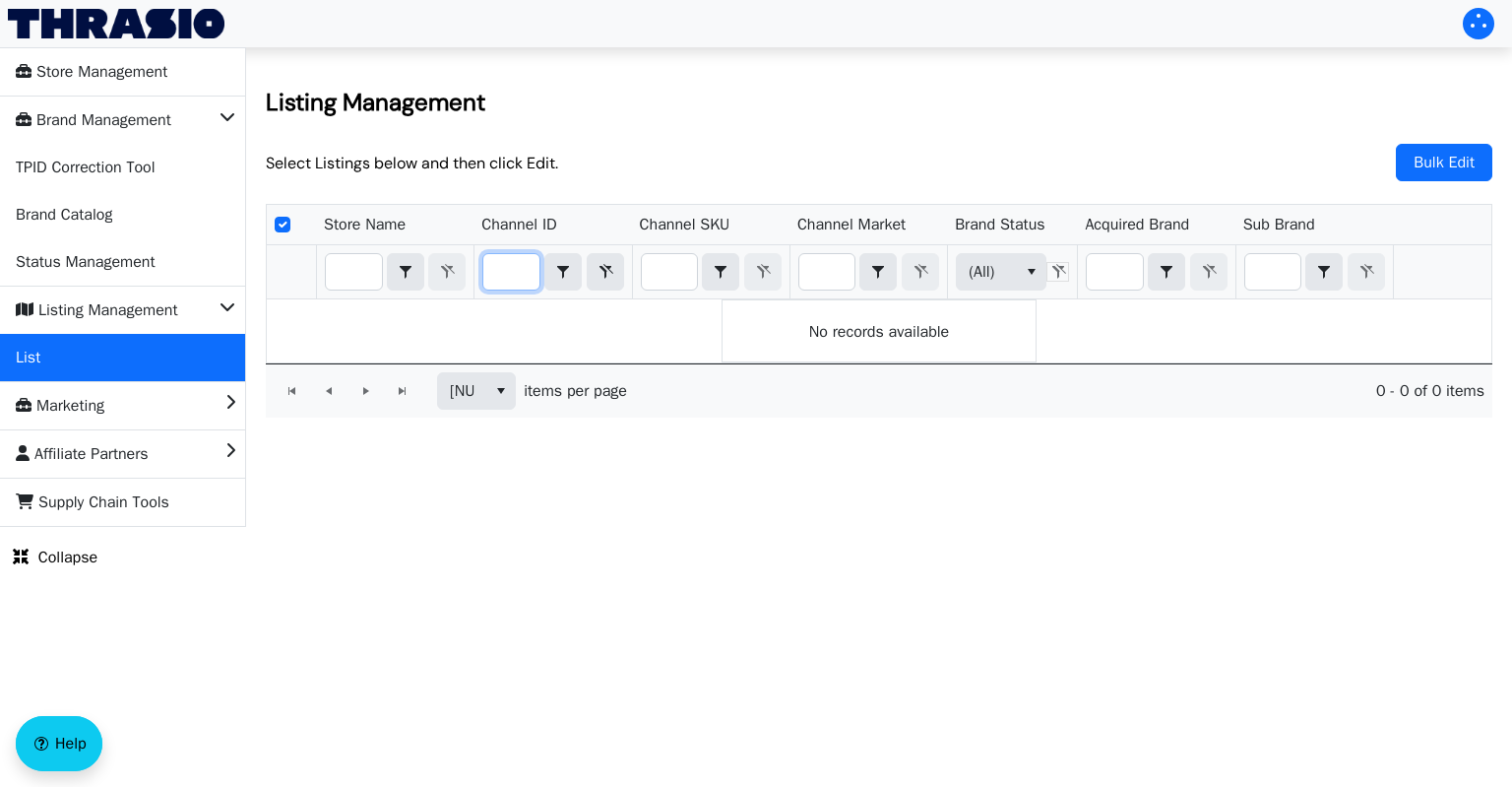 type on "[PRODUCT_CODE]" 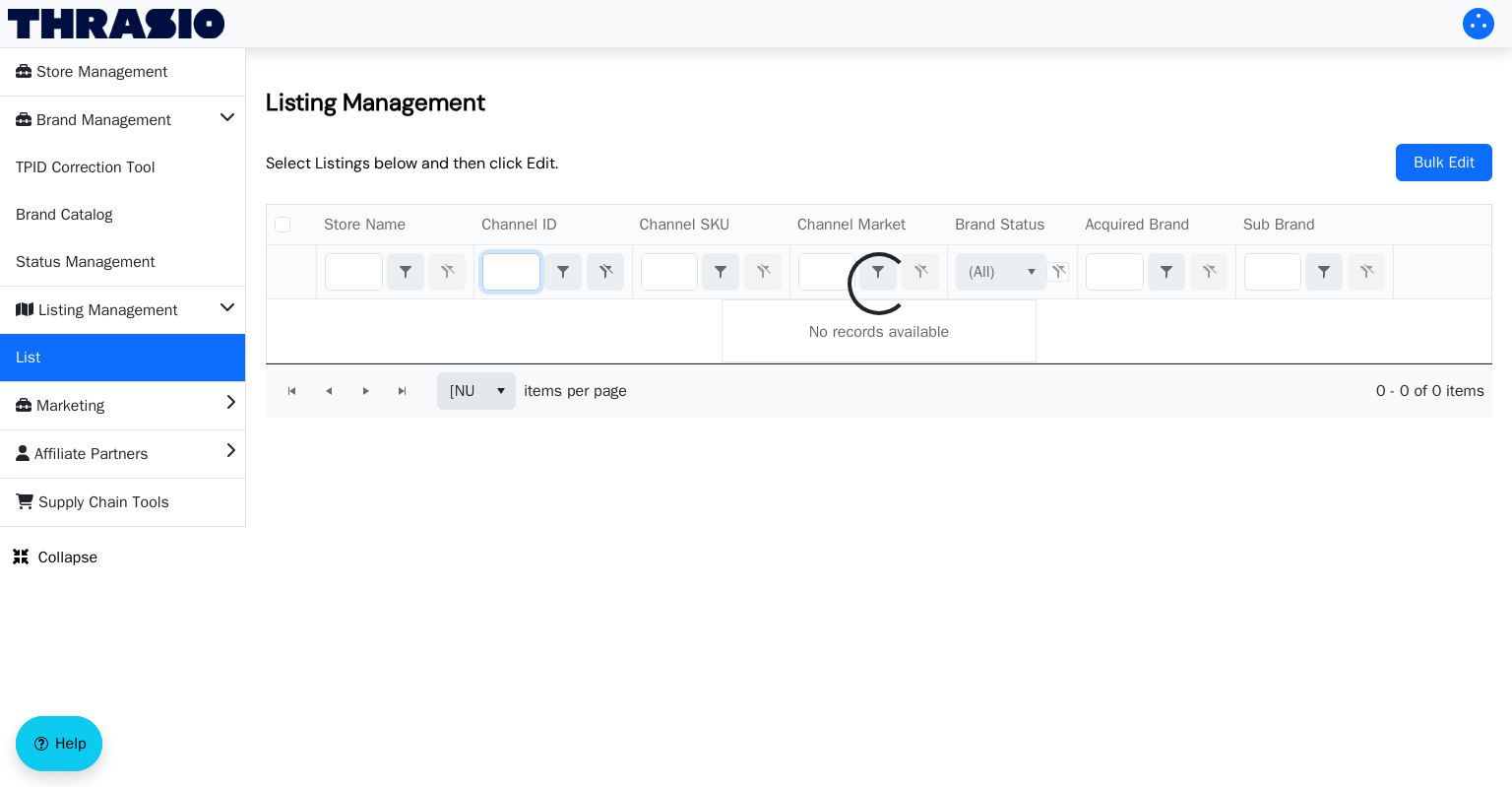 checkbox on "false" 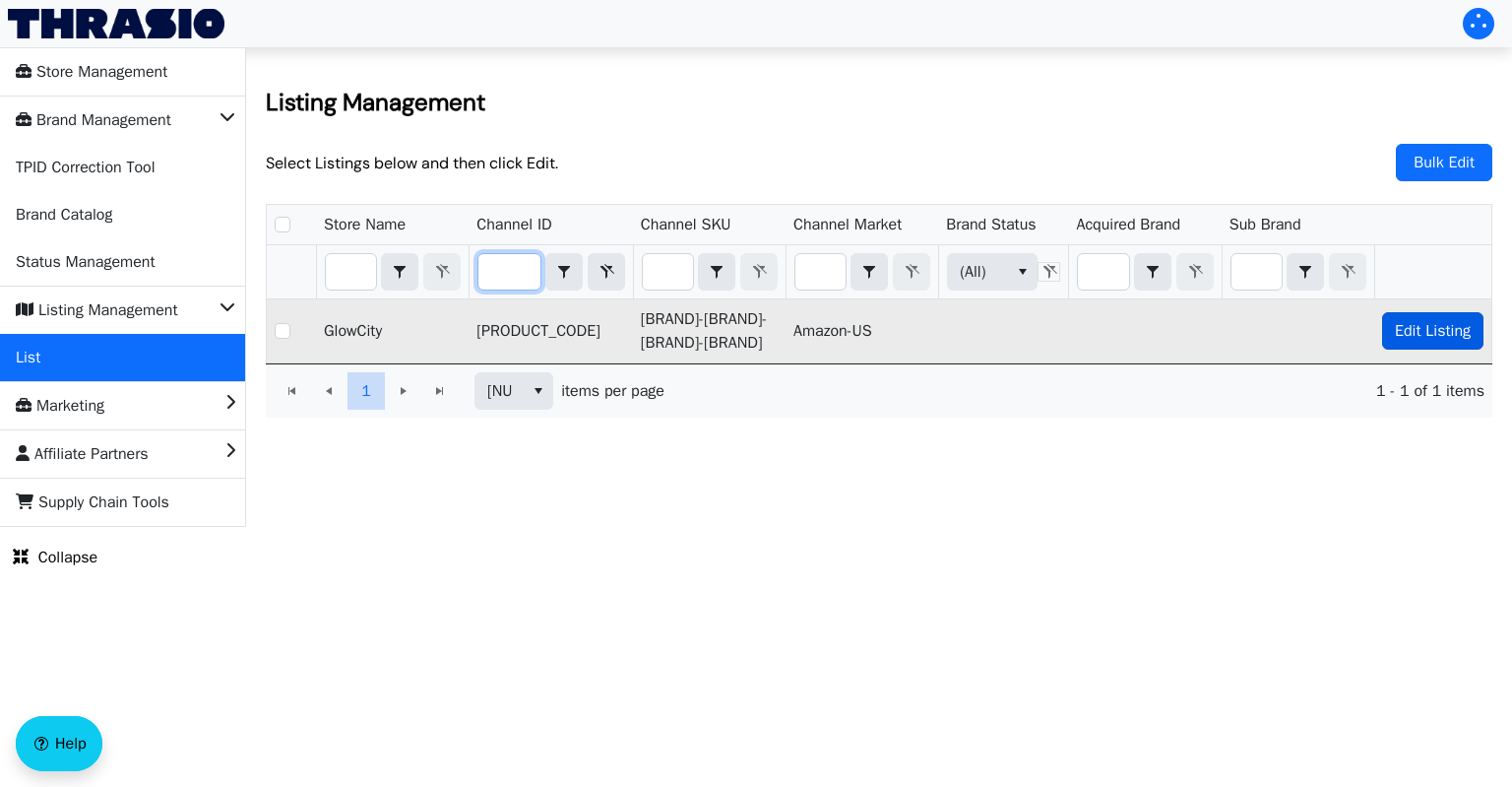 type on "[PRODUCT_CODE]" 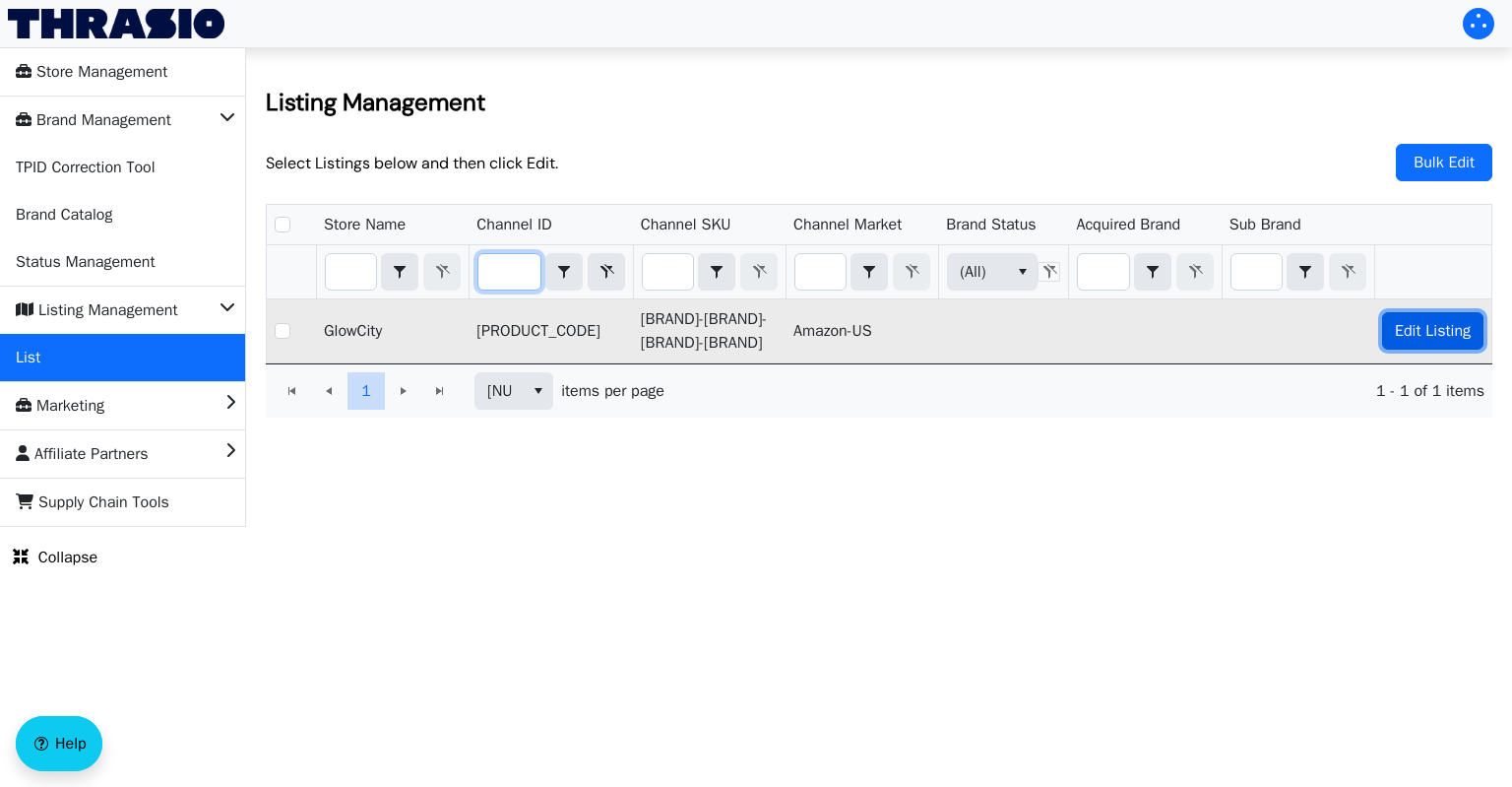 click on "Edit Listing" at bounding box center (1432, 331) 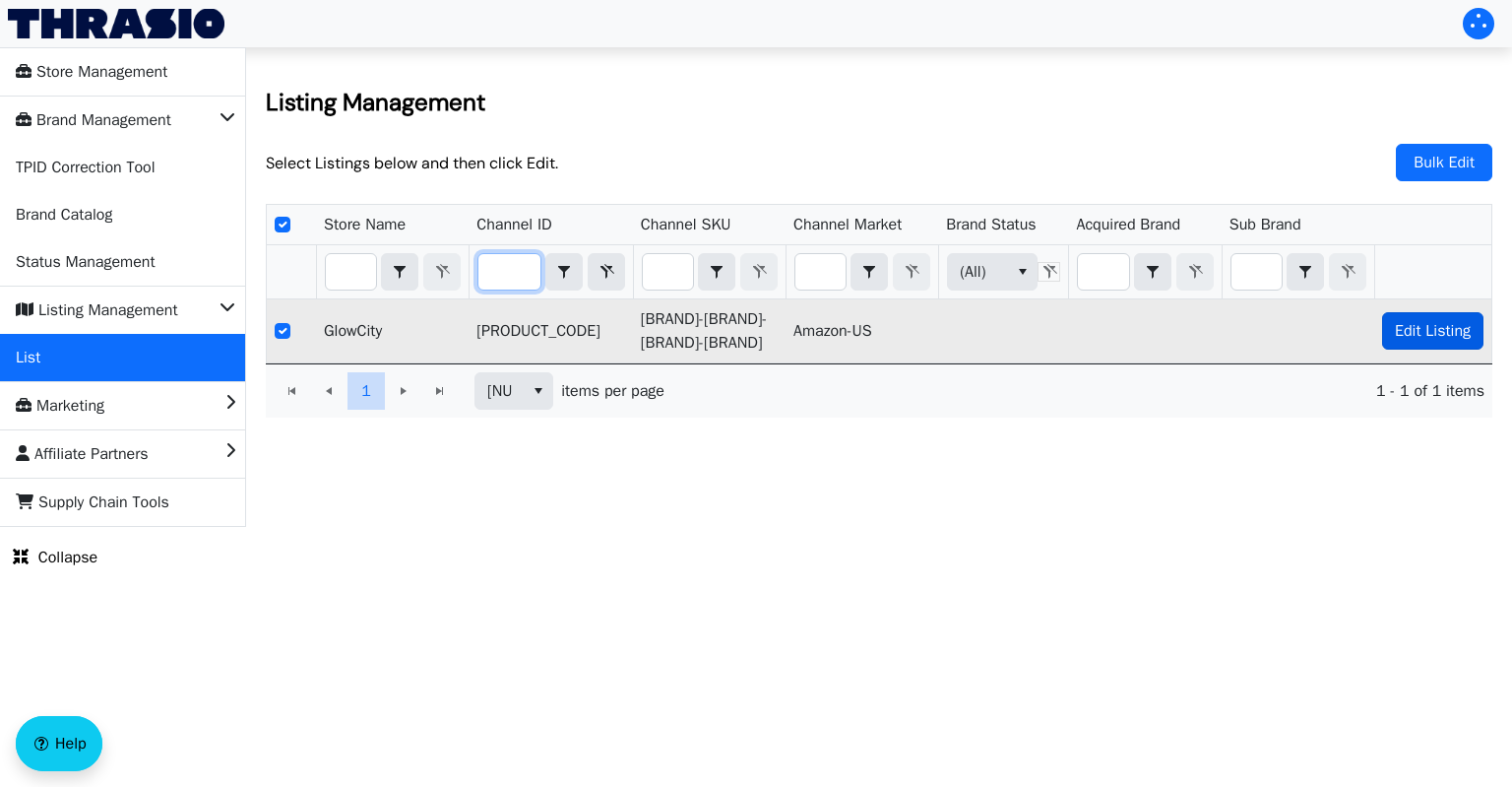 checkbox on "true" 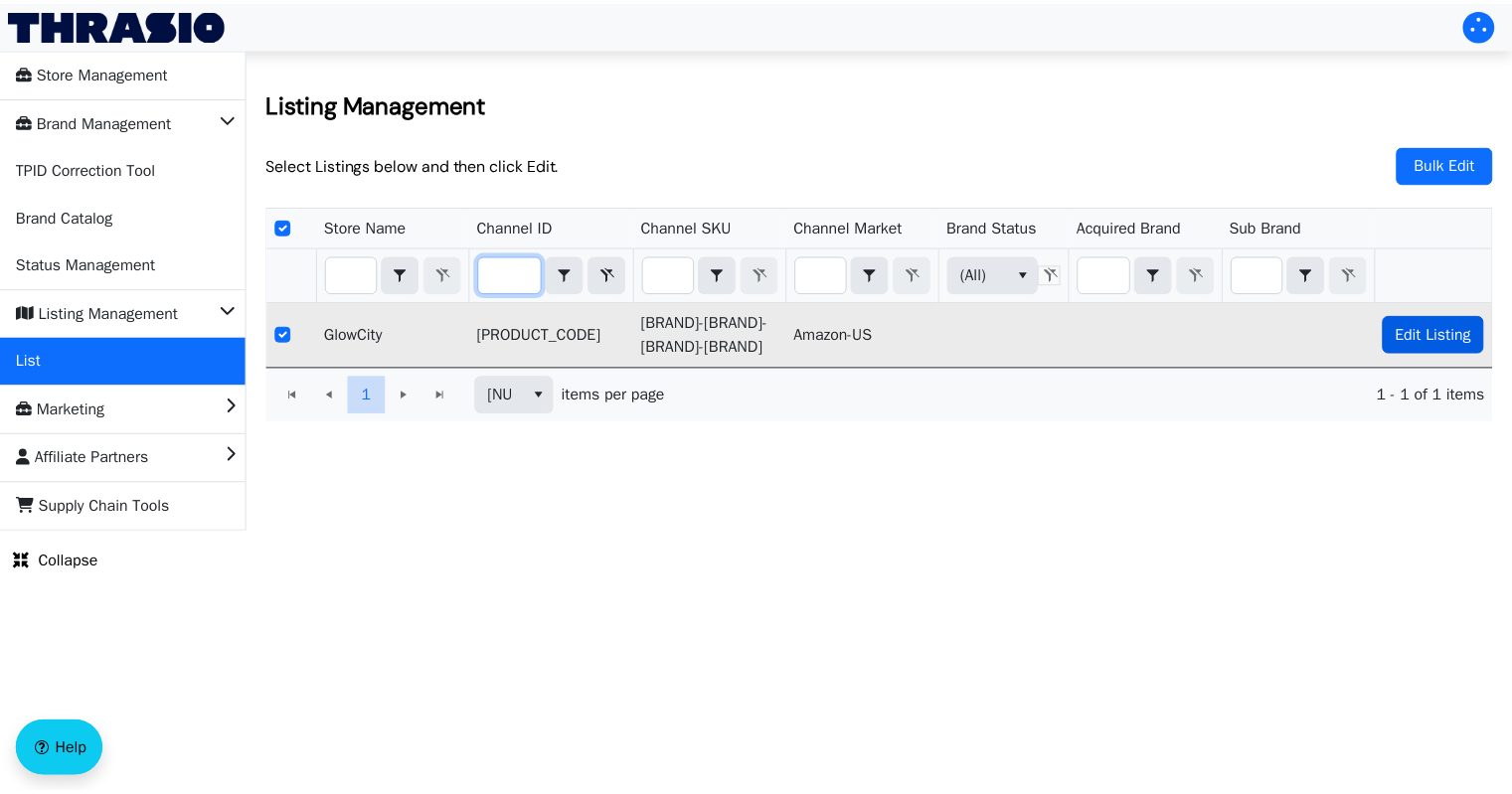 scroll, scrollTop: 0, scrollLeft: 0, axis: both 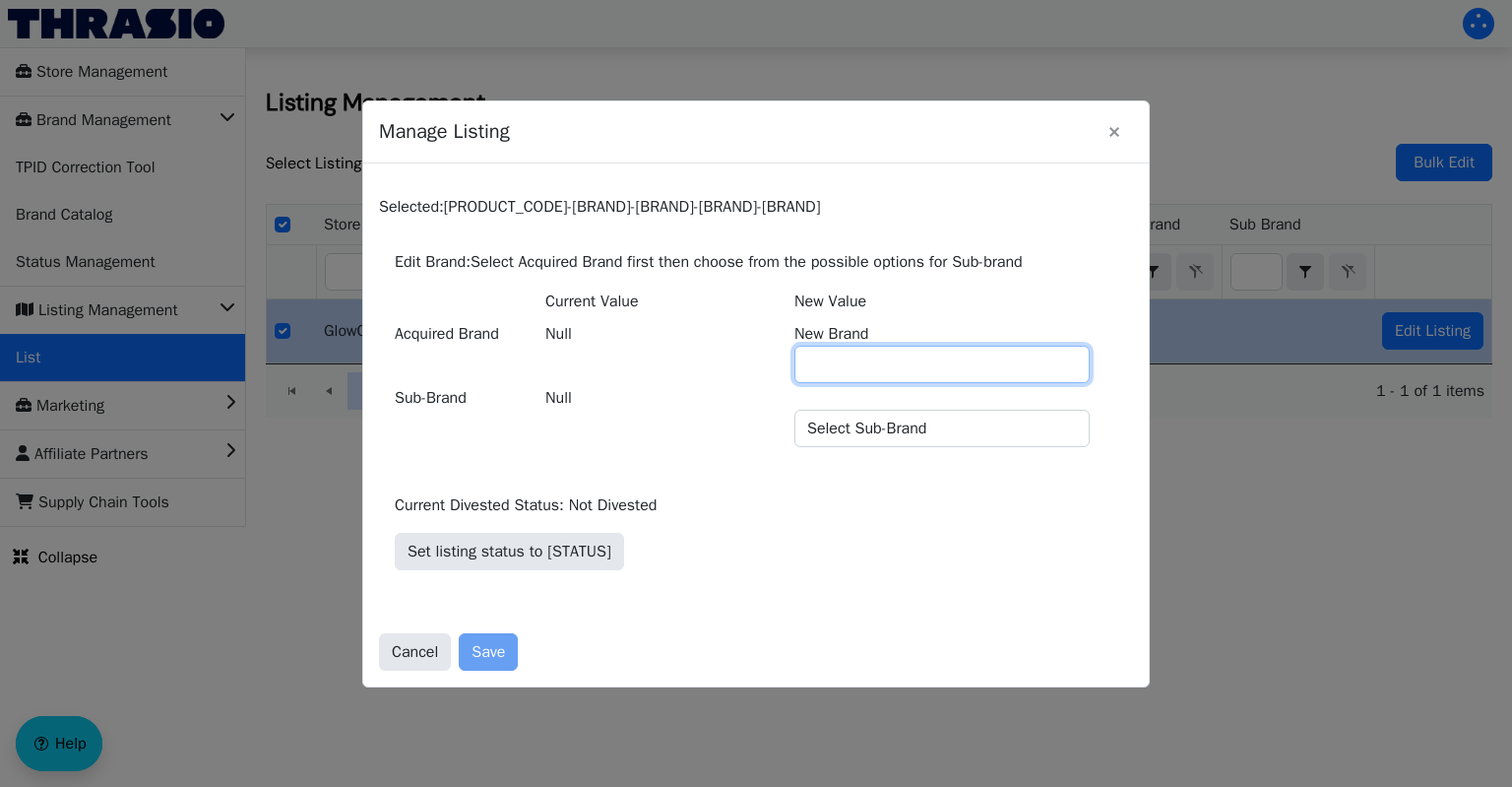 click on "New Brand" at bounding box center [942, 364] 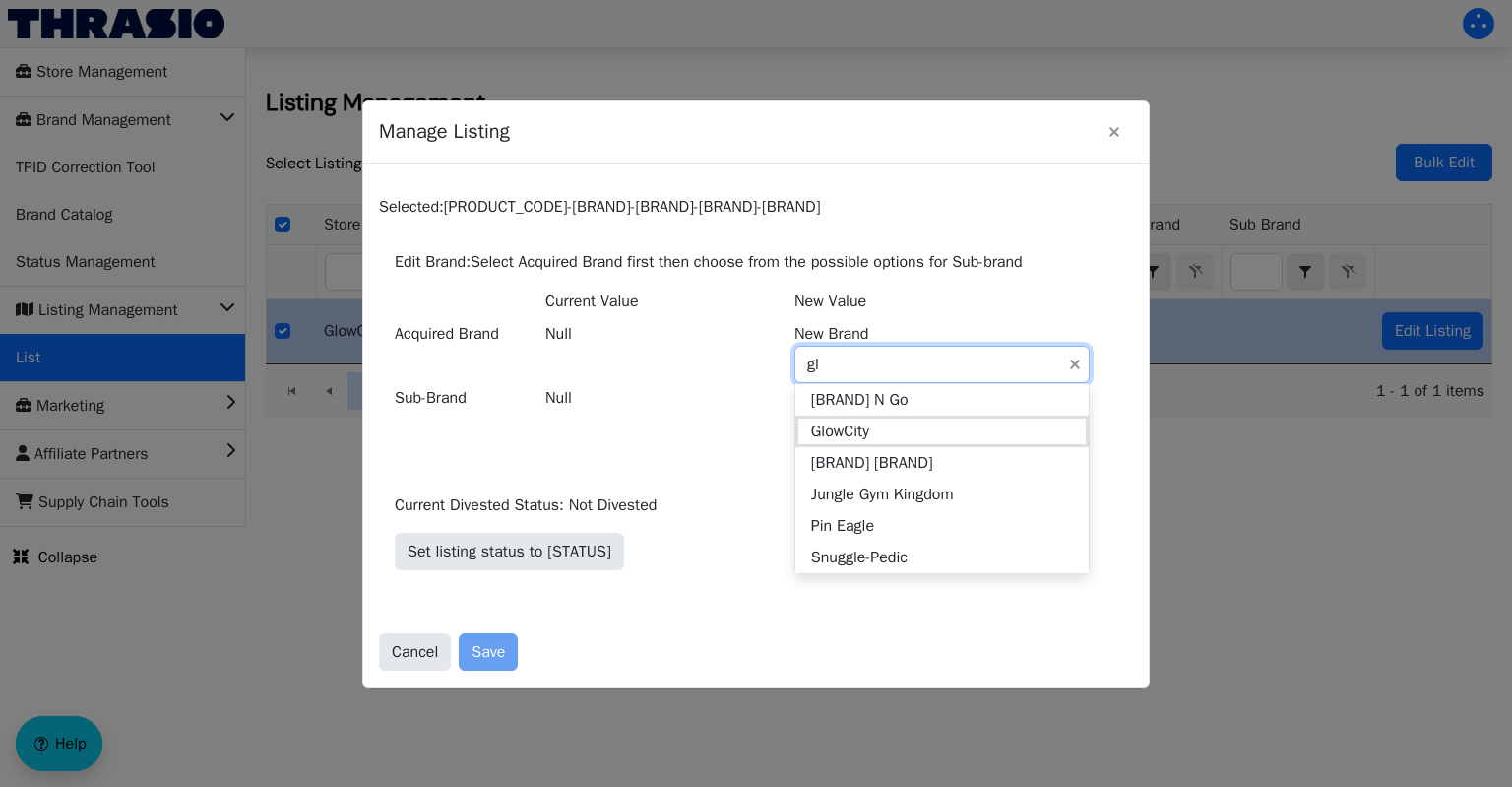 type on "glo" 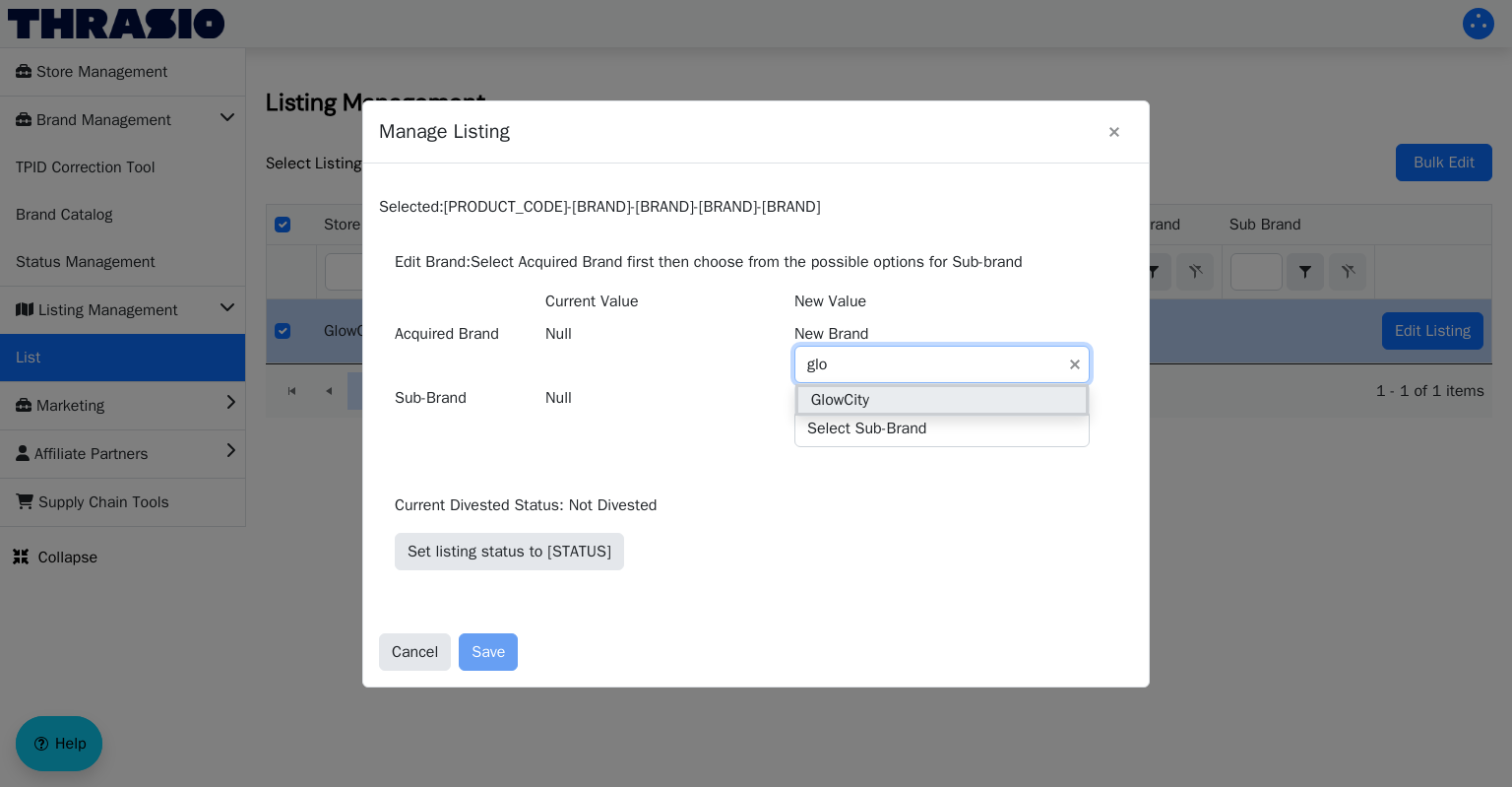 click on "GlowCity" at bounding box center (942, 400) 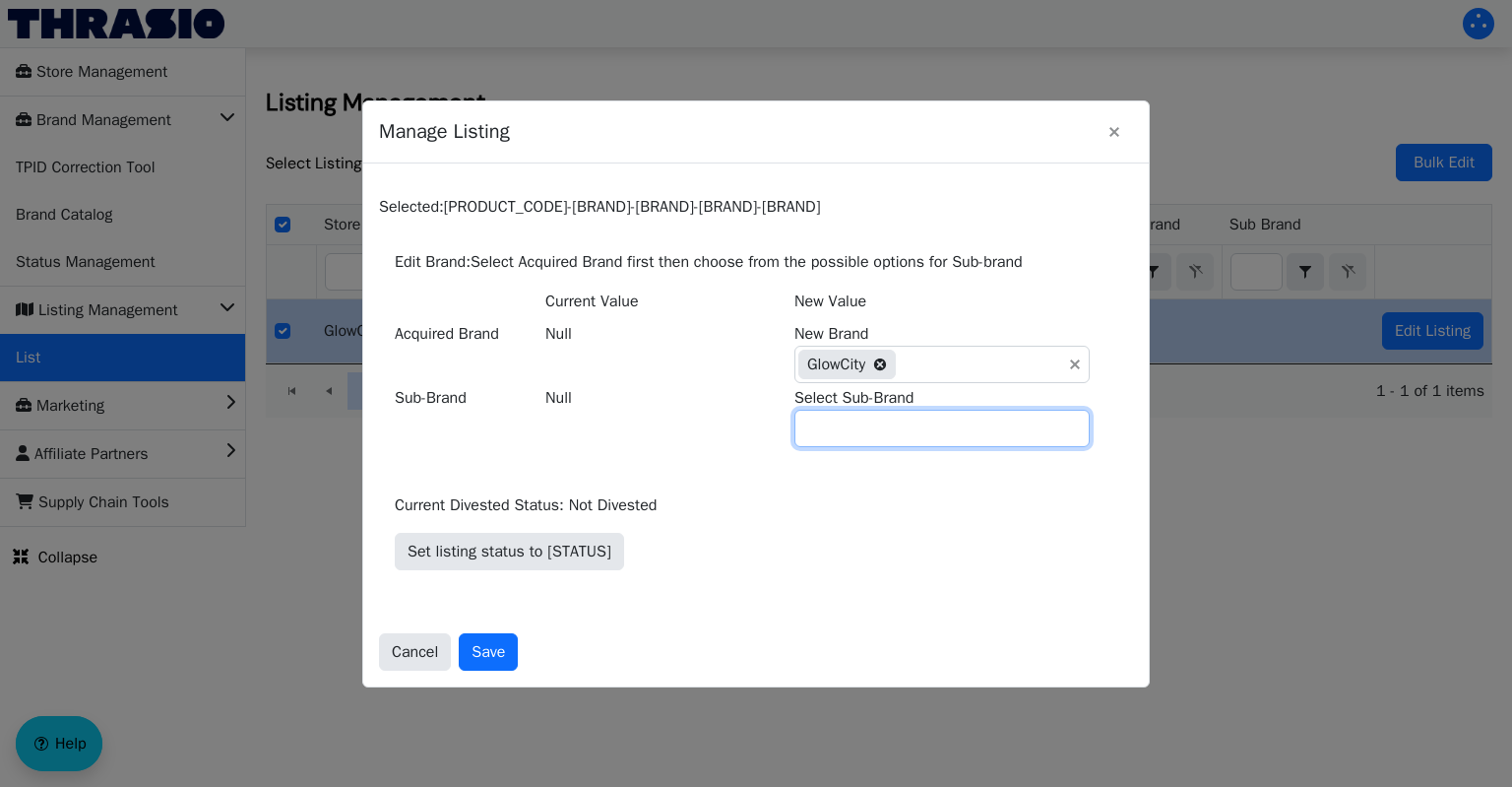 click on "Select Sub-Brand" at bounding box center [942, 428] 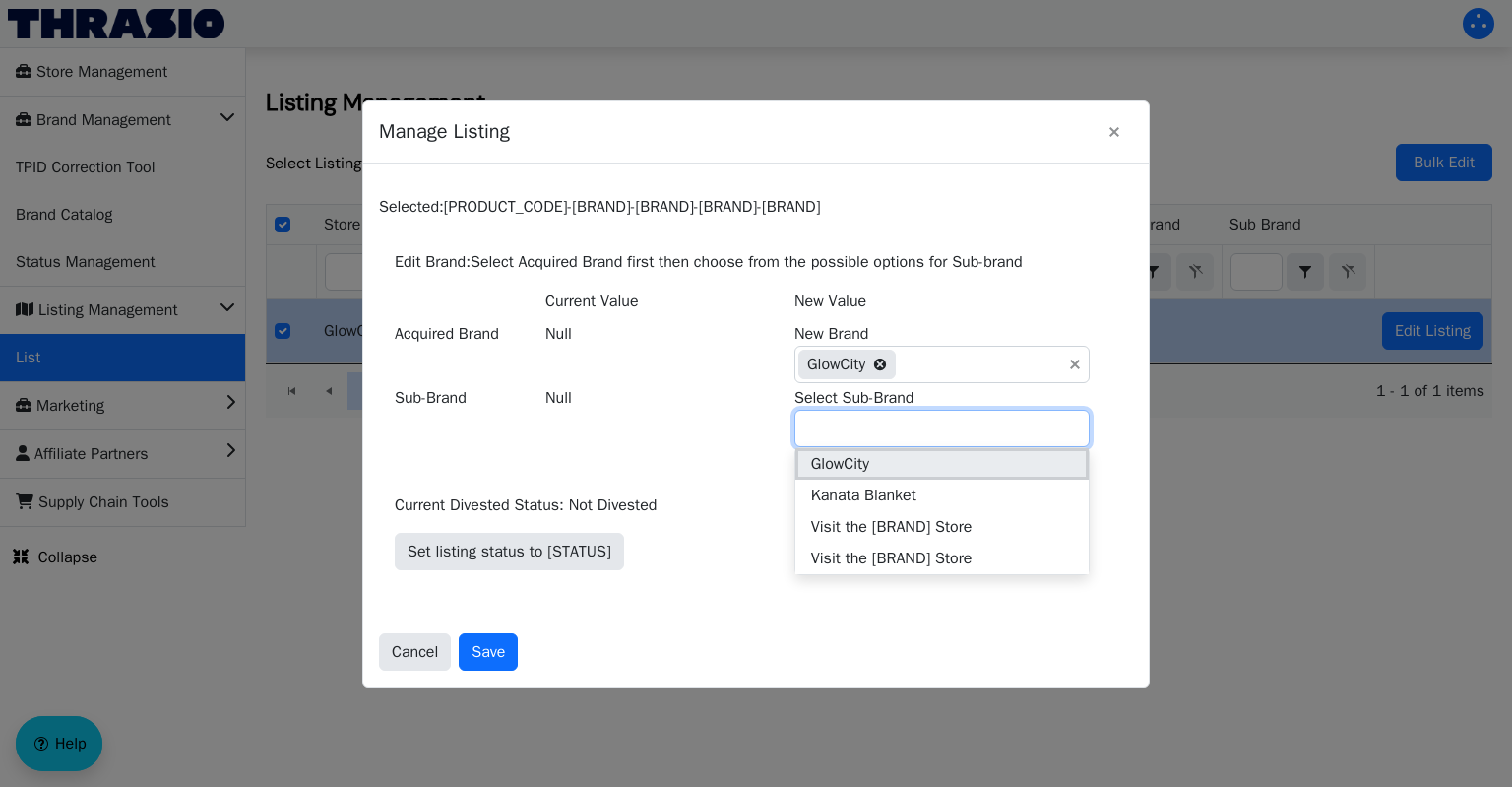 click on "GlowCity" at bounding box center [840, 464] 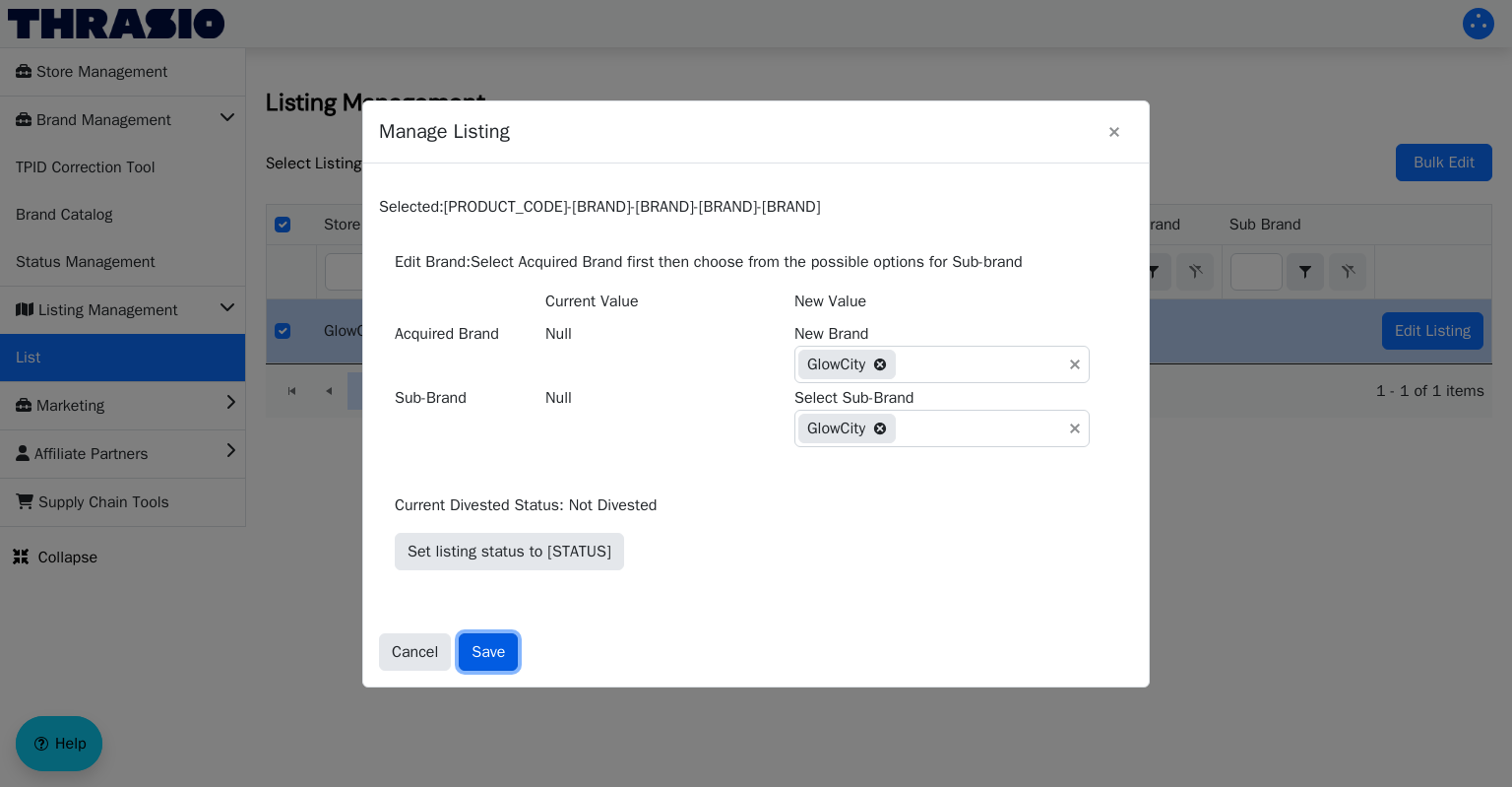 click on "Save" at bounding box center (488, 652) 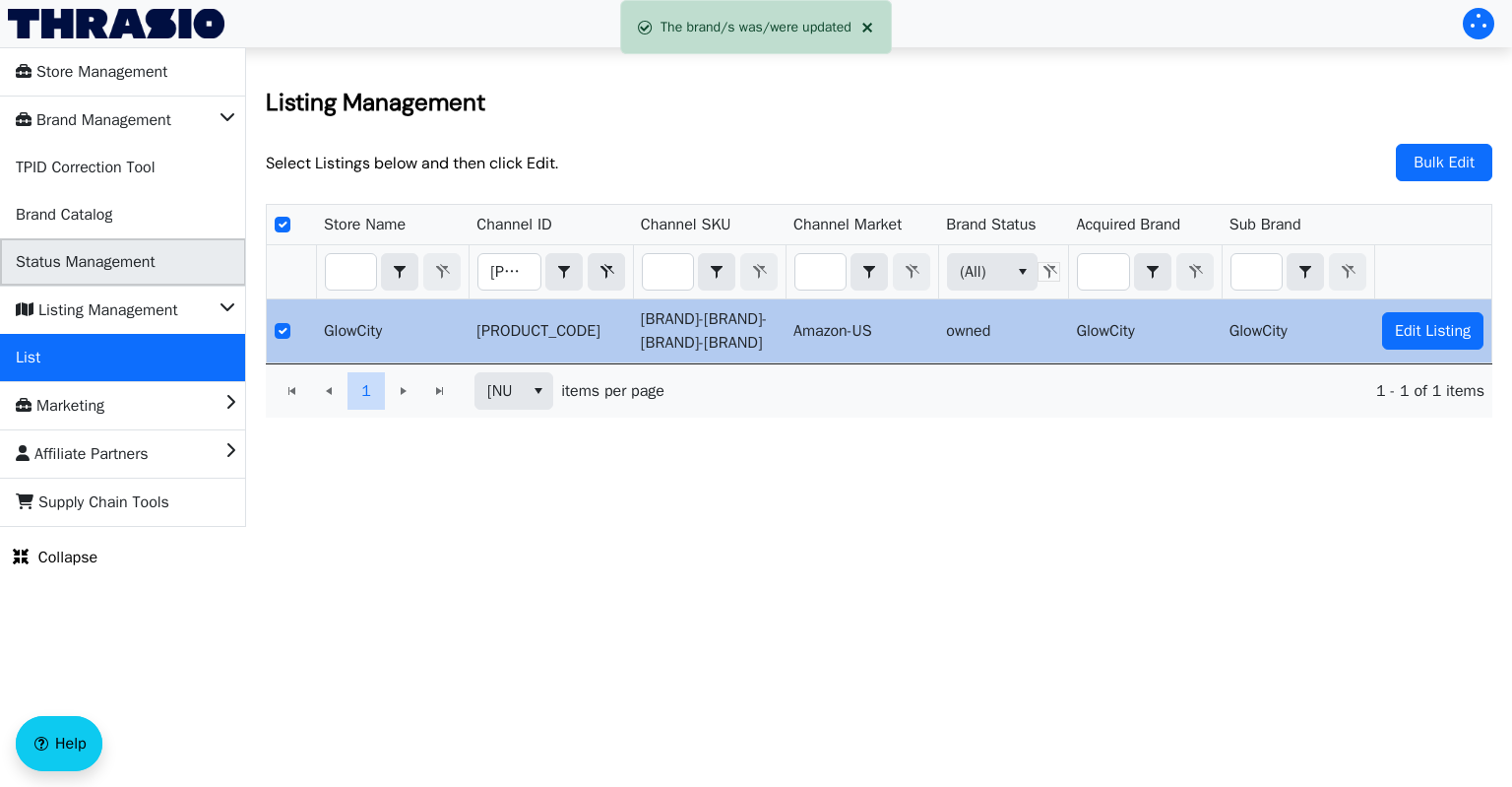 click on "Status Management" at bounding box center (86, 262) 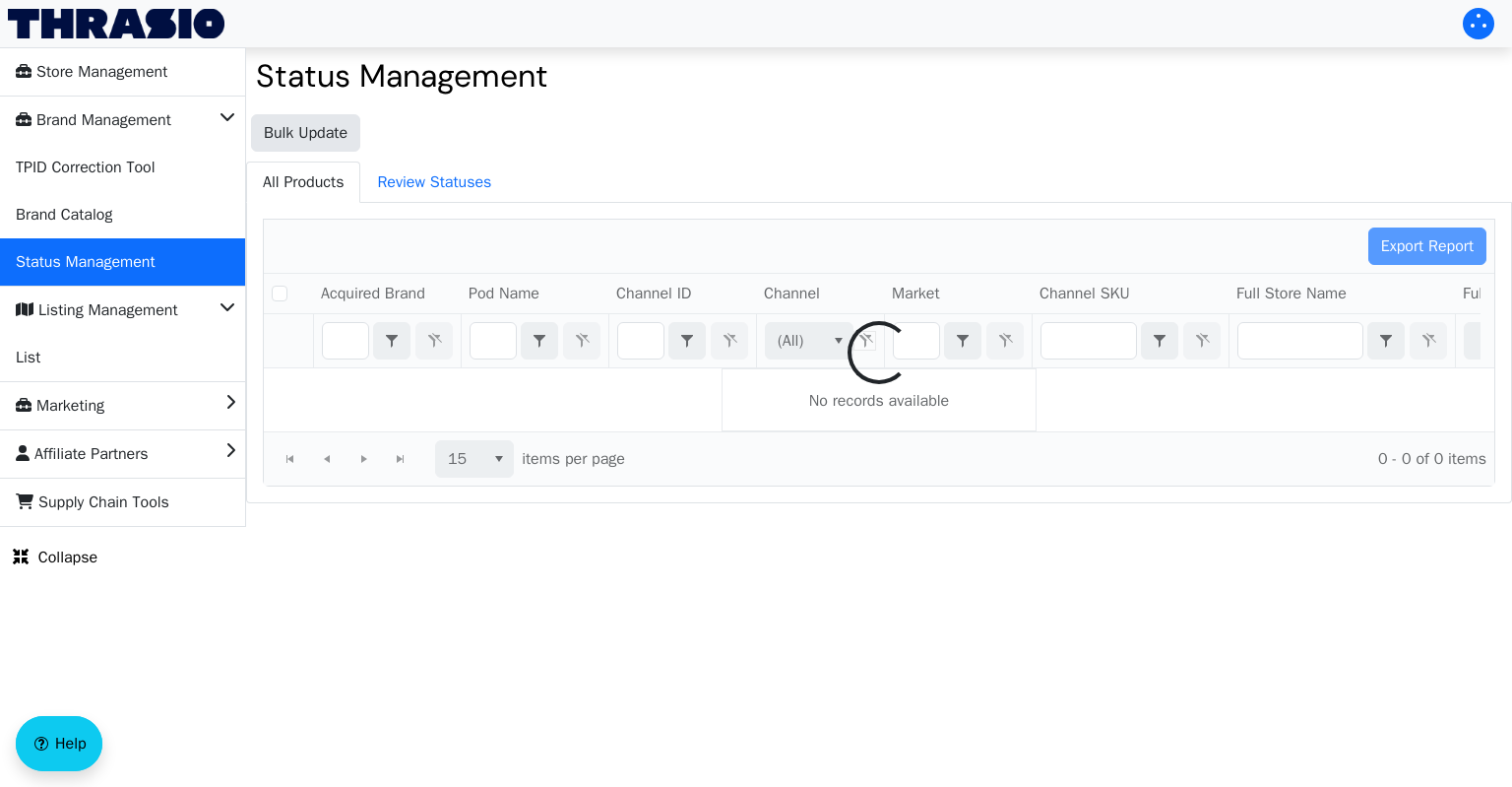 checkbox on "false" 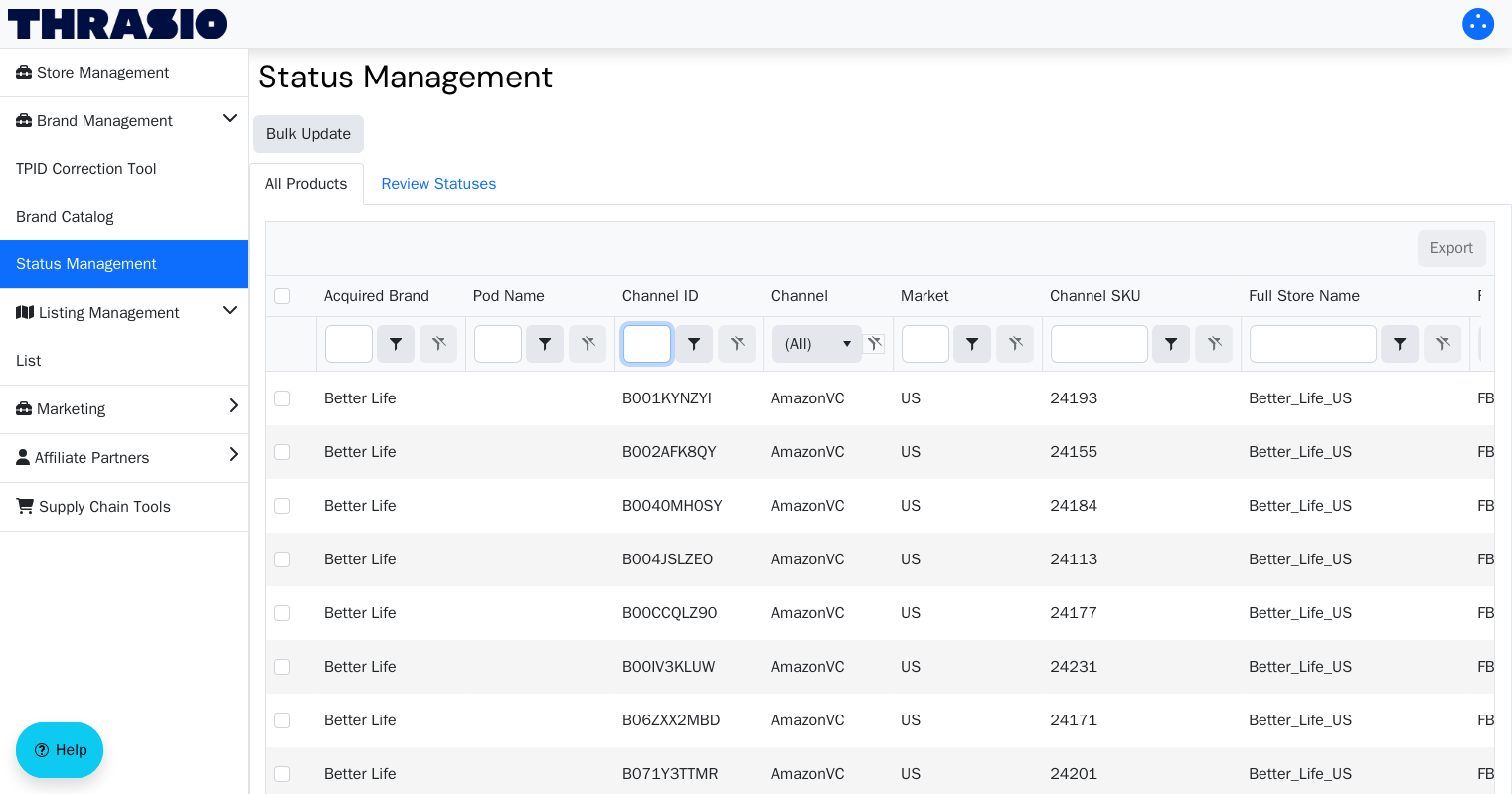 click at bounding box center (647, 344) 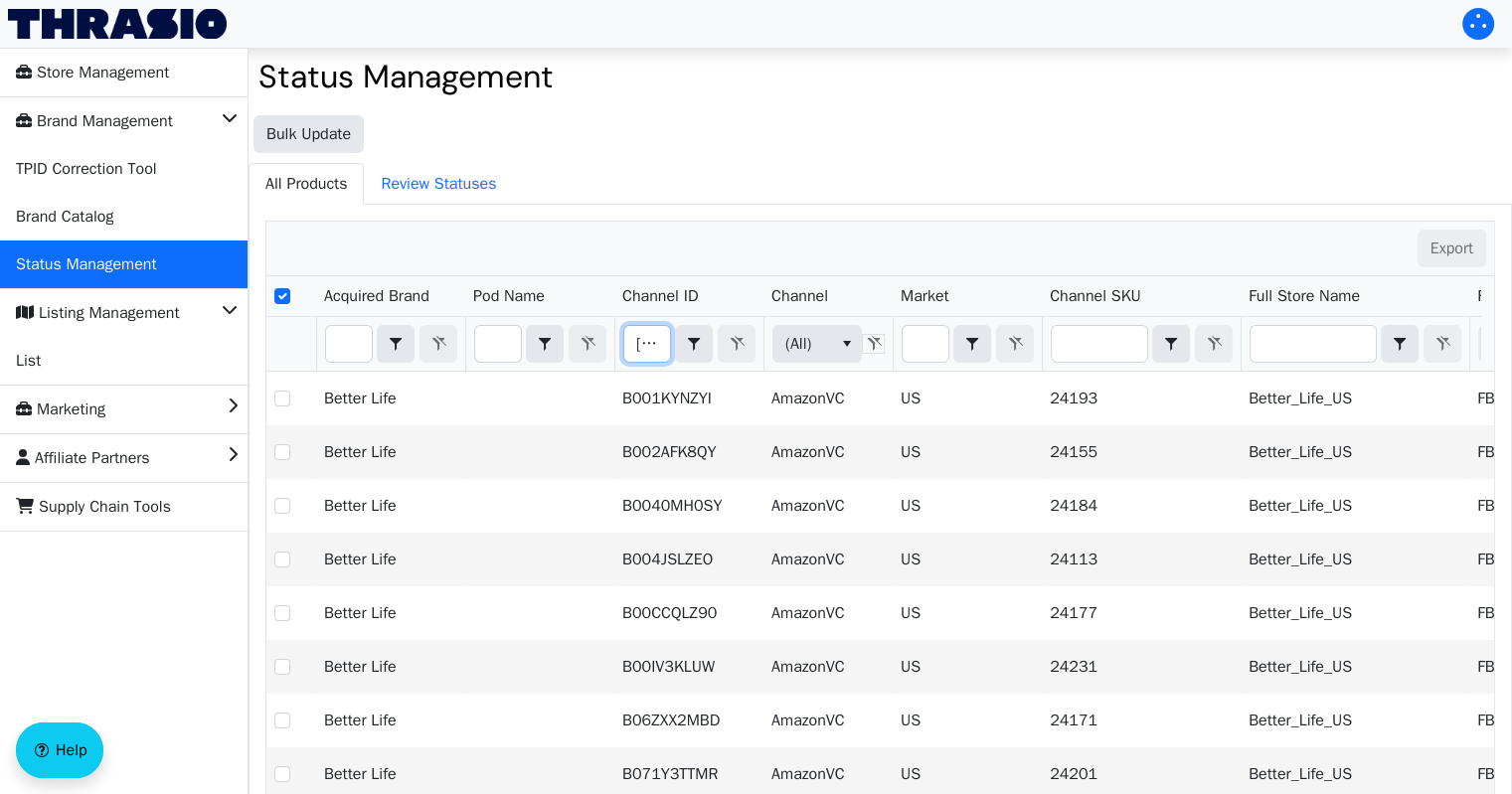 checkbox on "true" 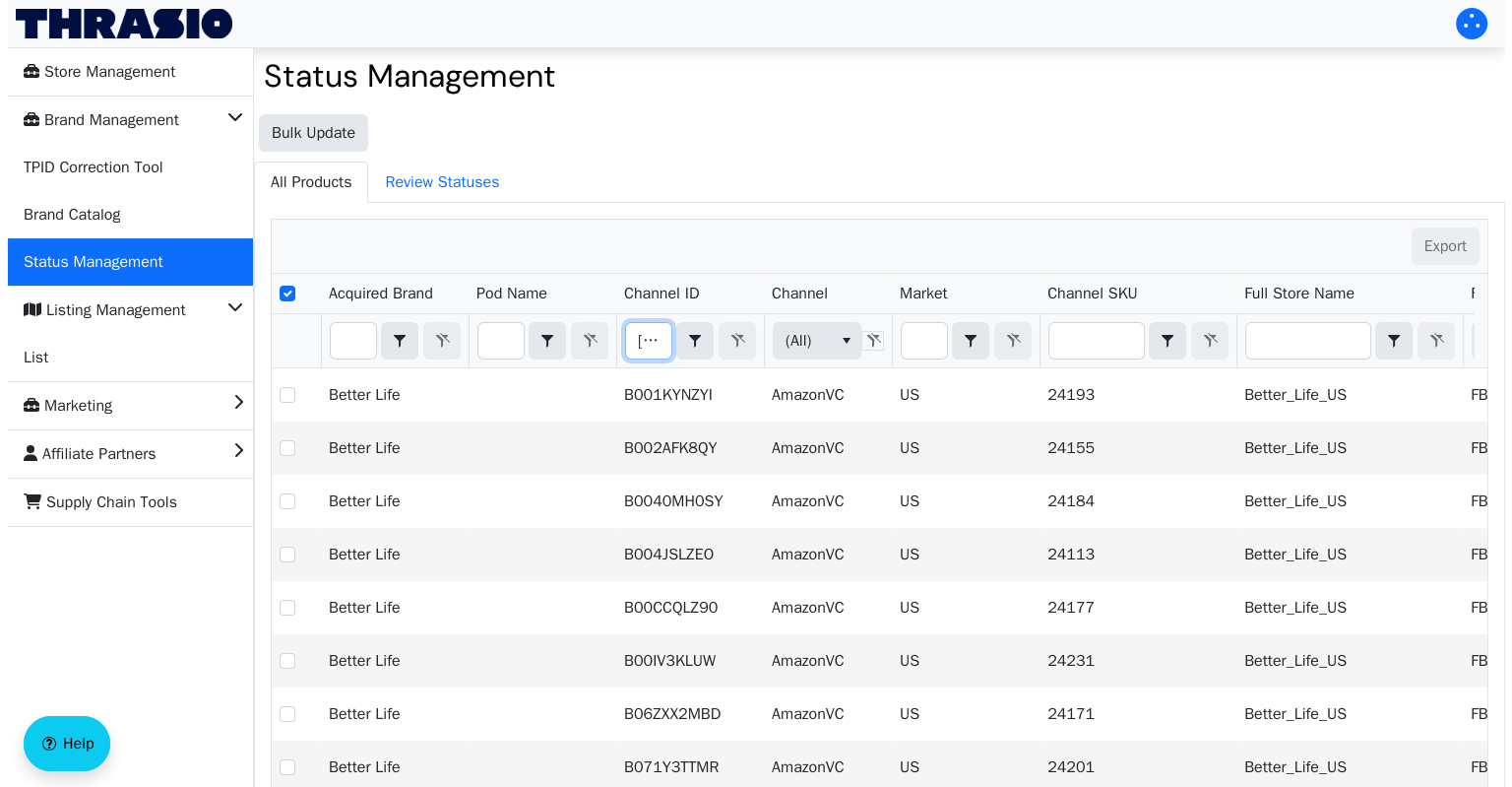 scroll, scrollTop: 0, scrollLeft: 60, axis: horizontal 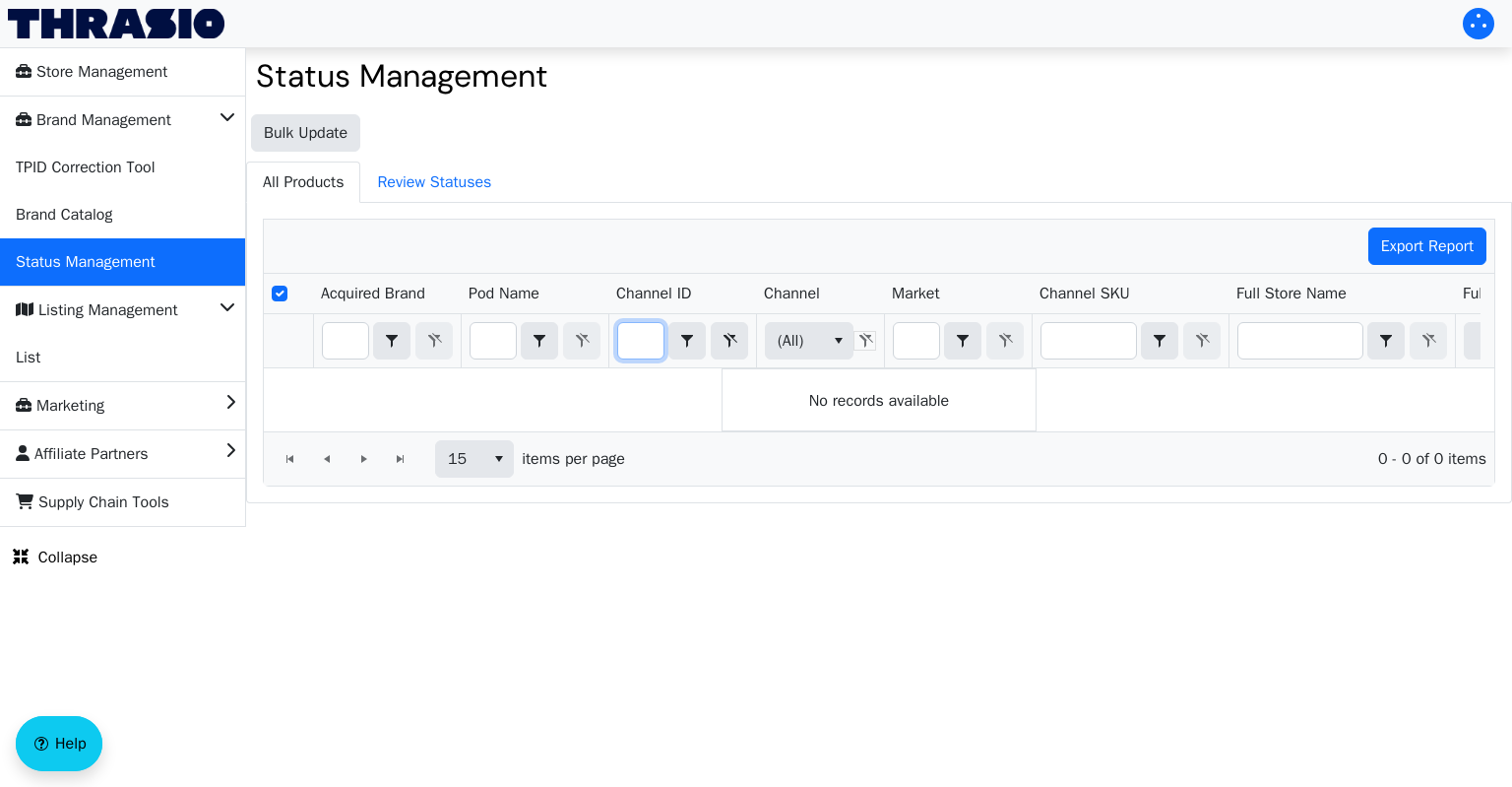 type on "[PRODUCT_CODE]" 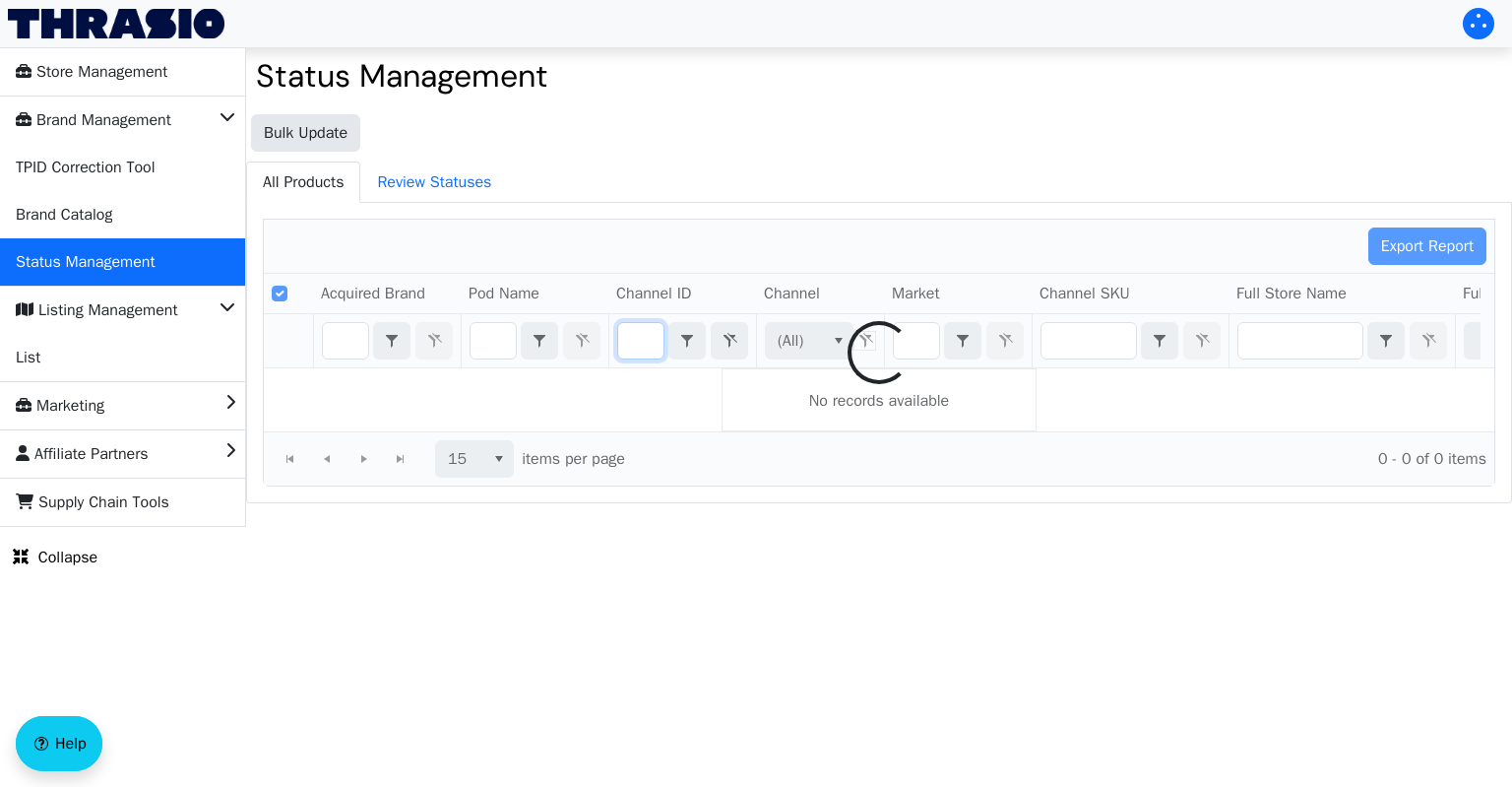 scroll, scrollTop: 0, scrollLeft: 56, axis: horizontal 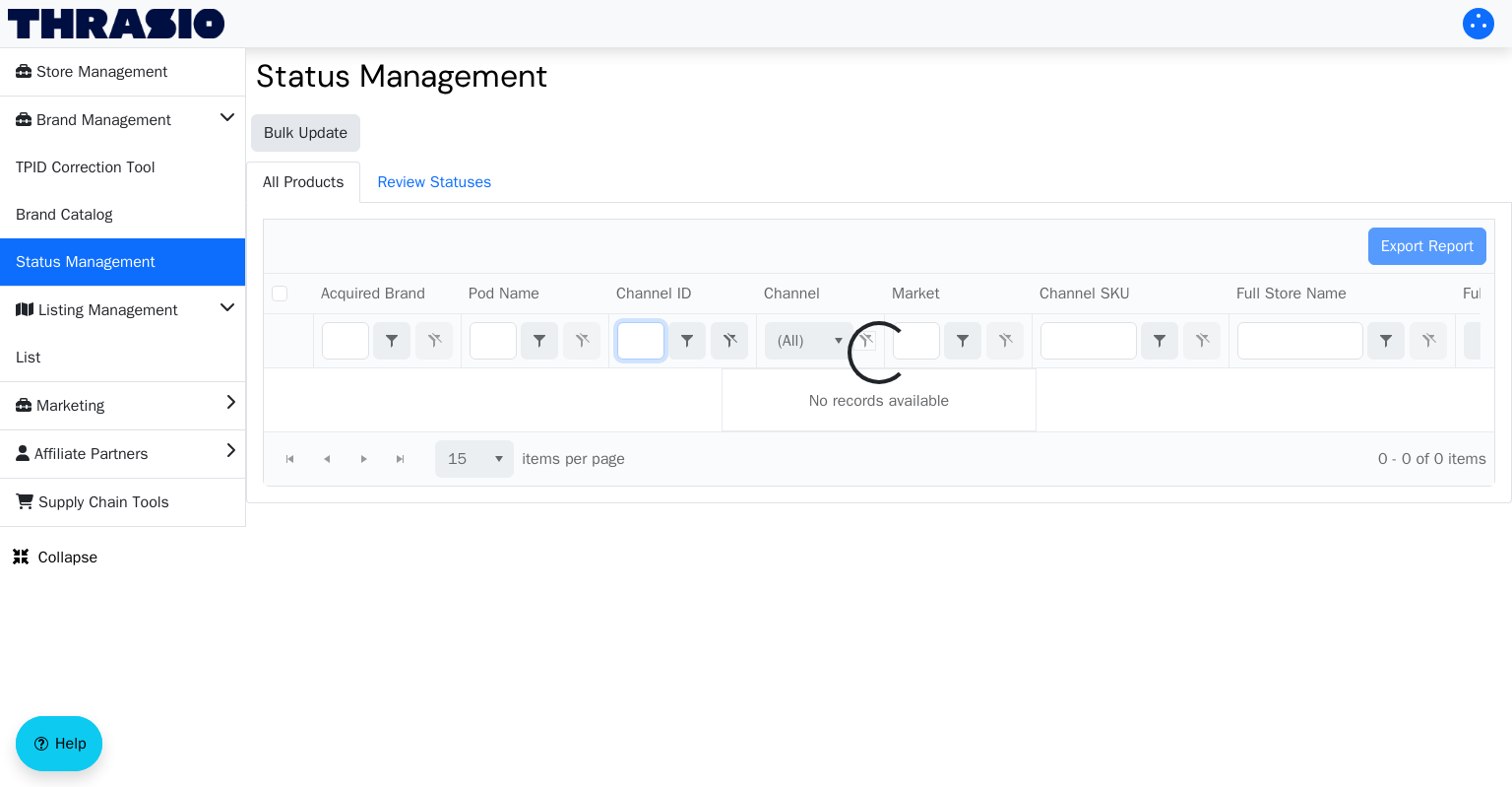 checkbox on "false" 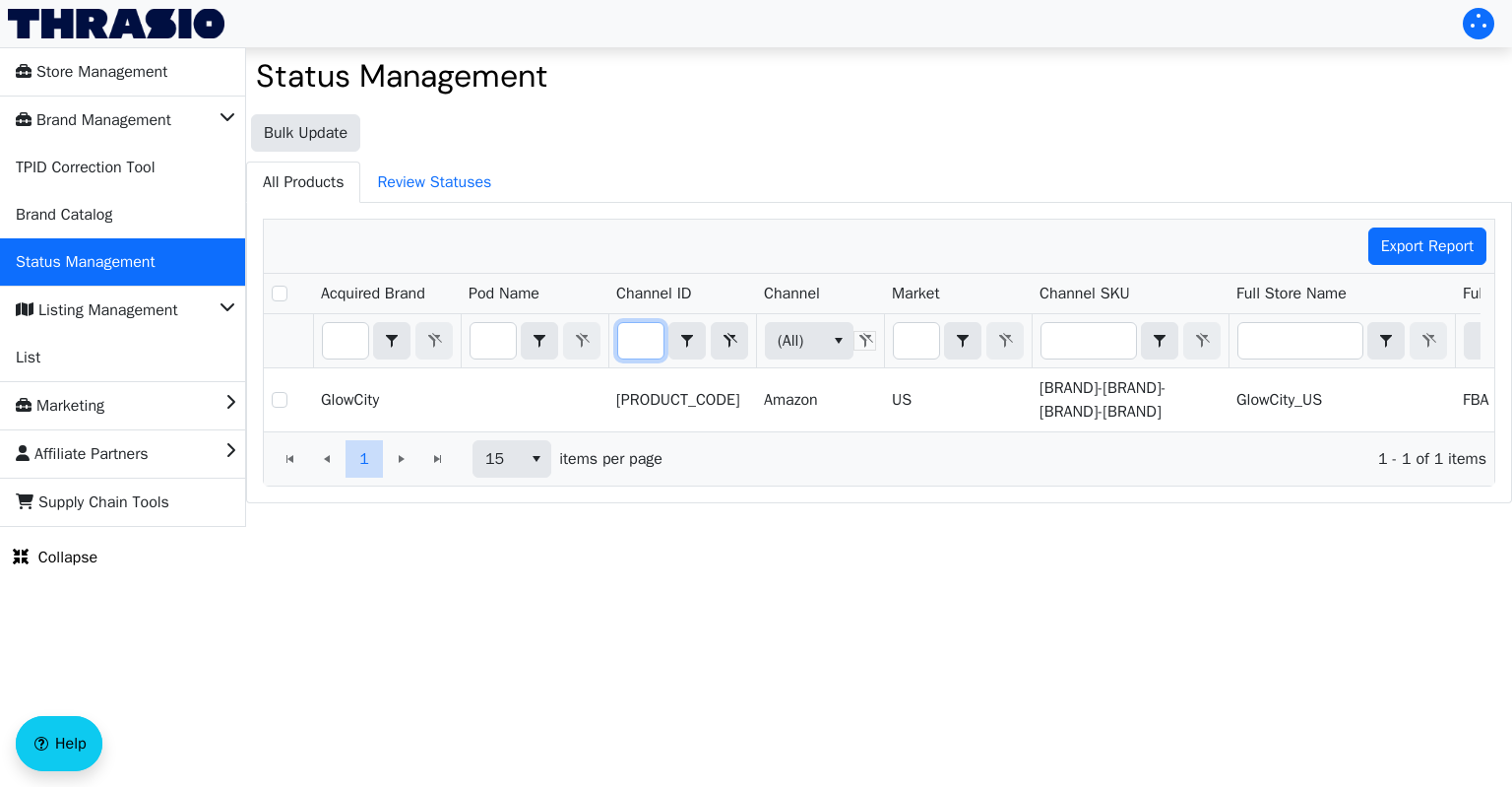 scroll, scrollTop: 0, scrollLeft: 152, axis: horizontal 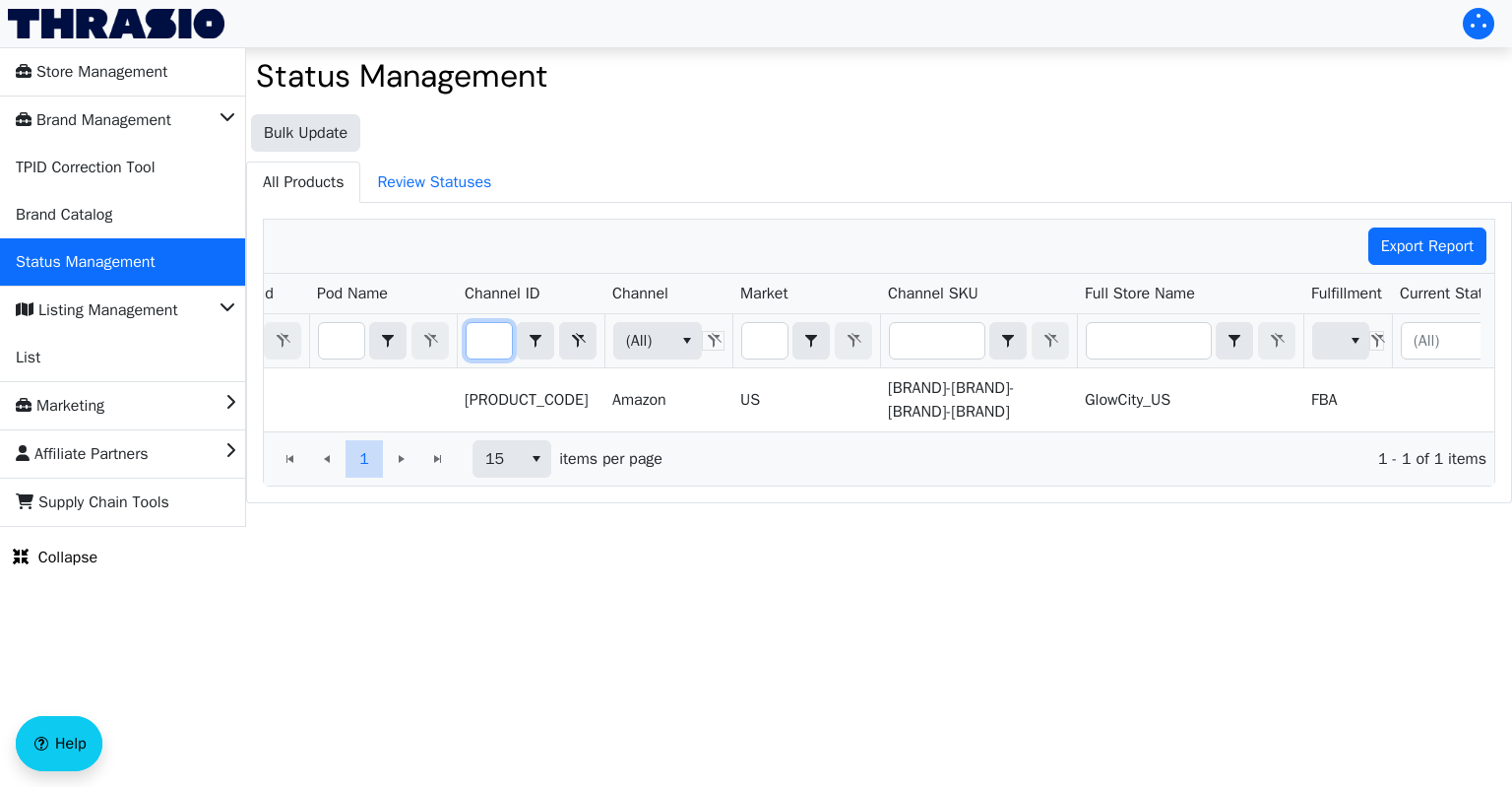 type on "[PRODUCT_CODE]" 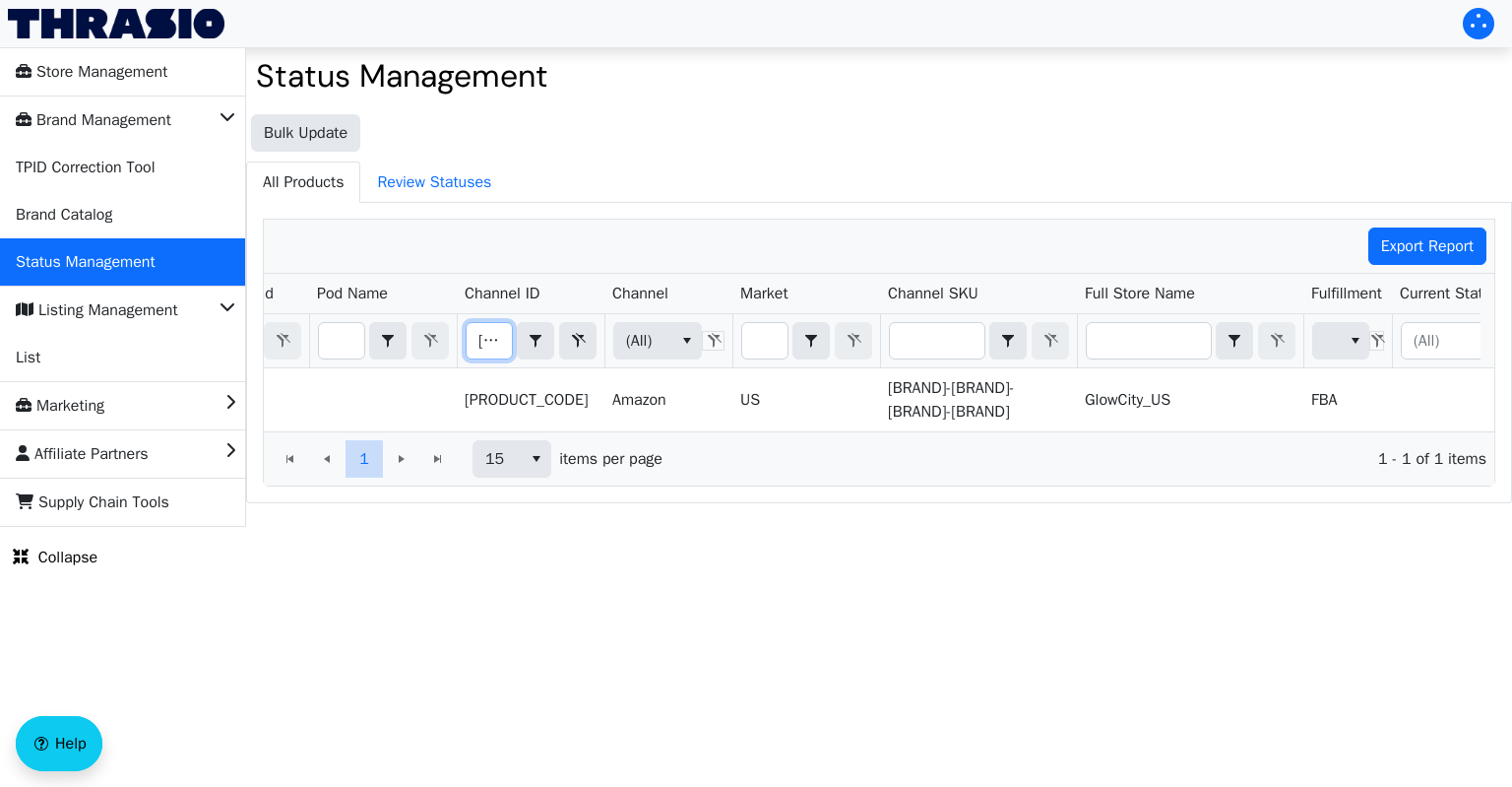 click on "[NUMBER] - [NUMBER] of [NUMBER] items" at bounding box center [879, 458] 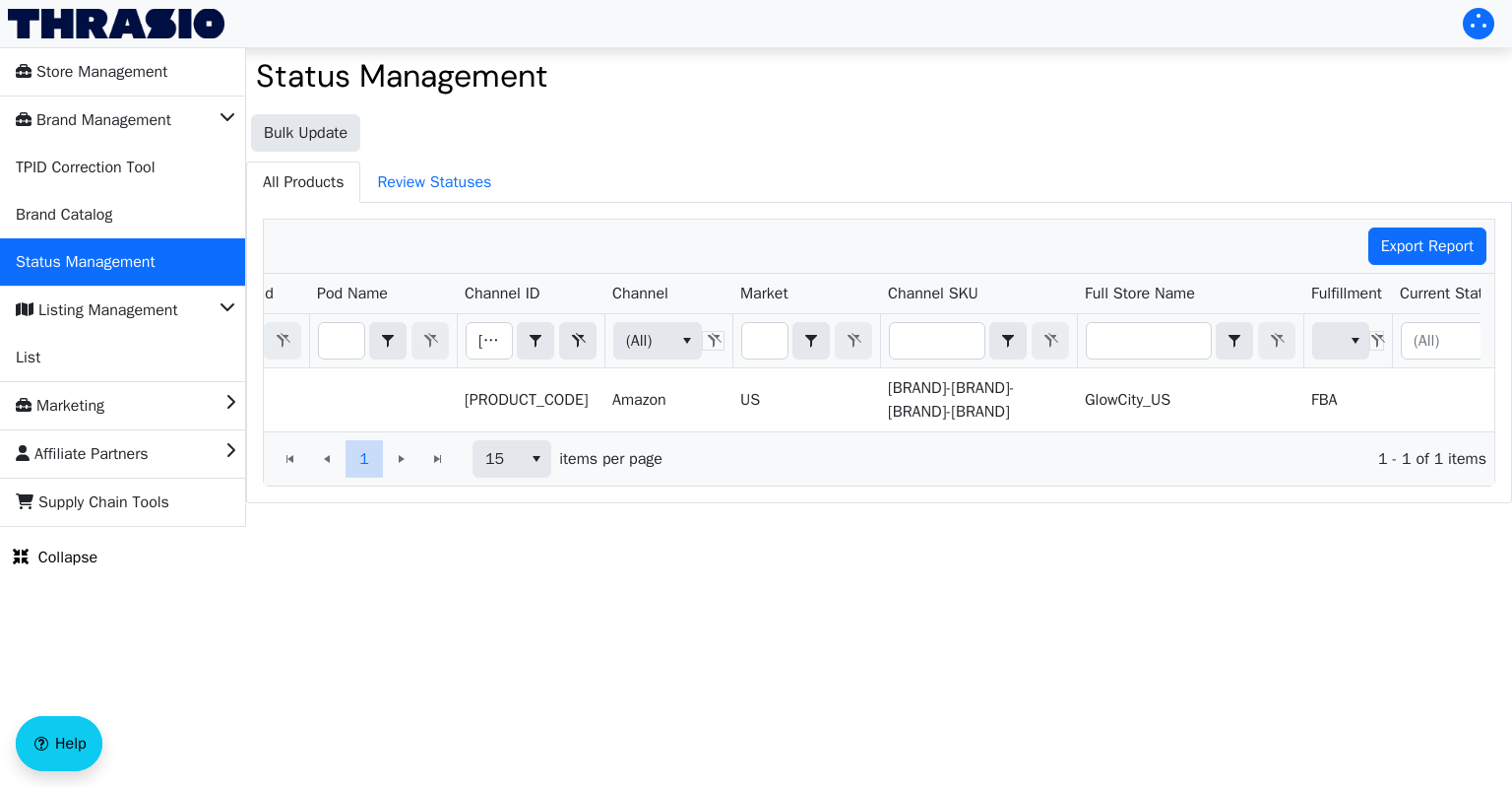 drag, startPoint x: 1344, startPoint y: 447, endPoint x: 1366, endPoint y: 445, distance: 22.090722 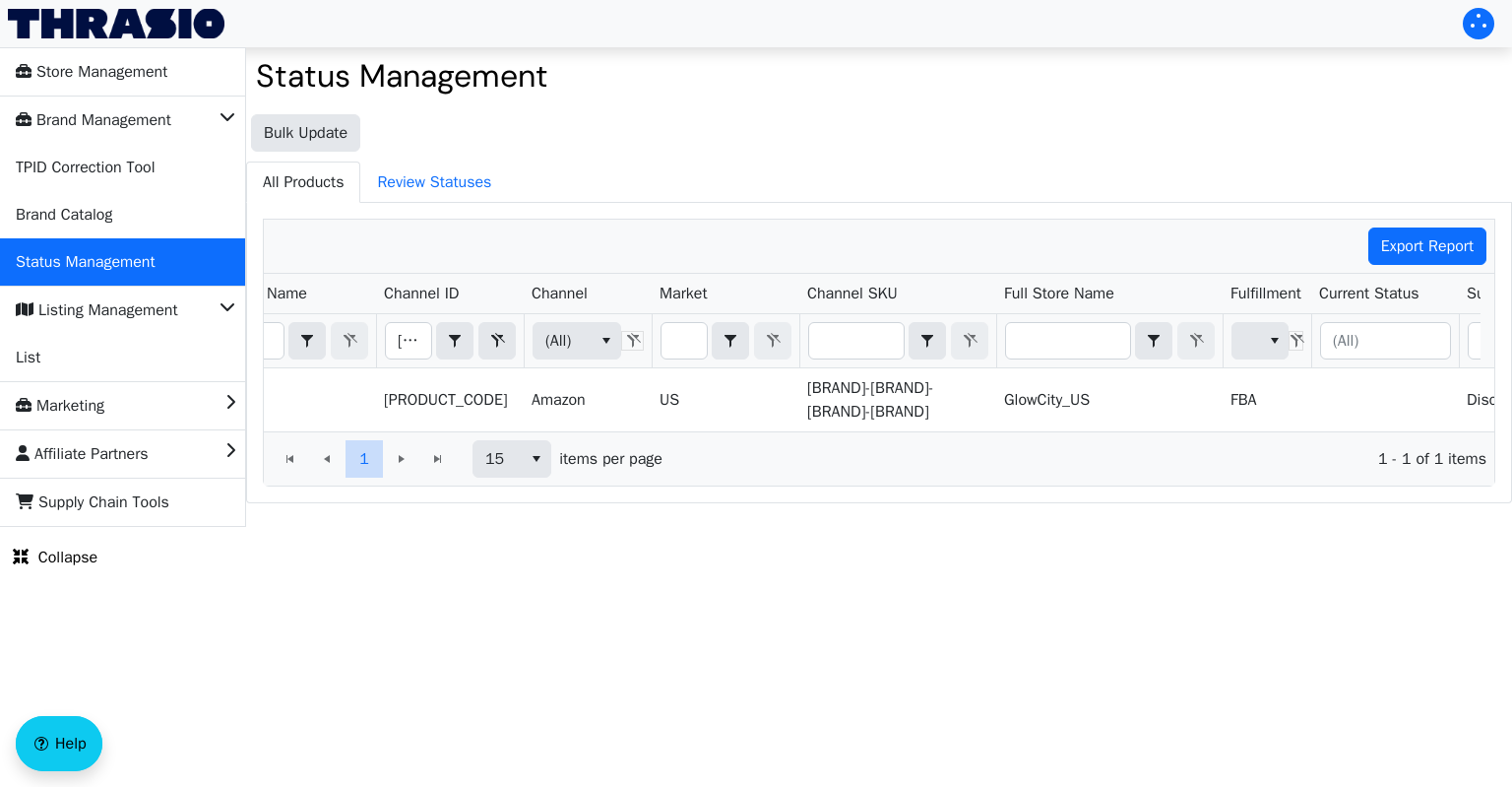 scroll, scrollTop: 0, scrollLeft: 452, axis: horizontal 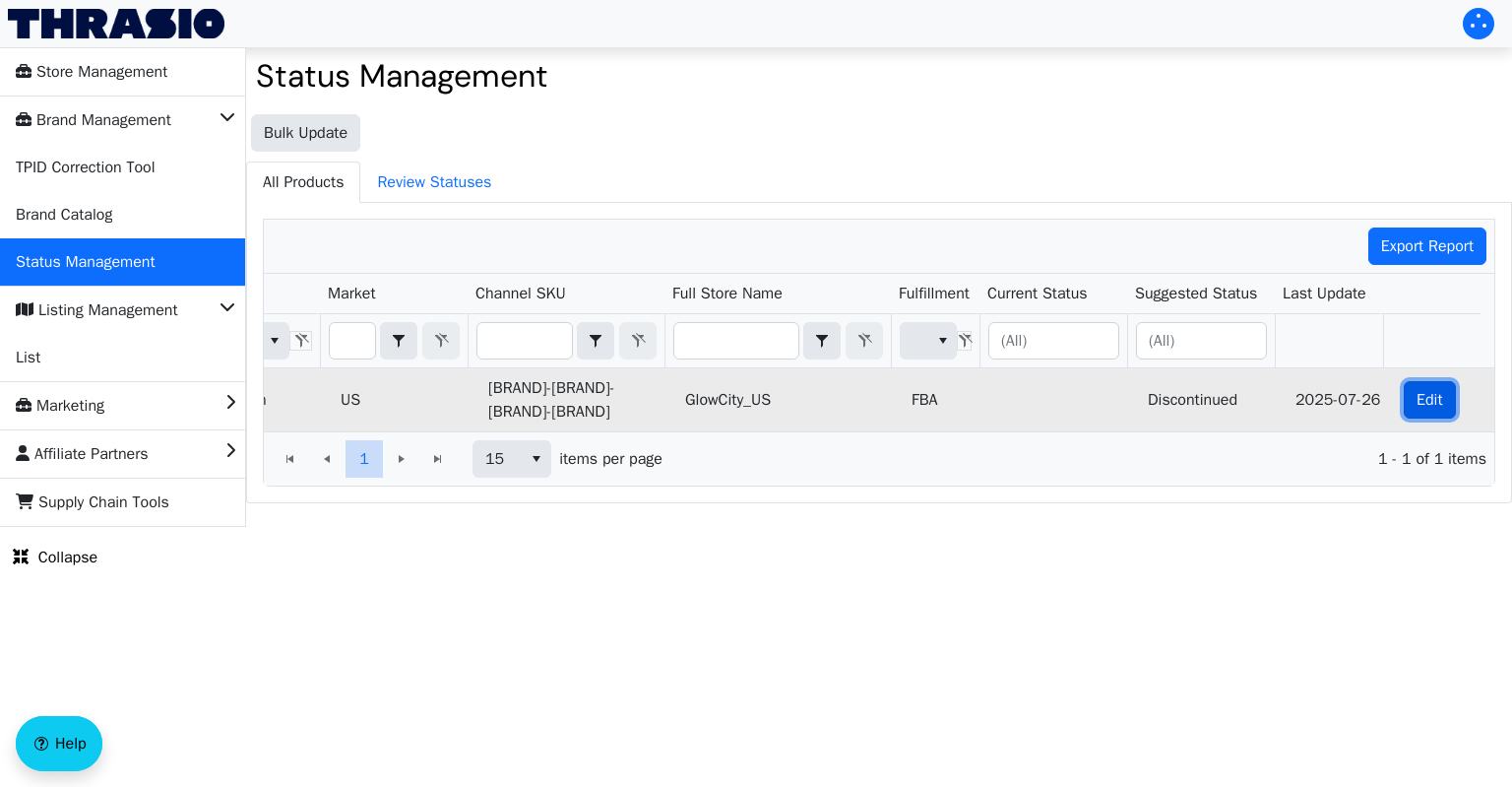 click on "Edit" at bounding box center [1429, 400] 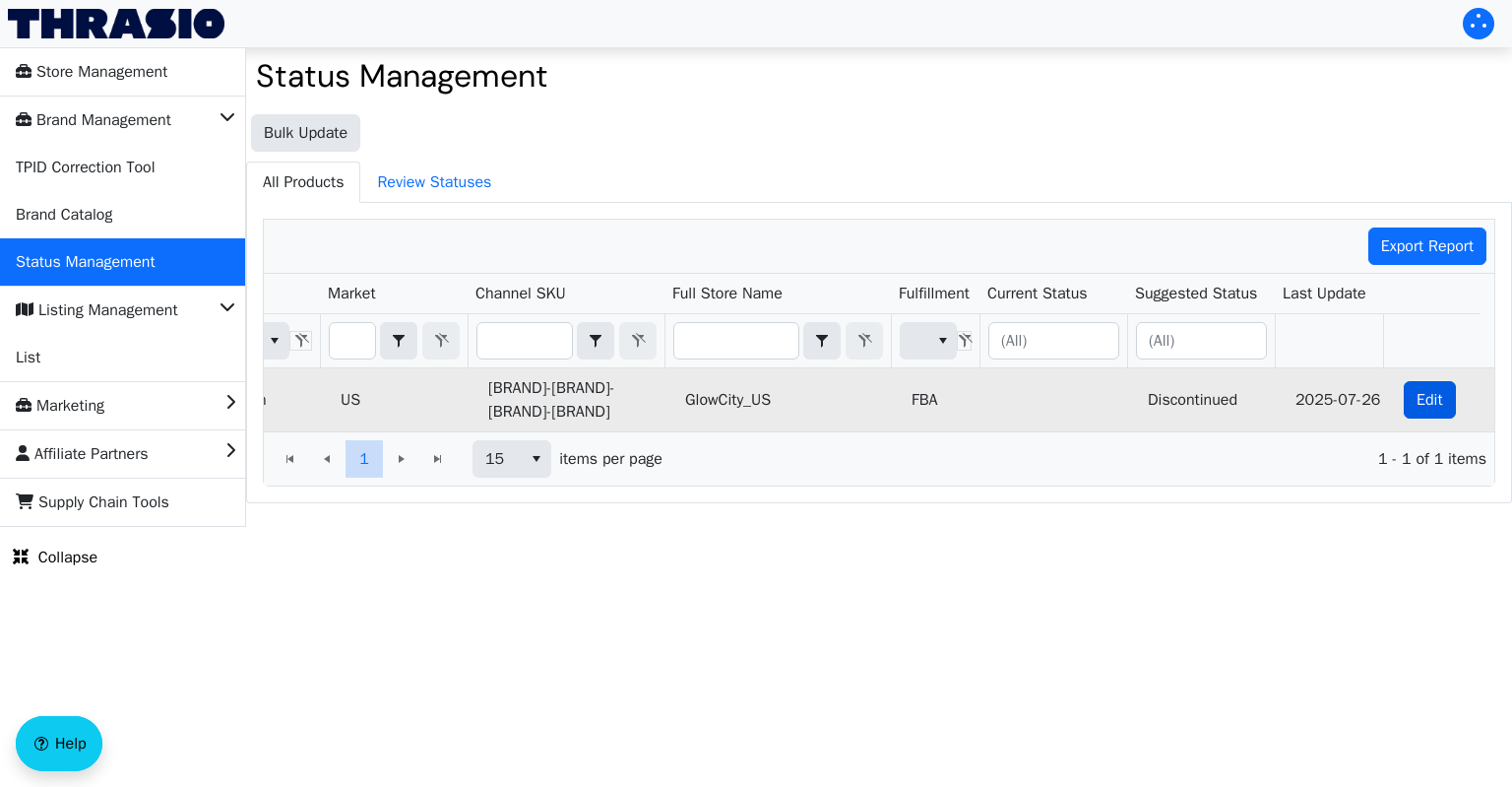 checkbox on "true" 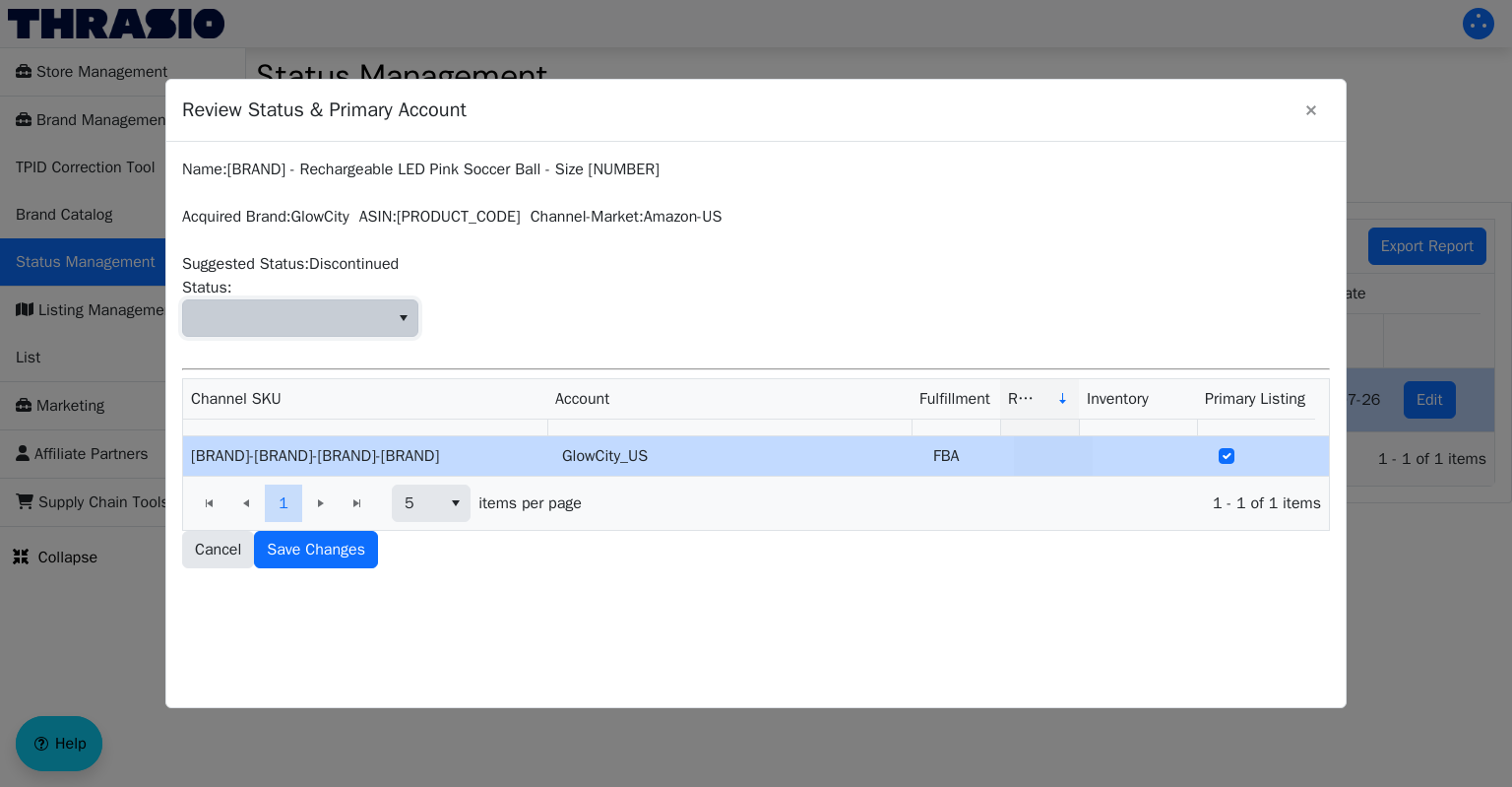 click 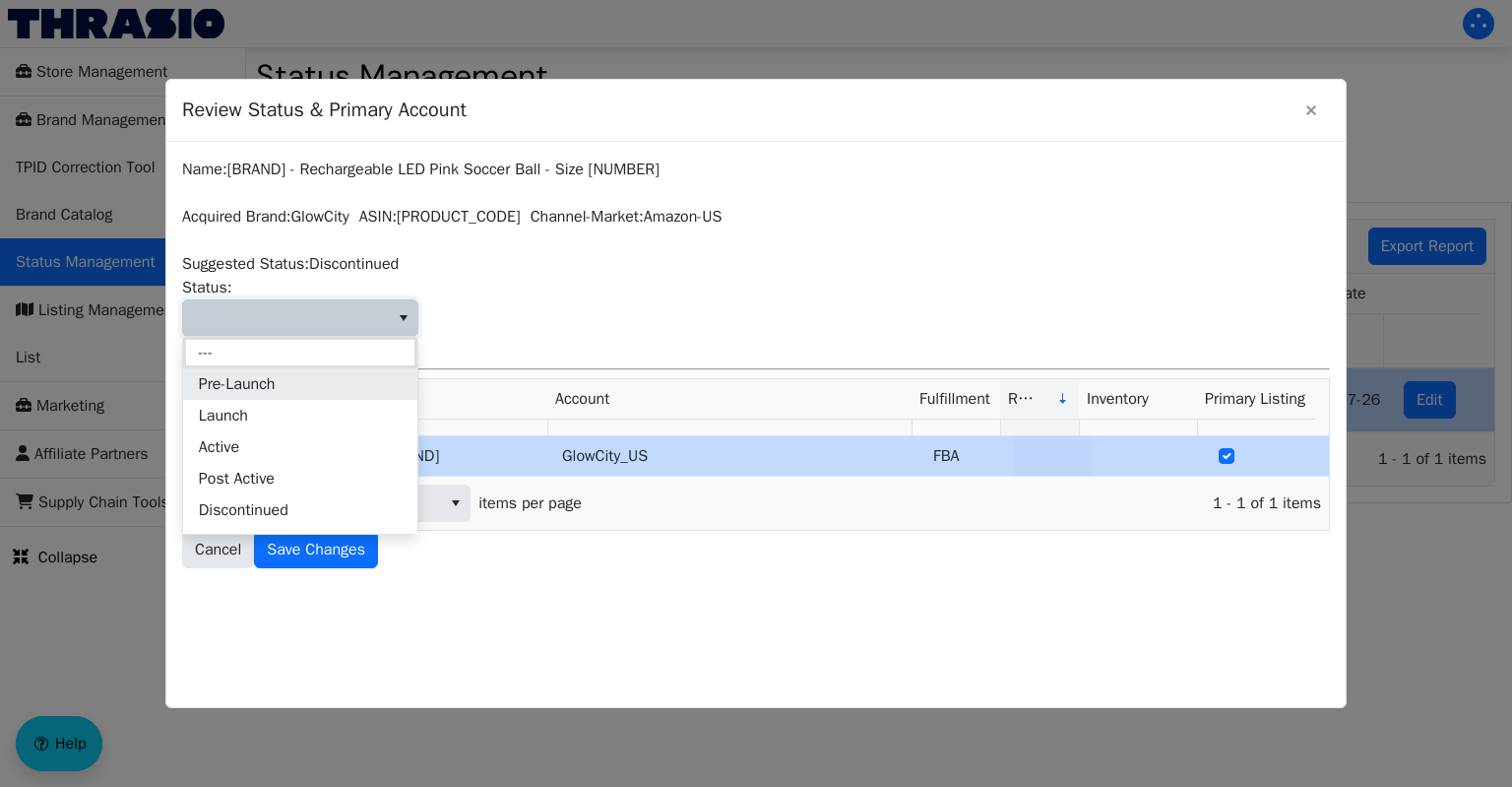 click on "Pre-Launch" at bounding box center (300, 384) 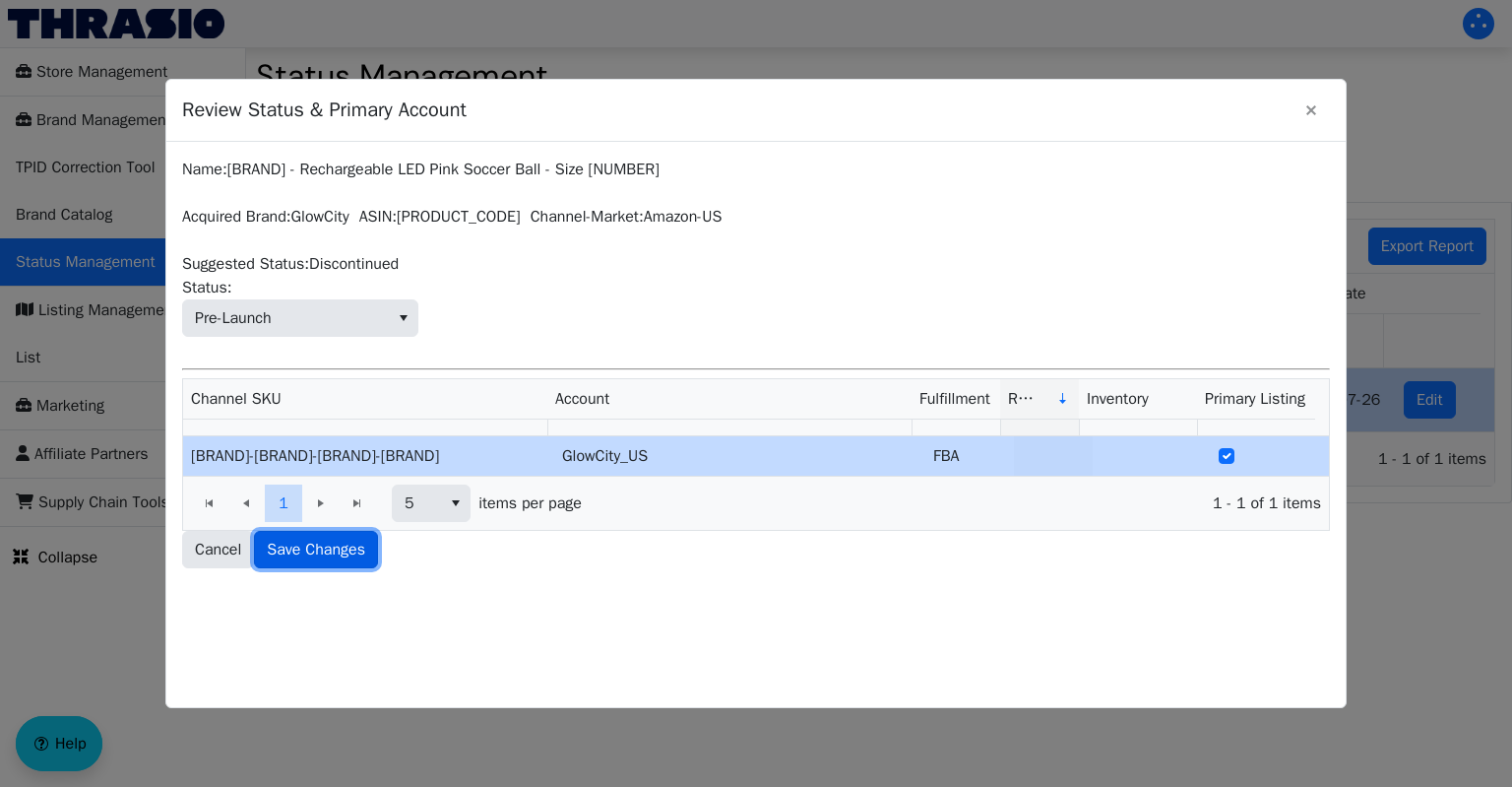 click on "Save Changes" at bounding box center (316, 550) 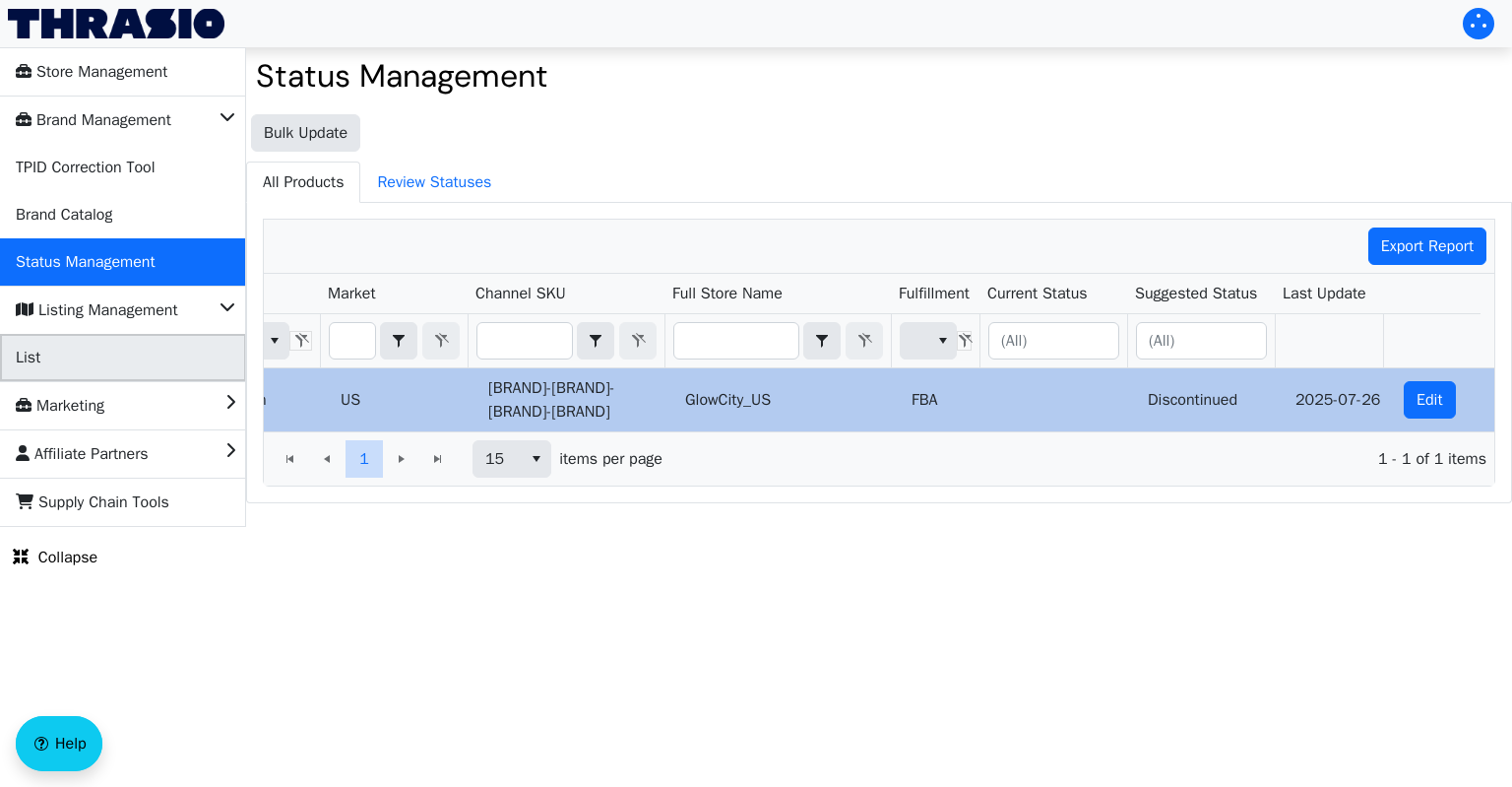 click on "List" at bounding box center [123, 358] 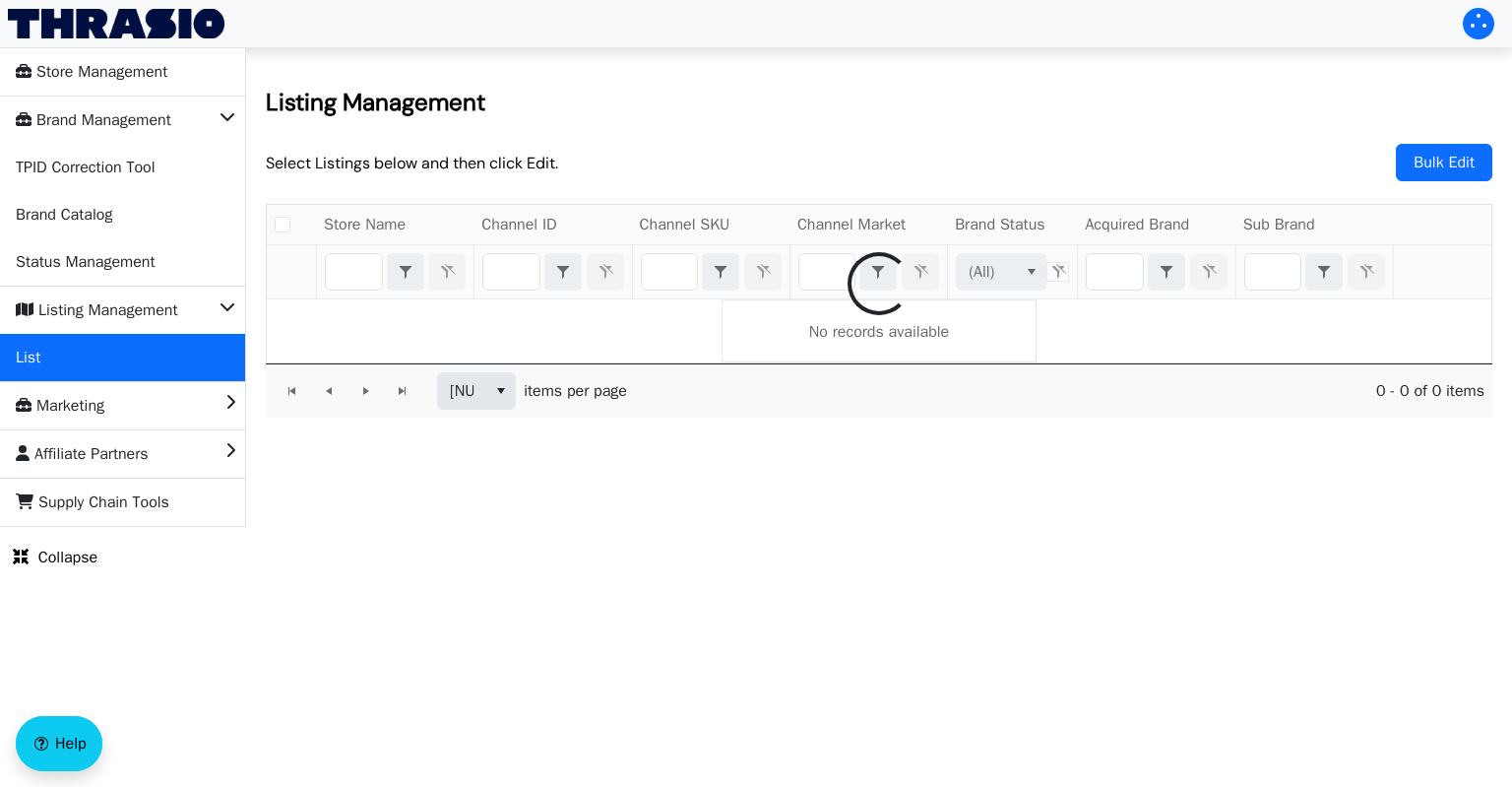 checkbox on "false" 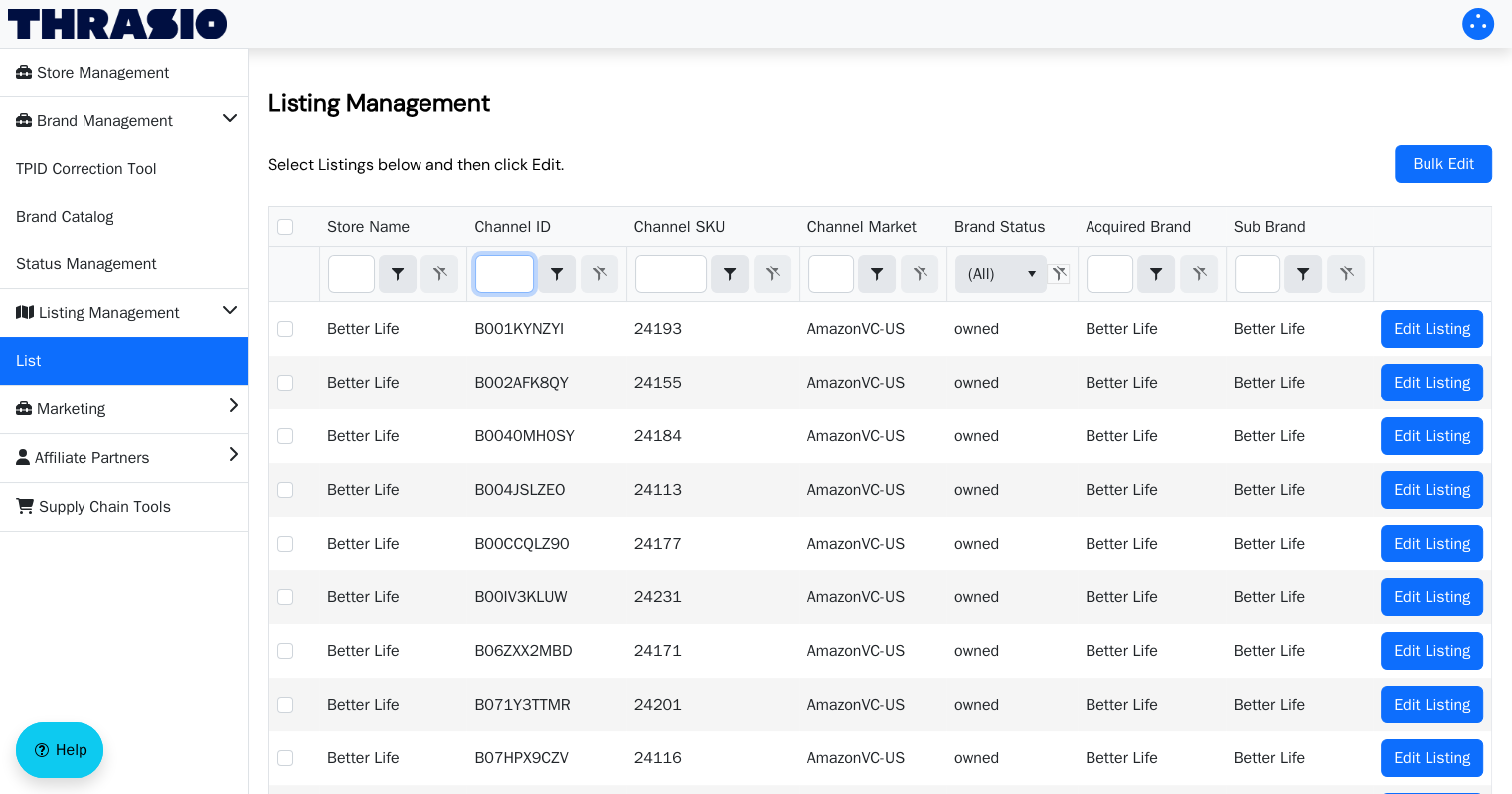 click at bounding box center [504, 274] 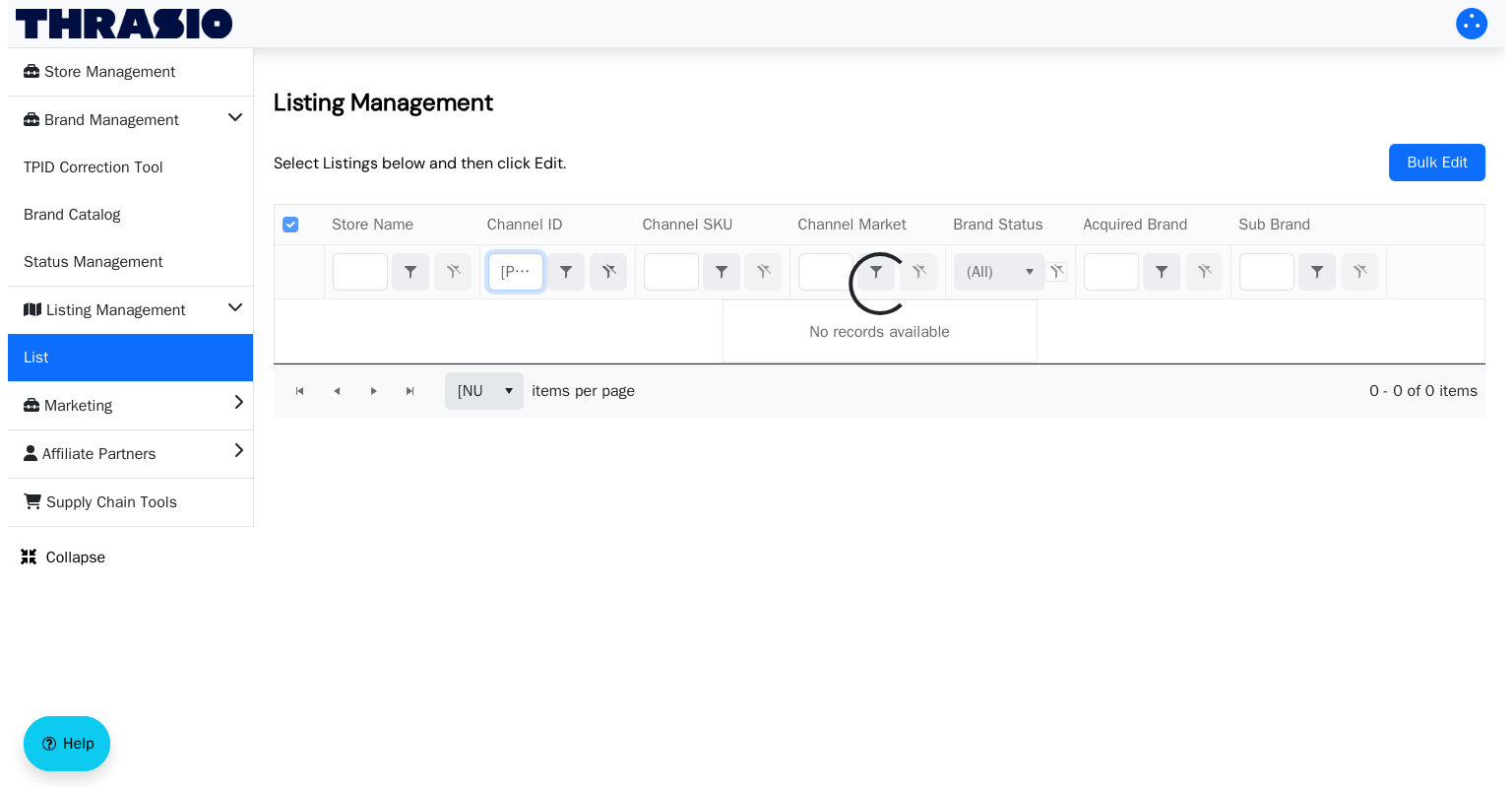 scroll, scrollTop: 0, scrollLeft: 52, axis: horizontal 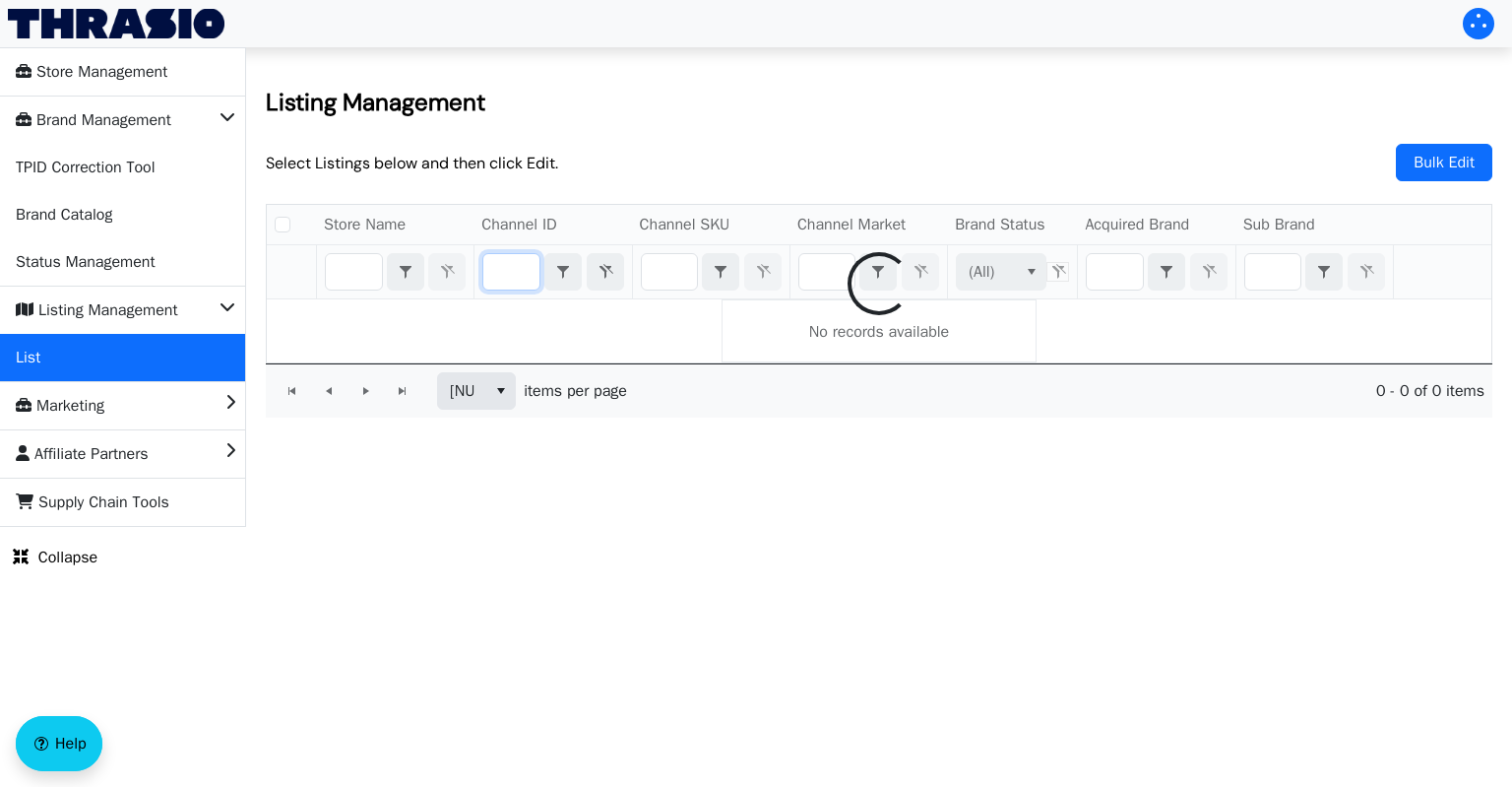checkbox on "false" 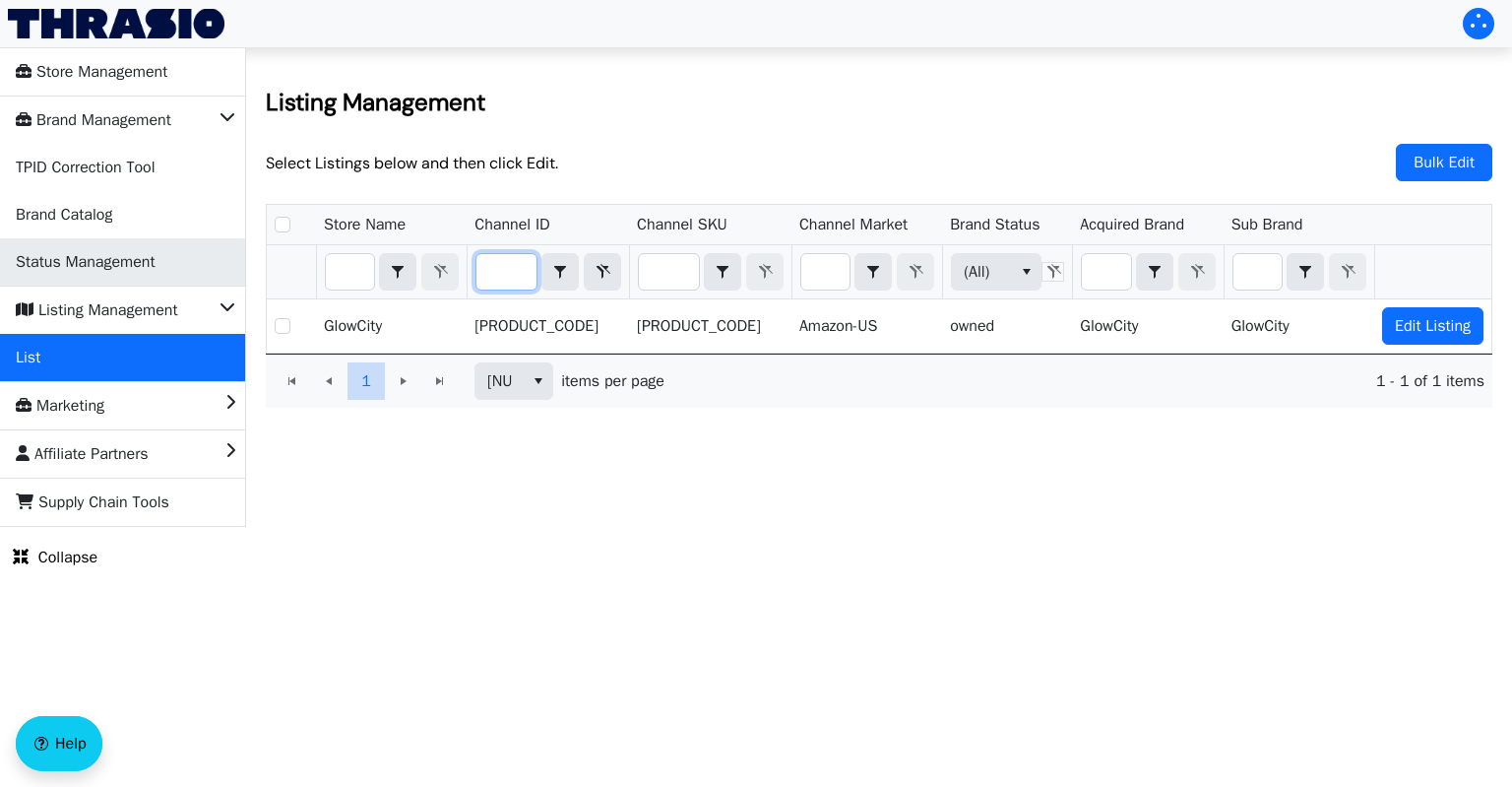 type on "[PRODUCT_CODE]" 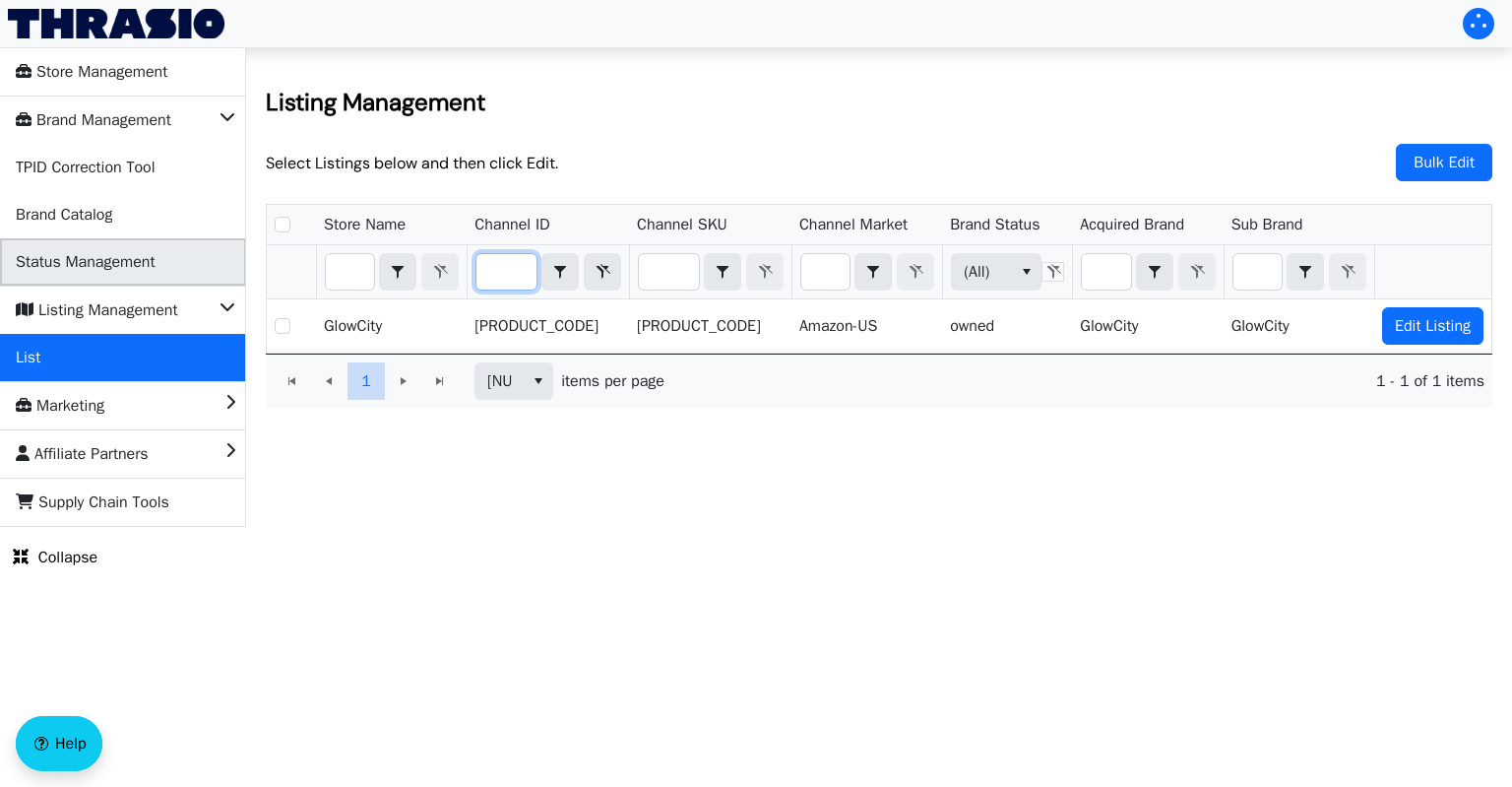 click on "Status Management" at bounding box center [86, 262] 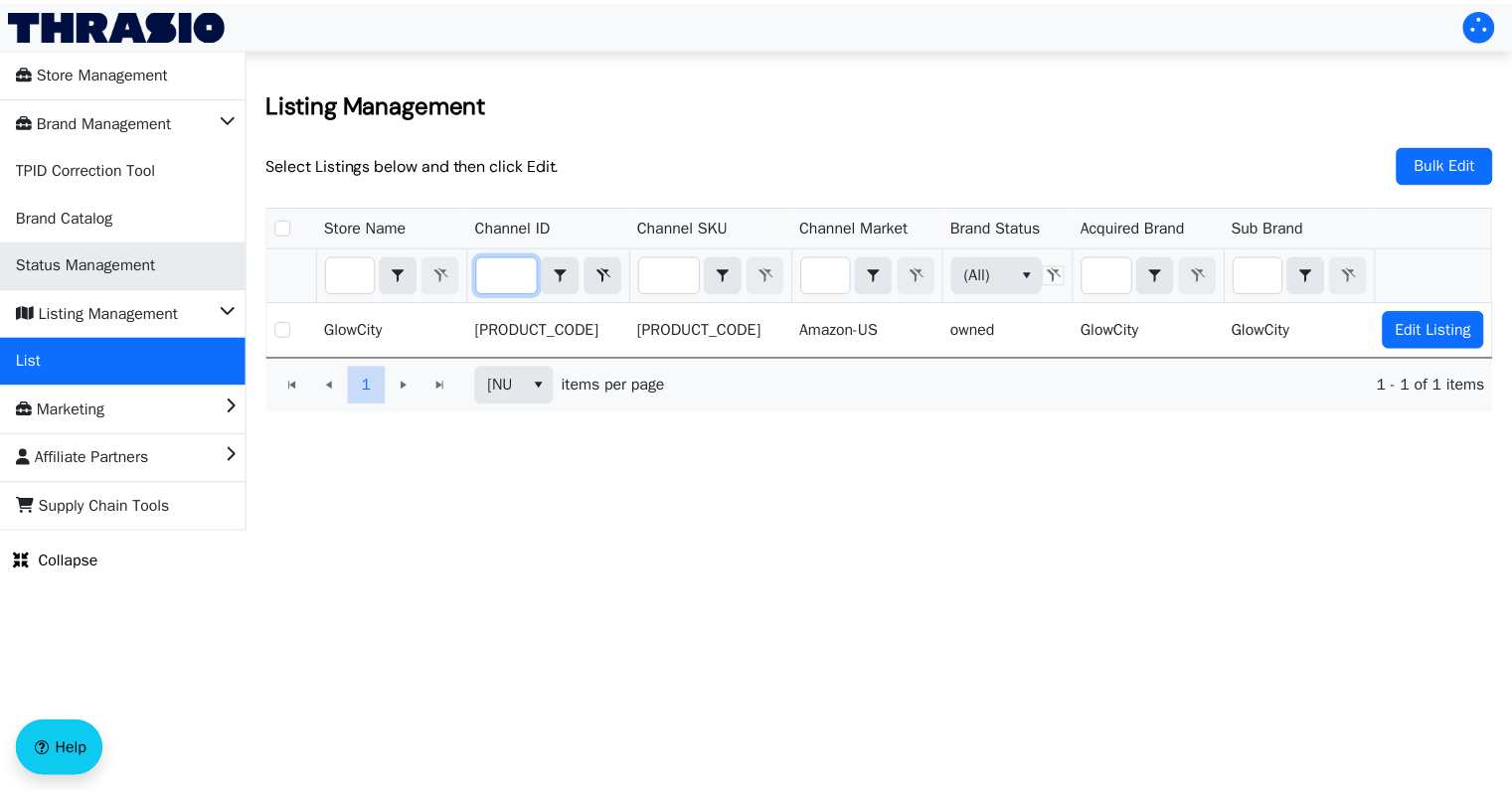 scroll, scrollTop: 0, scrollLeft: 0, axis: both 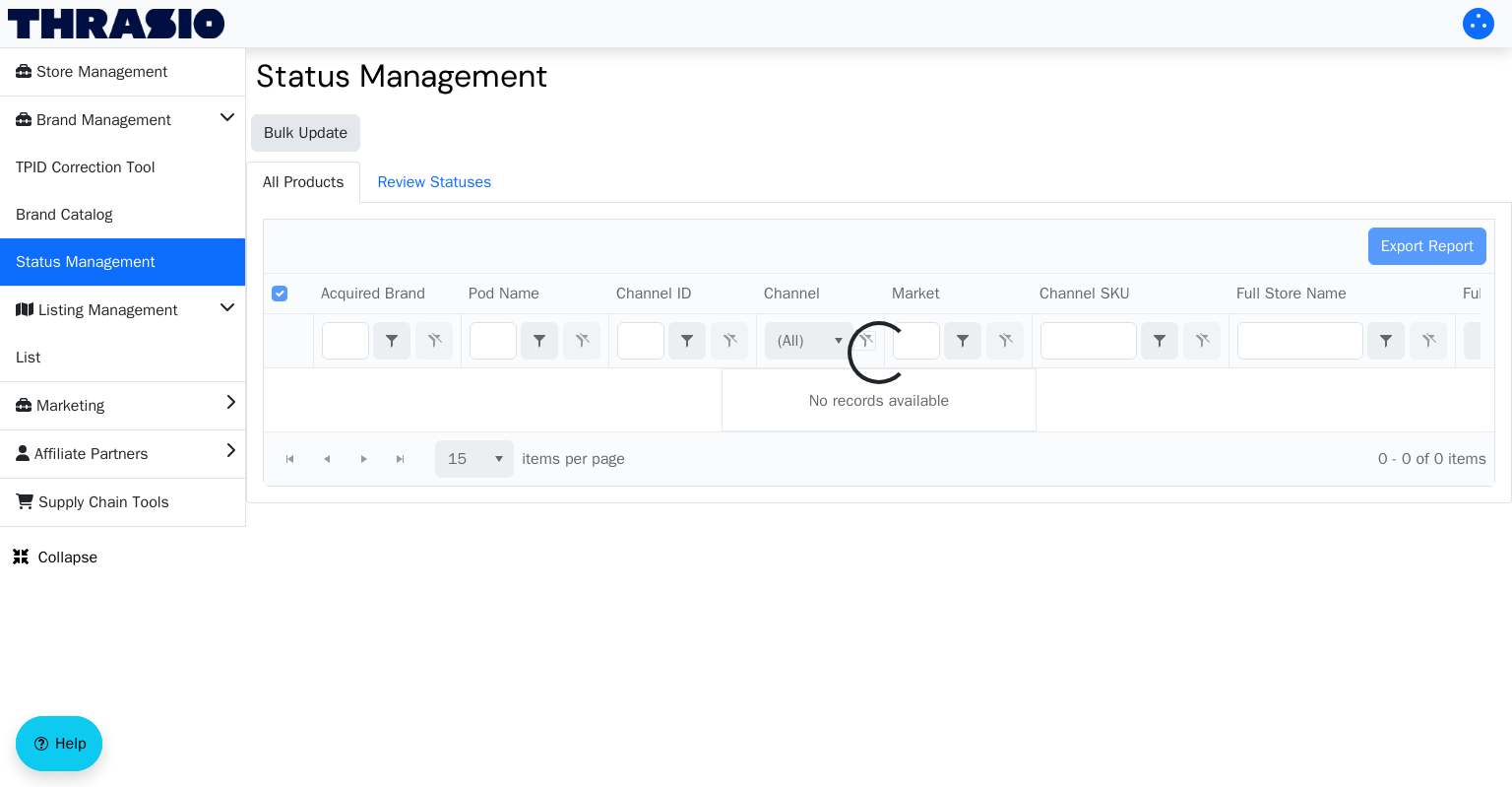 click at bounding box center [879, 353] 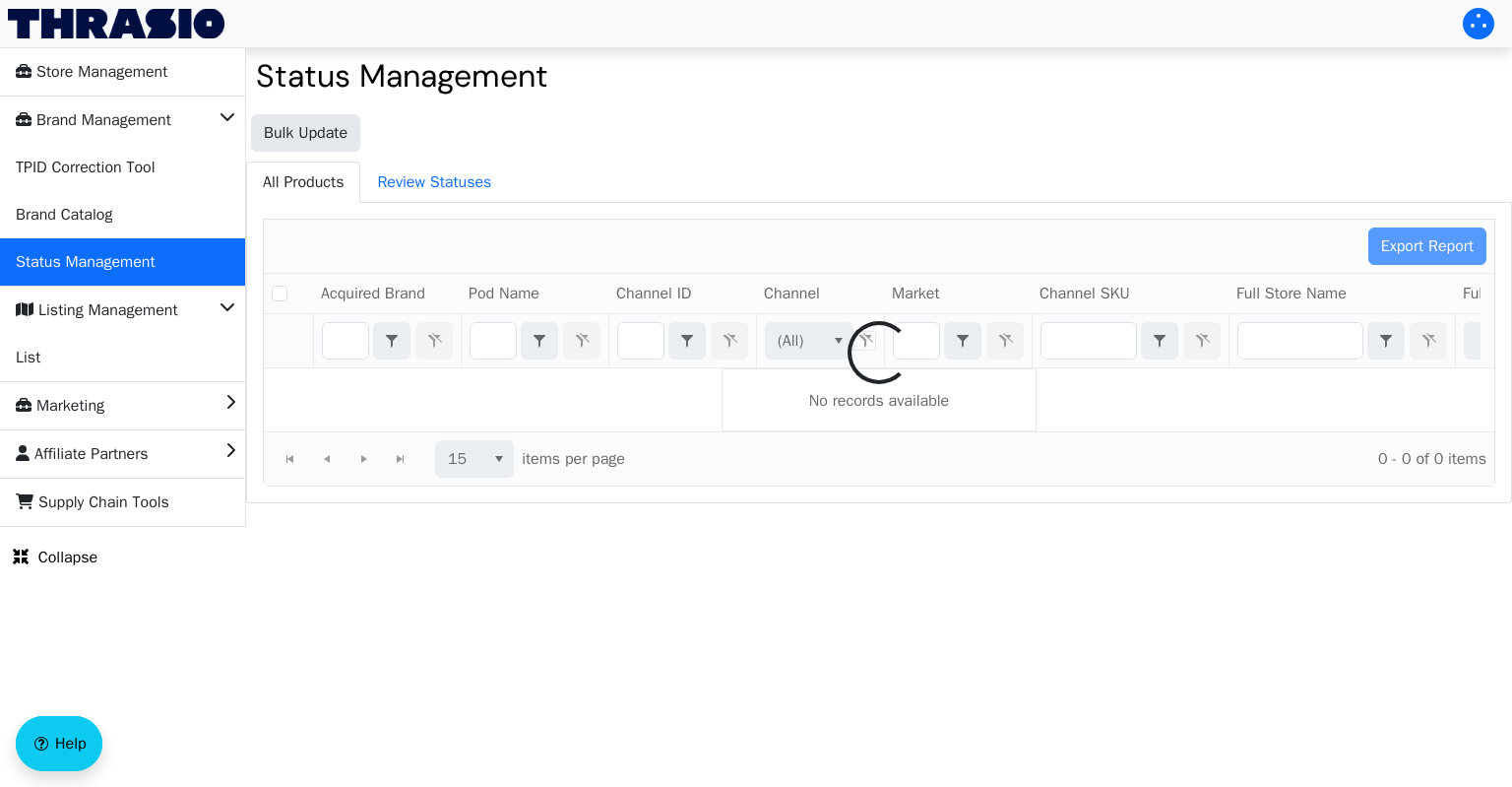 checkbox on "false" 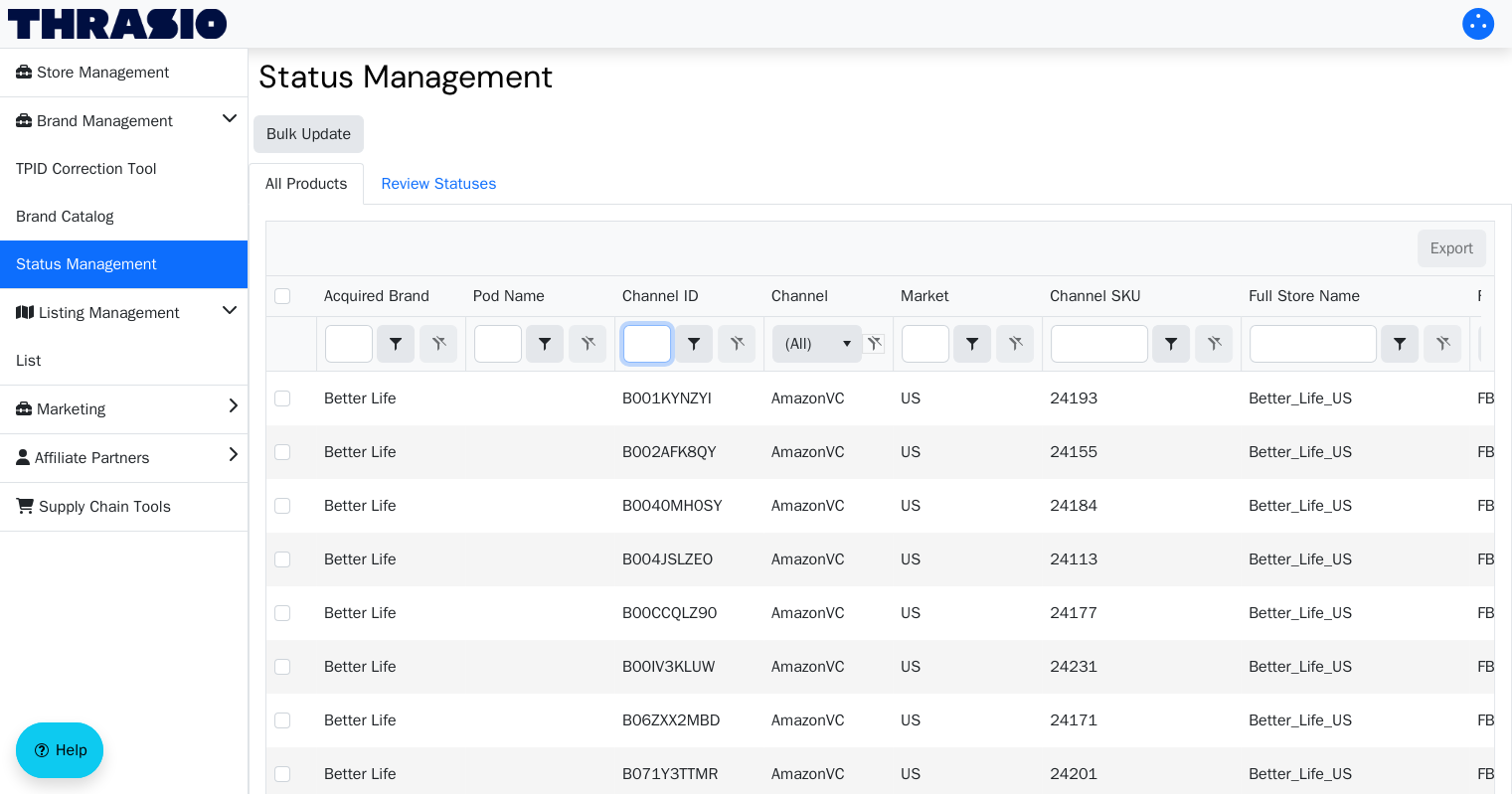 click at bounding box center (647, 344) 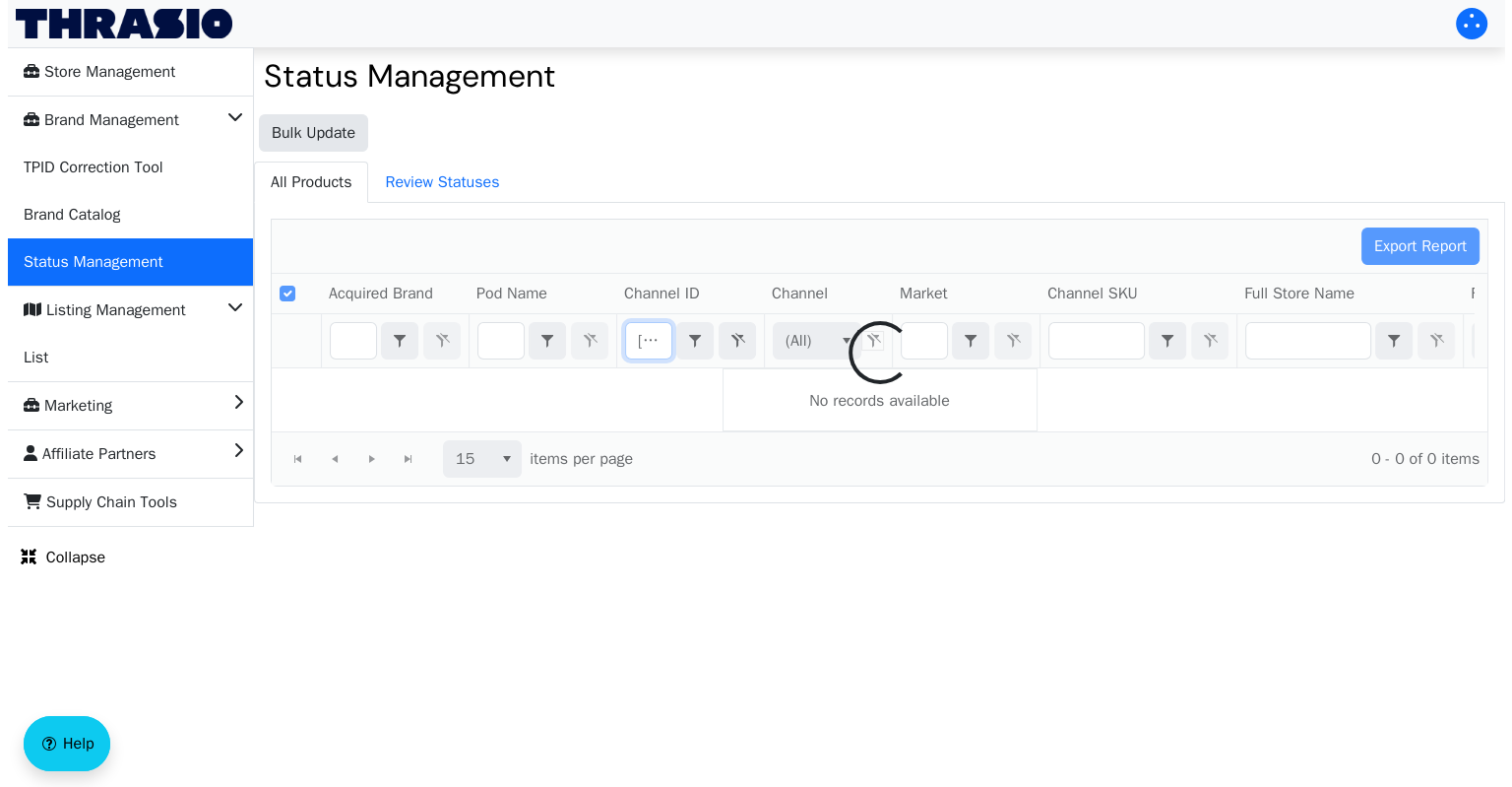 scroll, scrollTop: 0, scrollLeft: 63, axis: horizontal 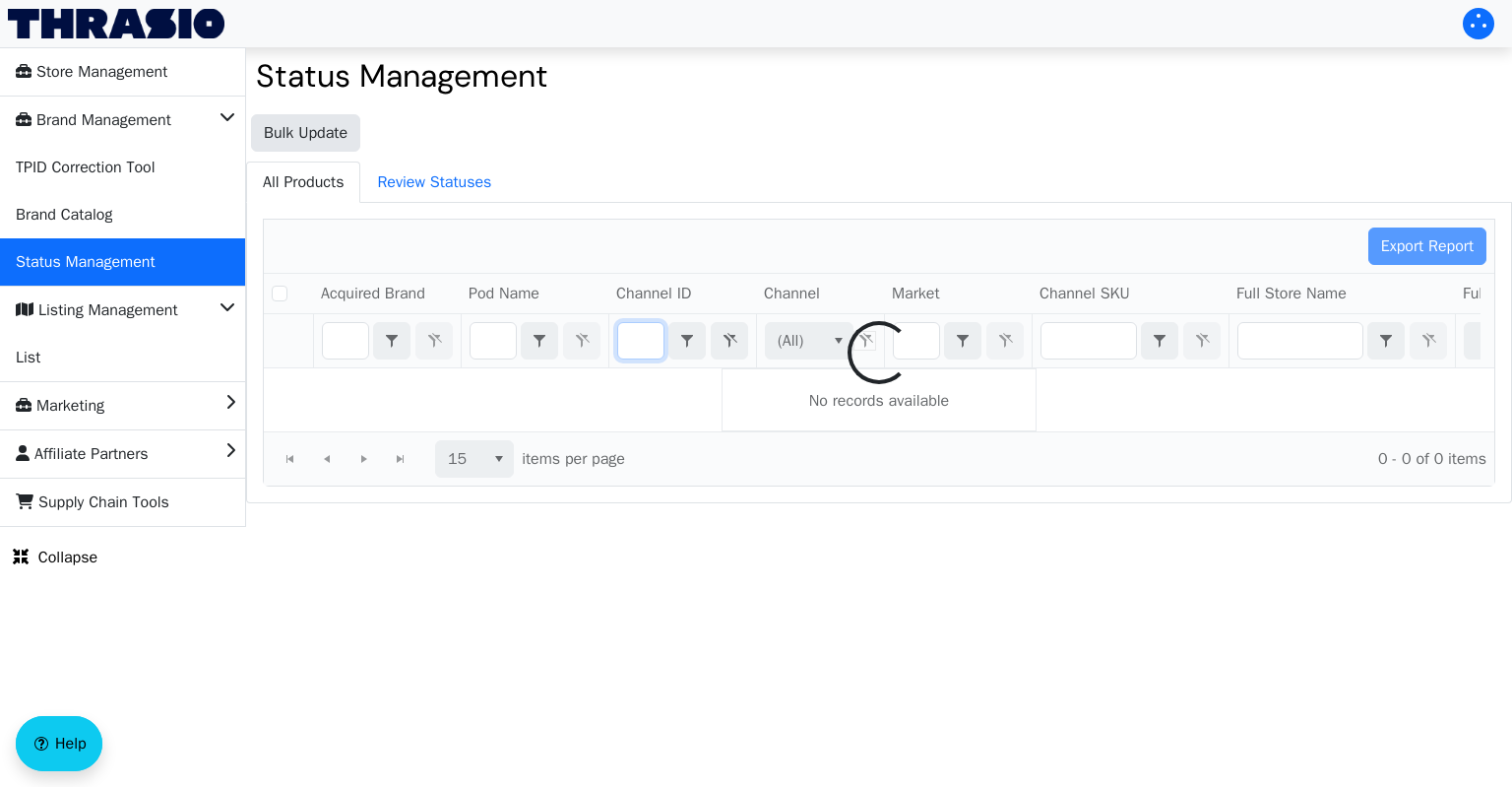 checkbox on "false" 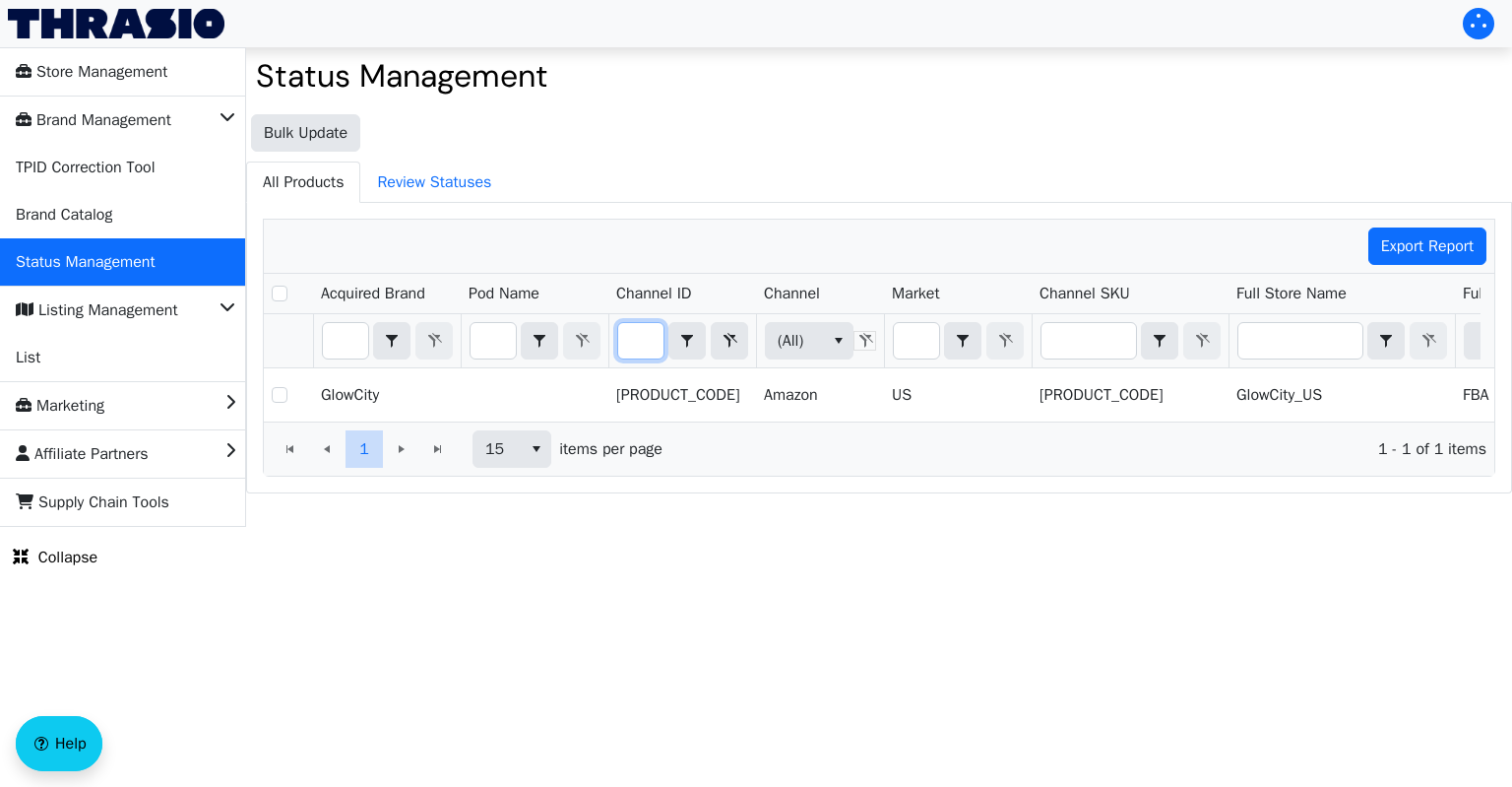 scroll, scrollTop: 0, scrollLeft: 260, axis: horizontal 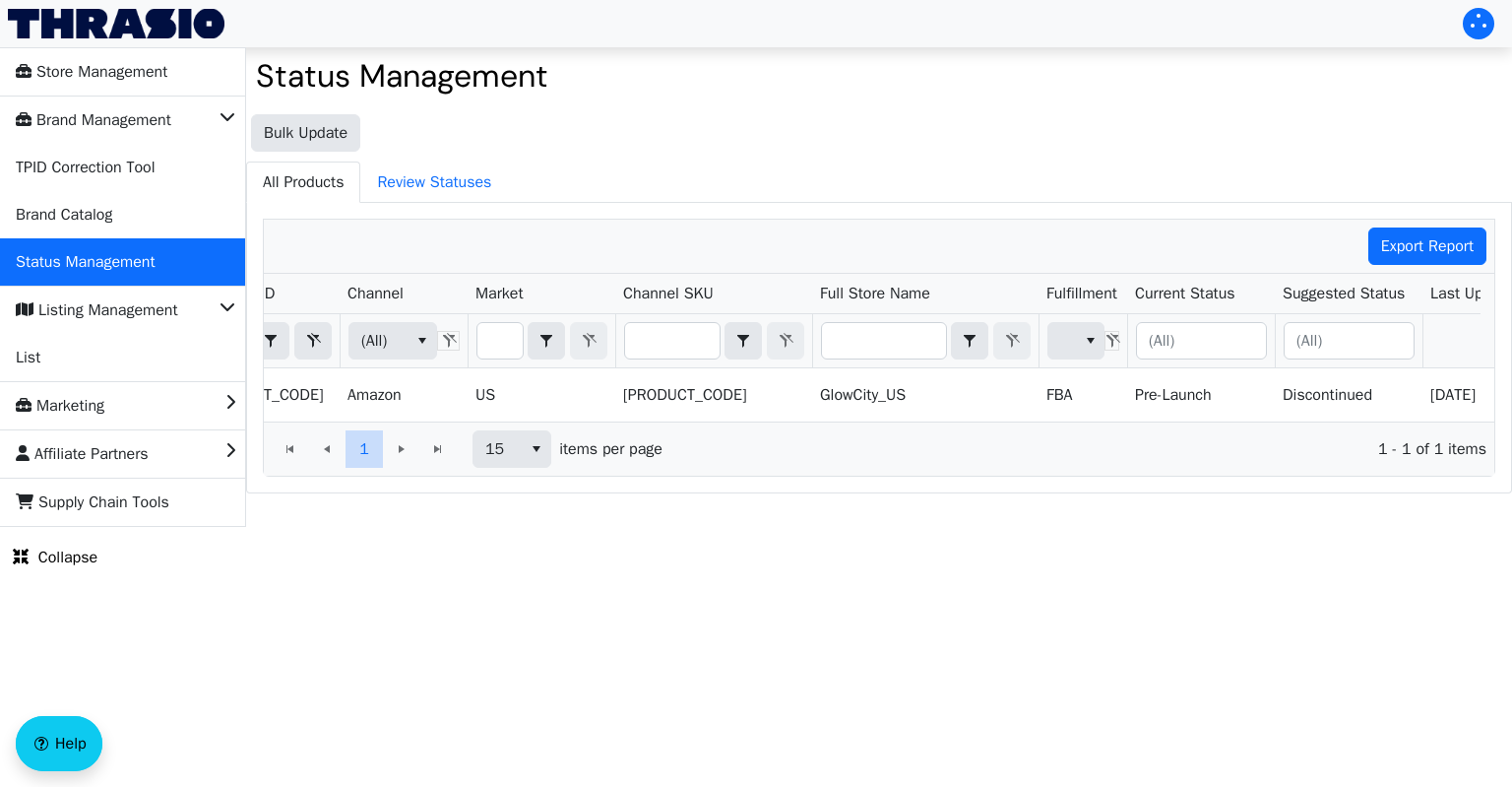 drag, startPoint x: 1102, startPoint y: 444, endPoint x: 1129, endPoint y: 448, distance: 27.294688 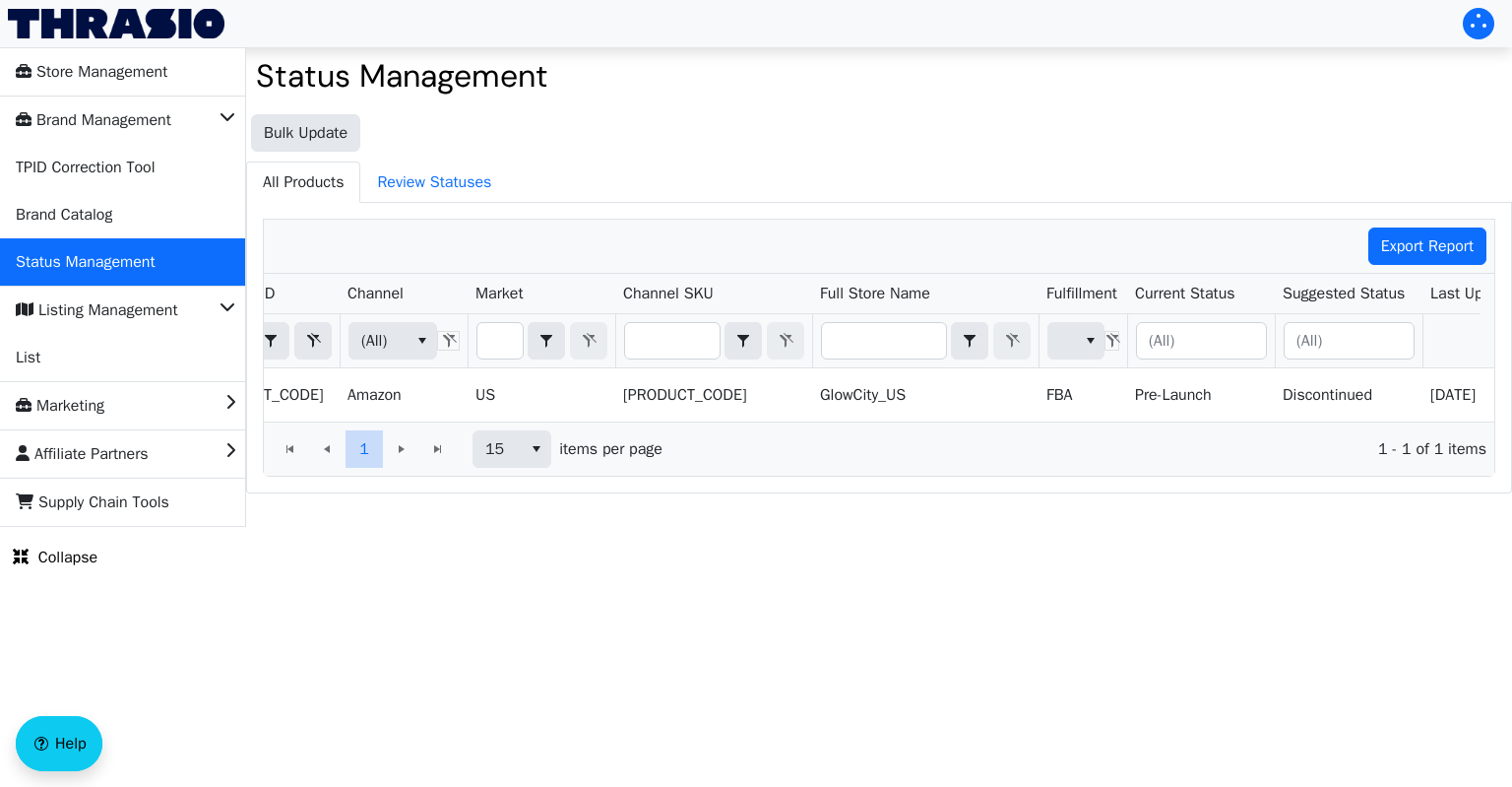 scroll, scrollTop: 0, scrollLeft: 0, axis: both 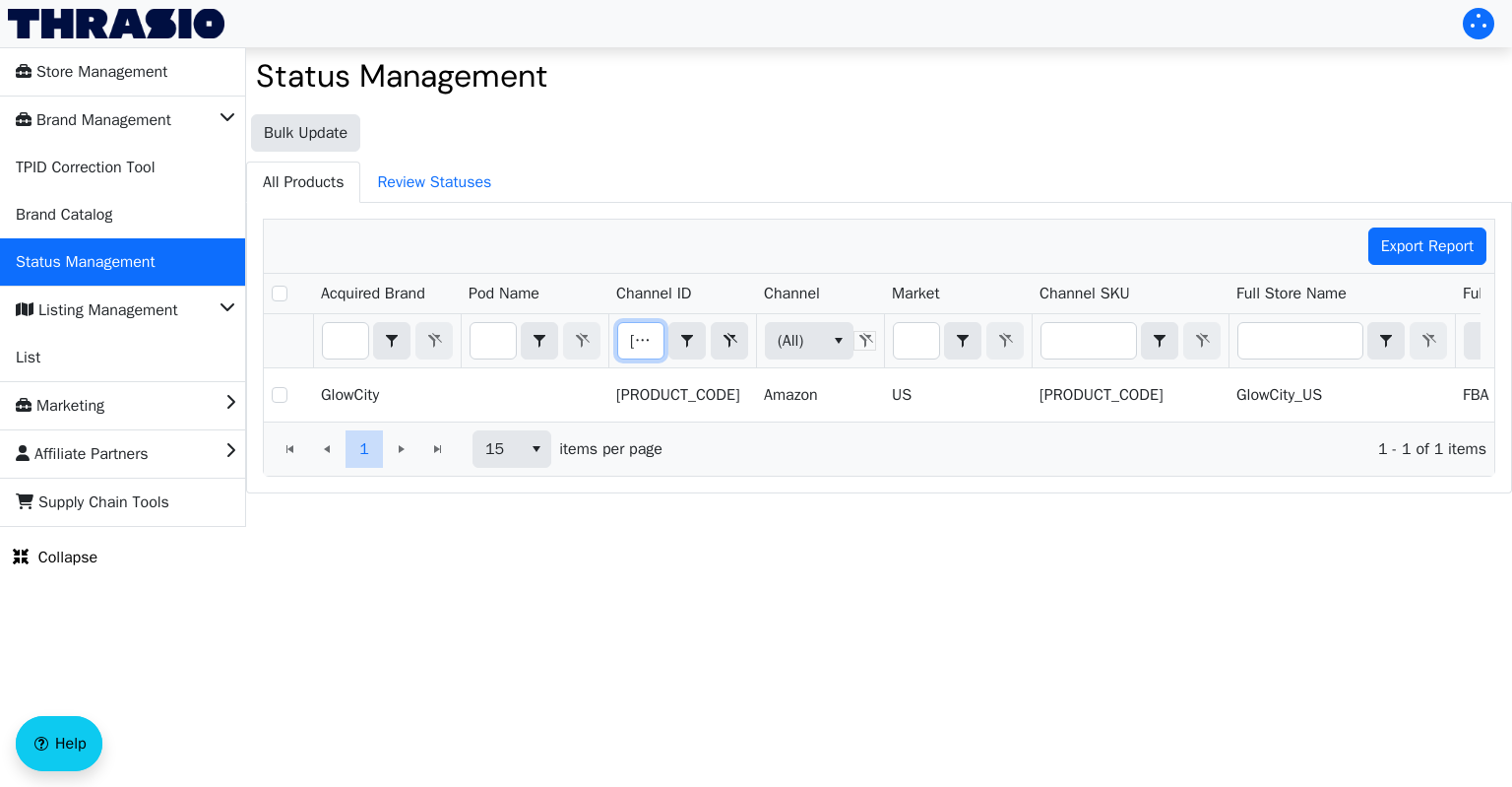 click on "[PRODUCT_CODE]" at bounding box center (641, 341) 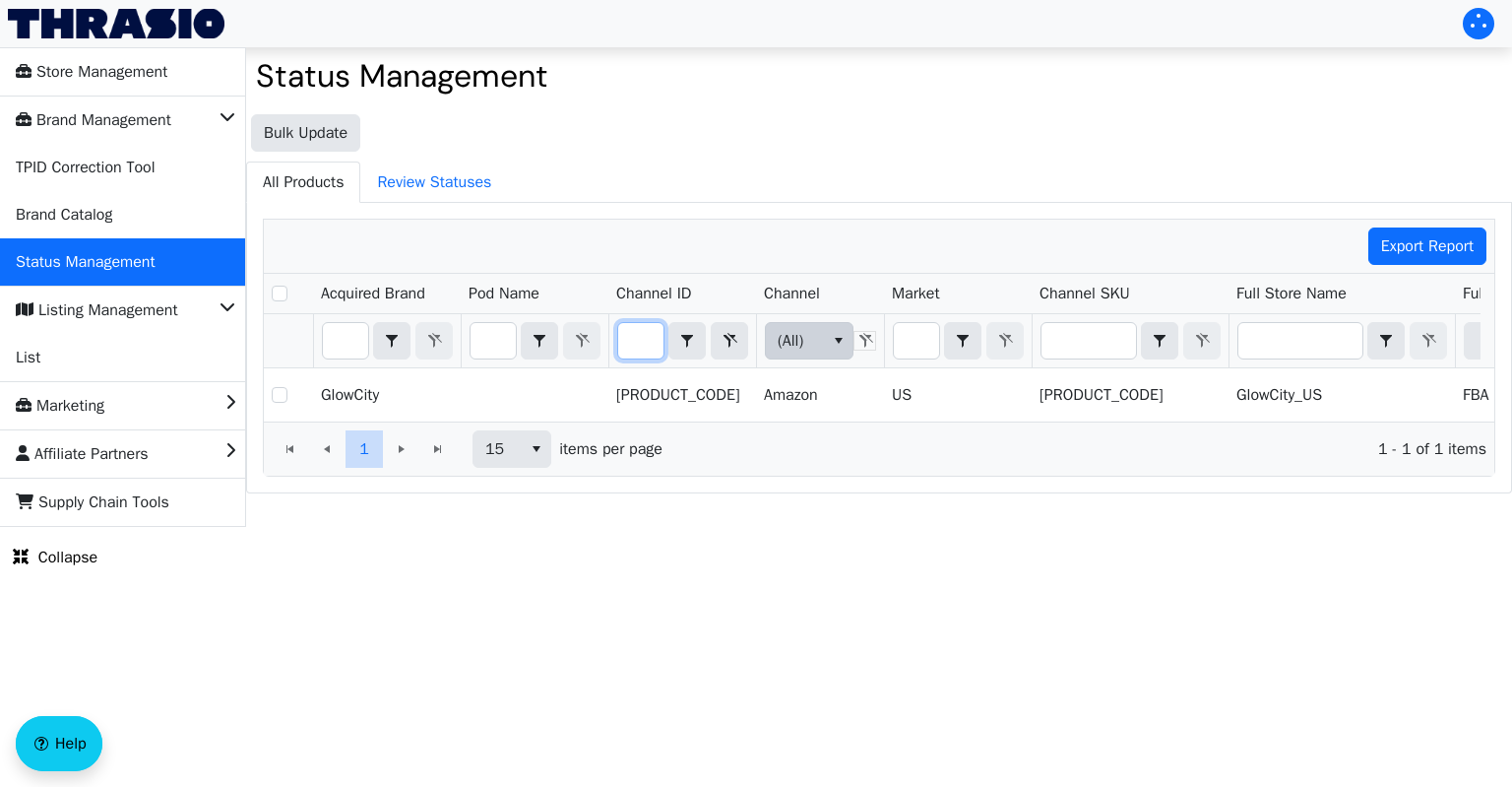 drag, startPoint x: 628, startPoint y: 343, endPoint x: 765, endPoint y: 346, distance: 137.03284 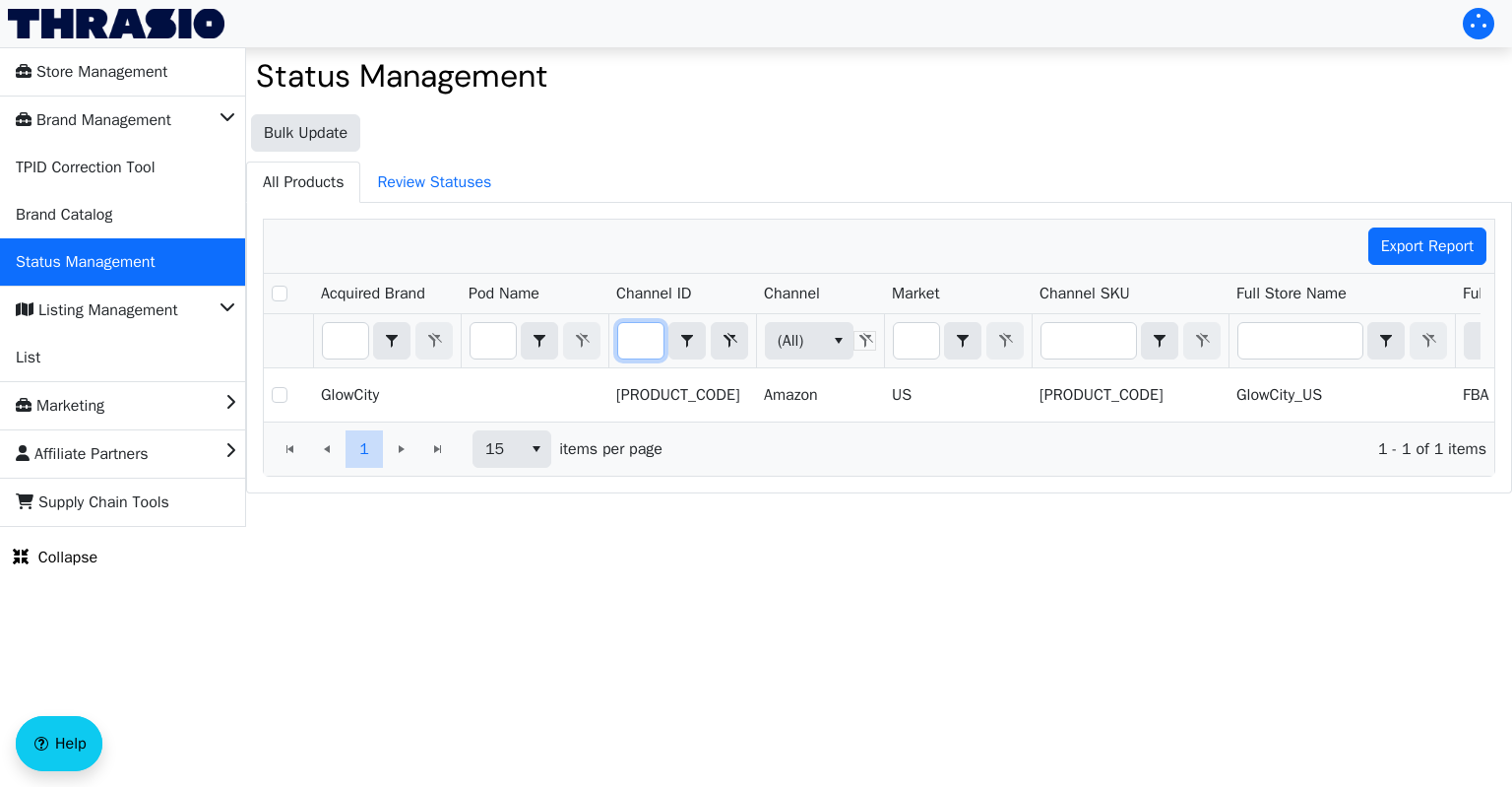 type on "[PRODUCT_CODE]" 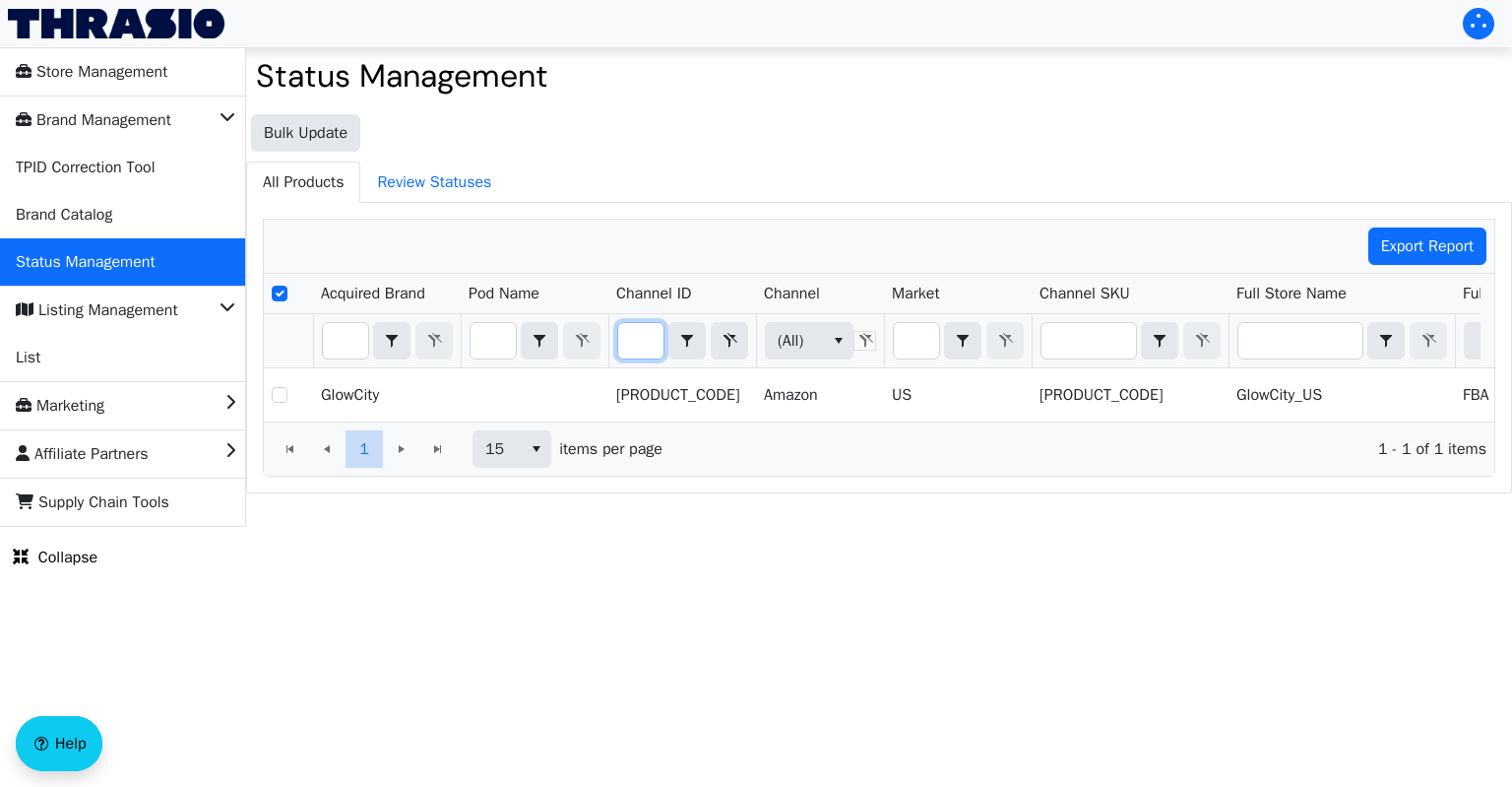 scroll, scrollTop: 0, scrollLeft: 56, axis: horizontal 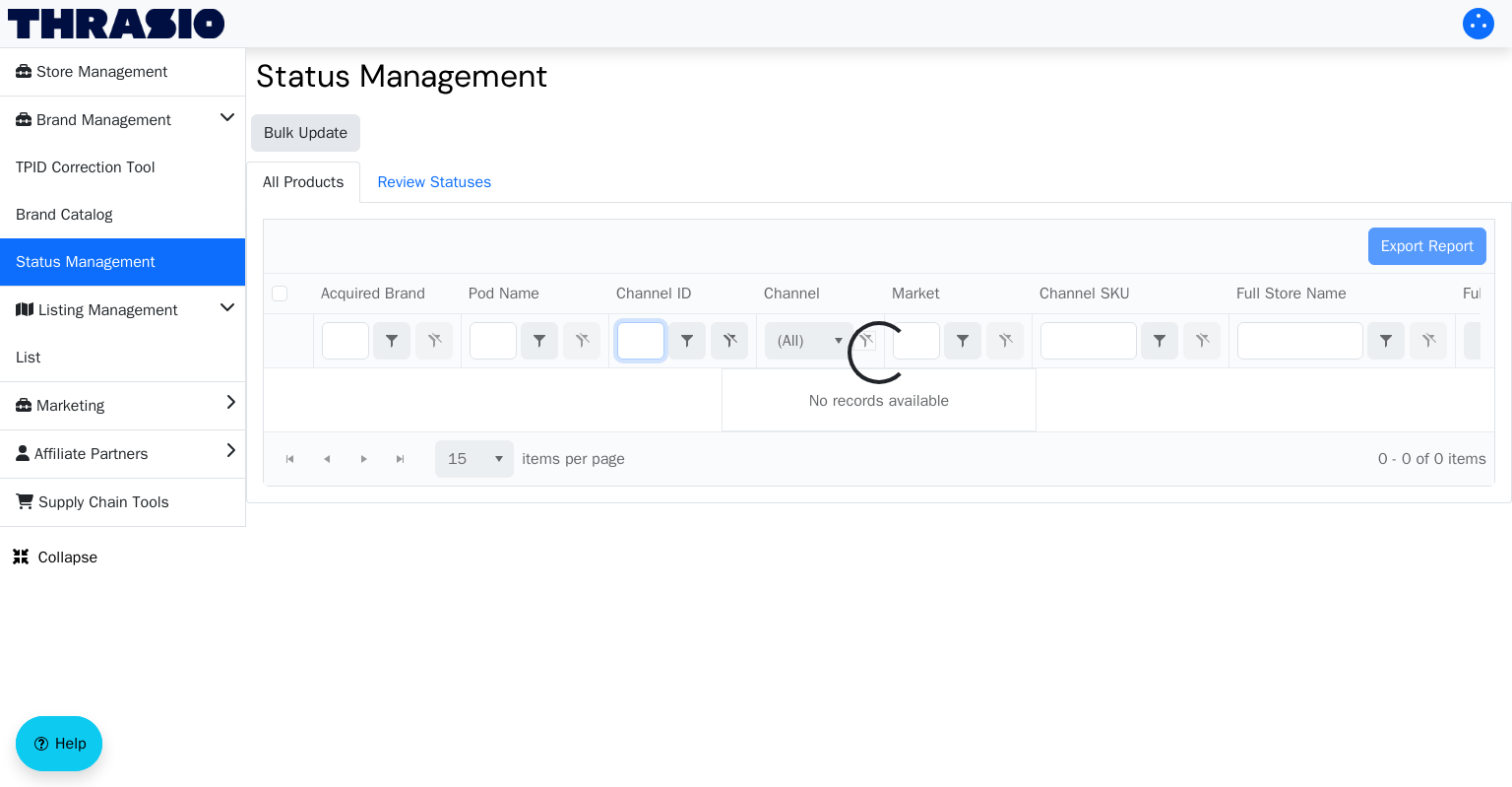 checkbox on "false" 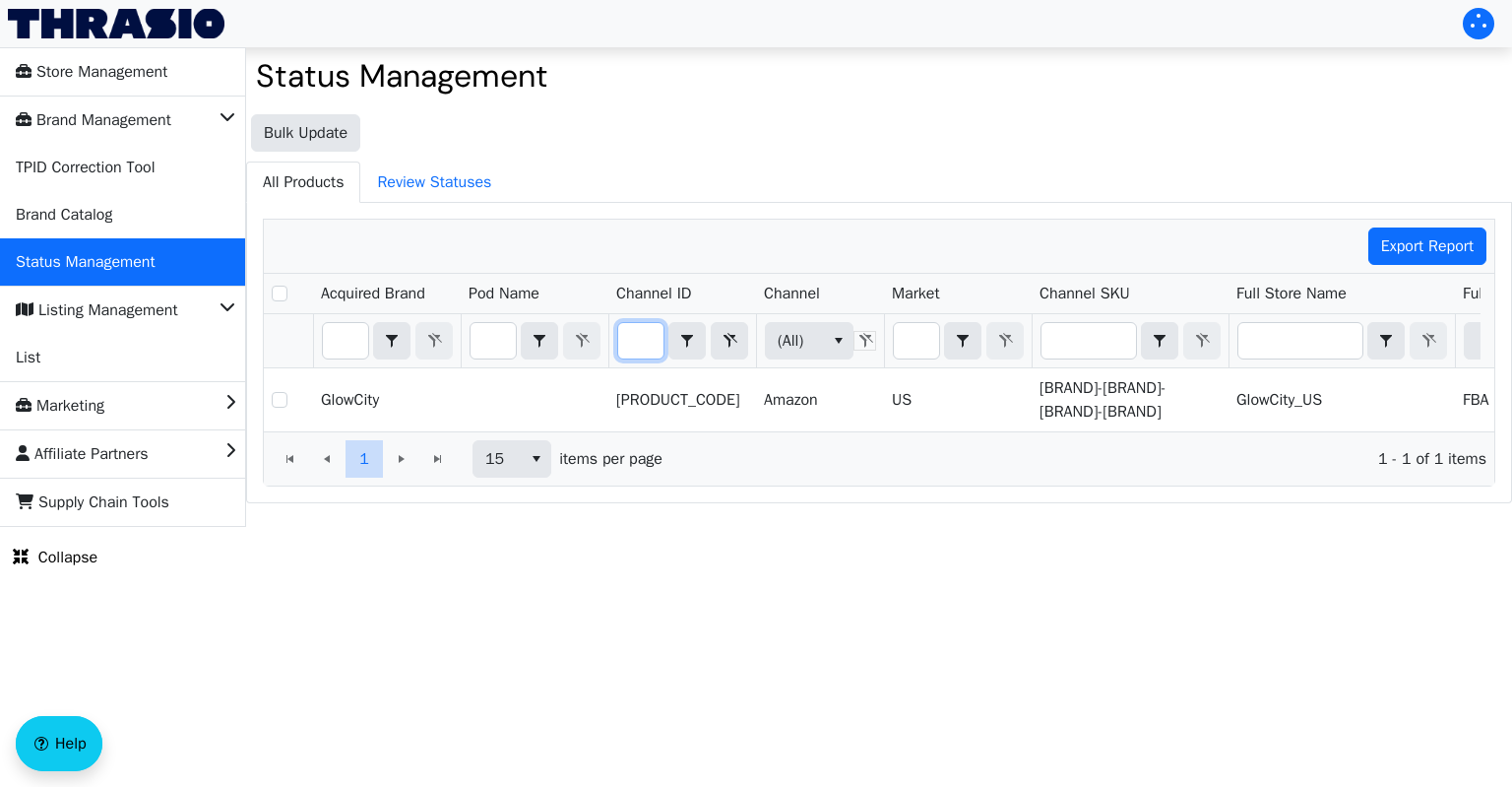 scroll, scrollTop: 0, scrollLeft: 95, axis: horizontal 